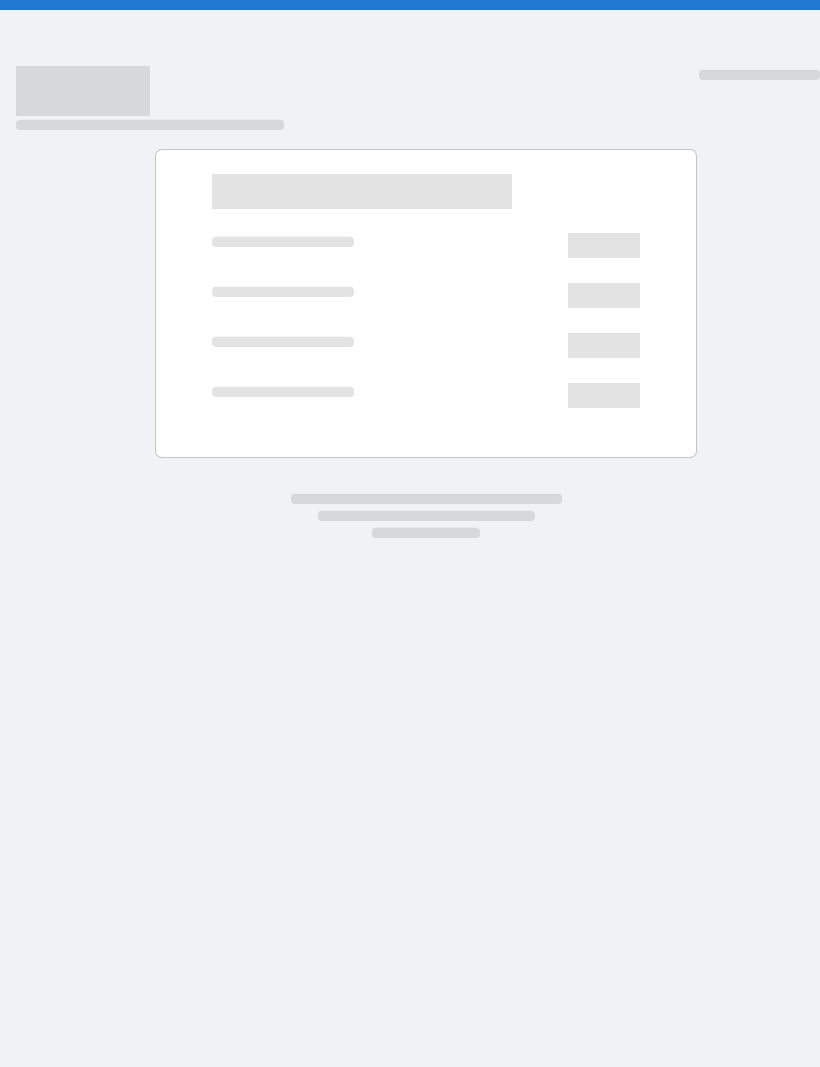 scroll, scrollTop: 0, scrollLeft: 0, axis: both 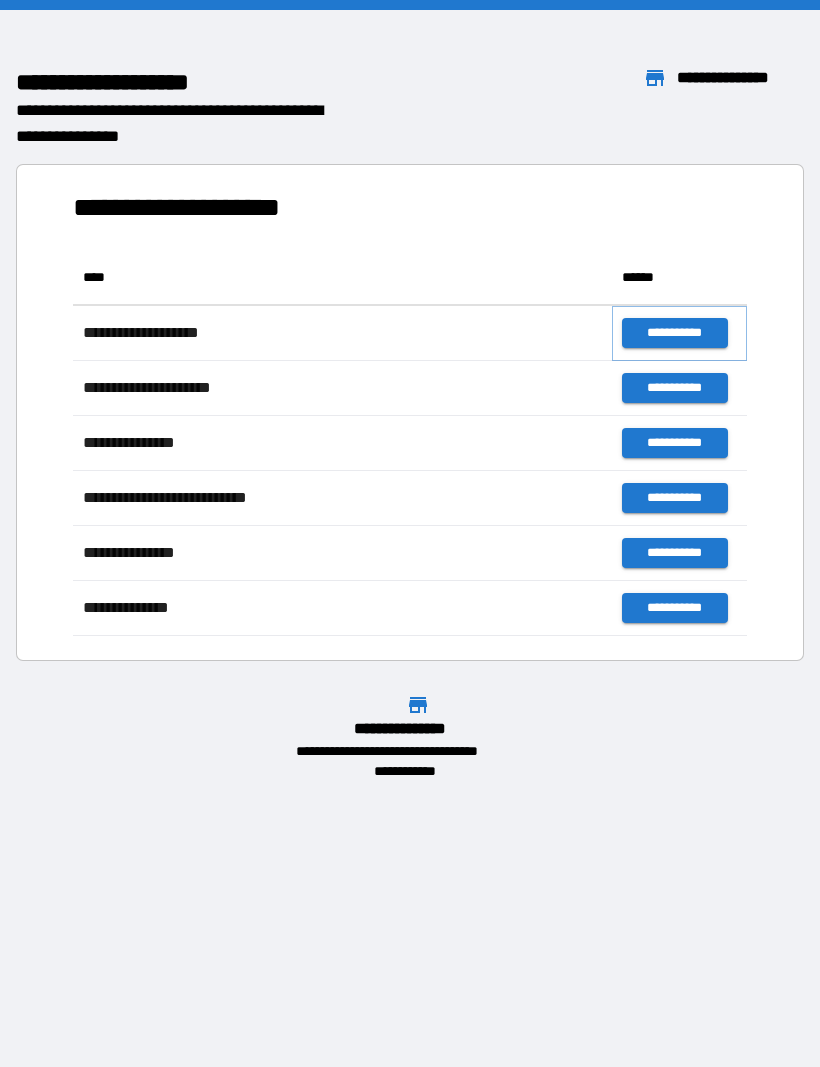 click on "**********" at bounding box center [674, 333] 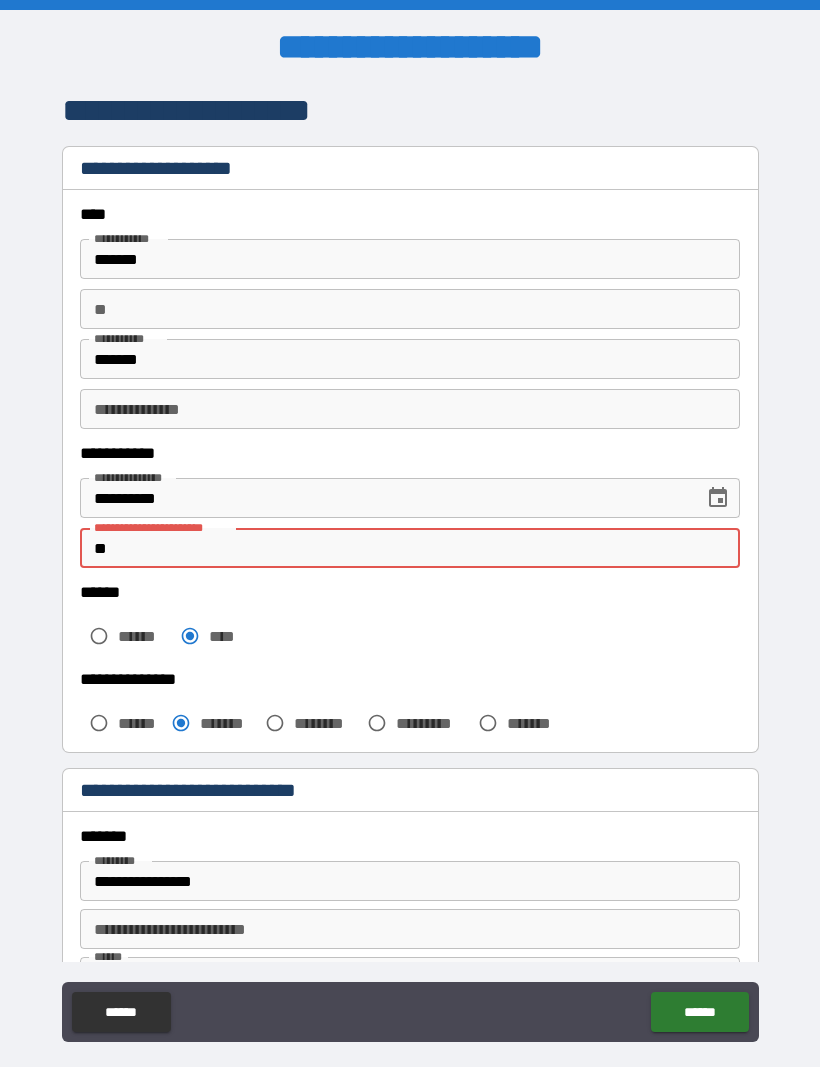 type on "*" 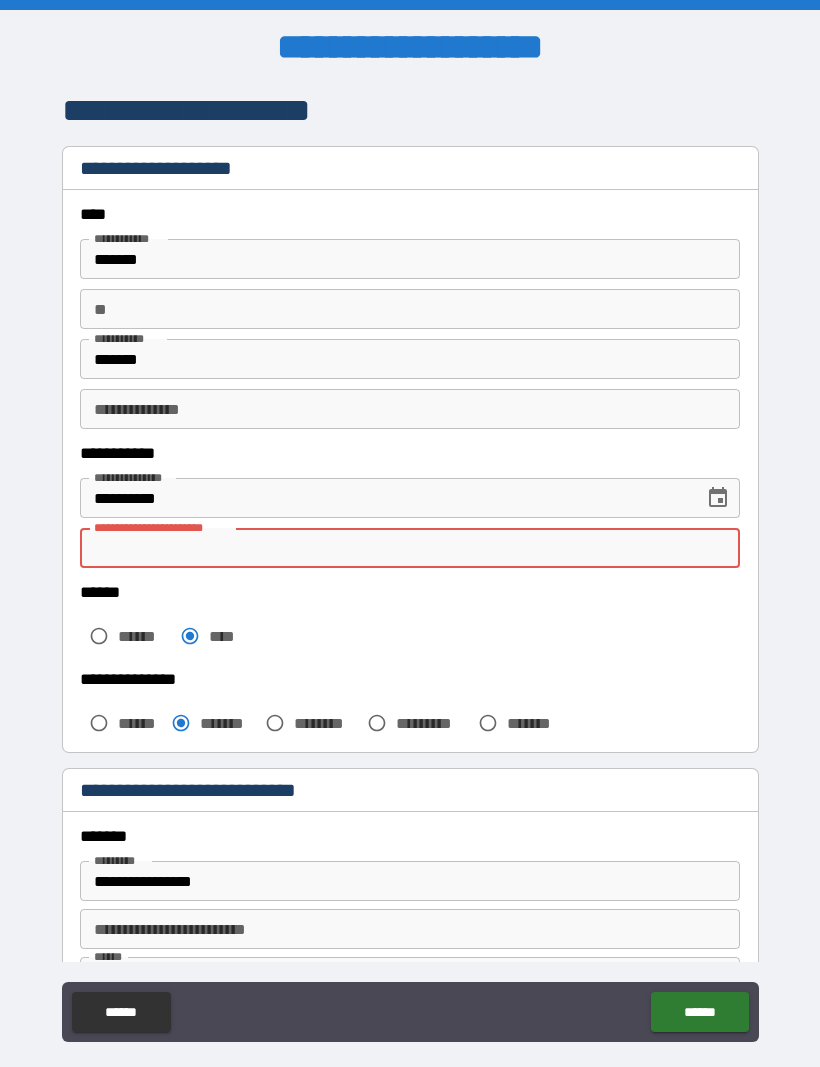 click on "**********" at bounding box center (410, 548) 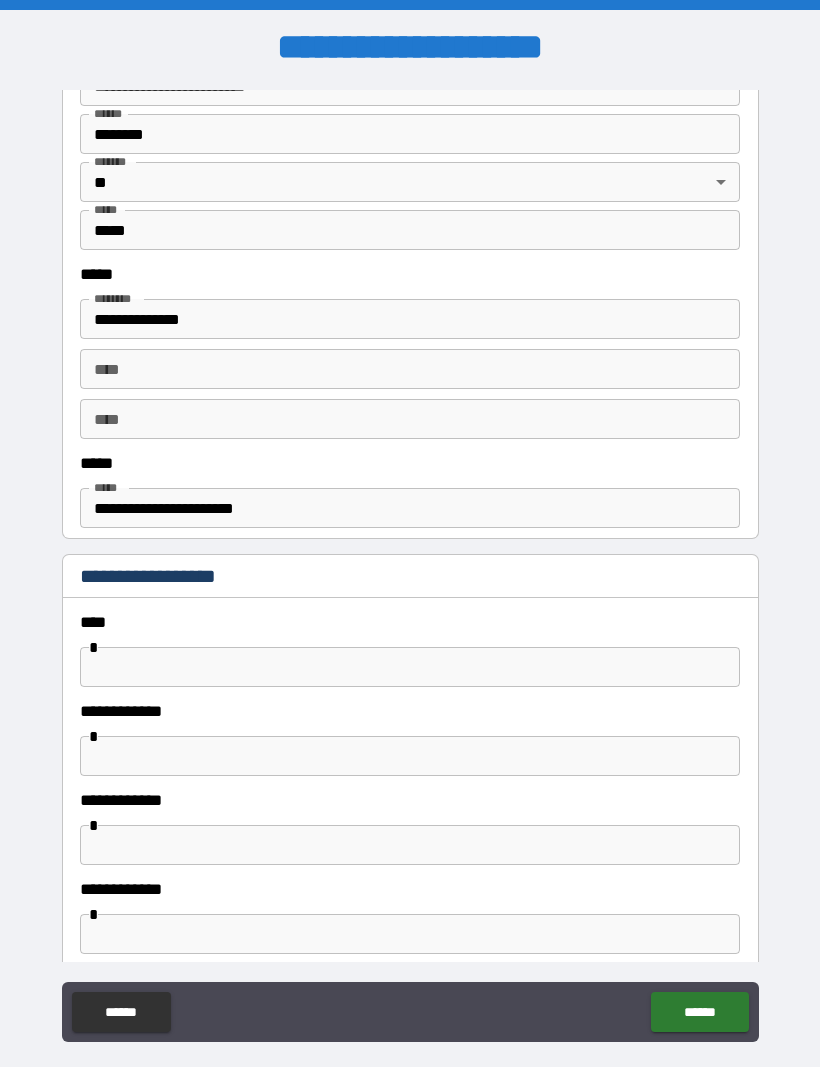 scroll, scrollTop: 848, scrollLeft: 0, axis: vertical 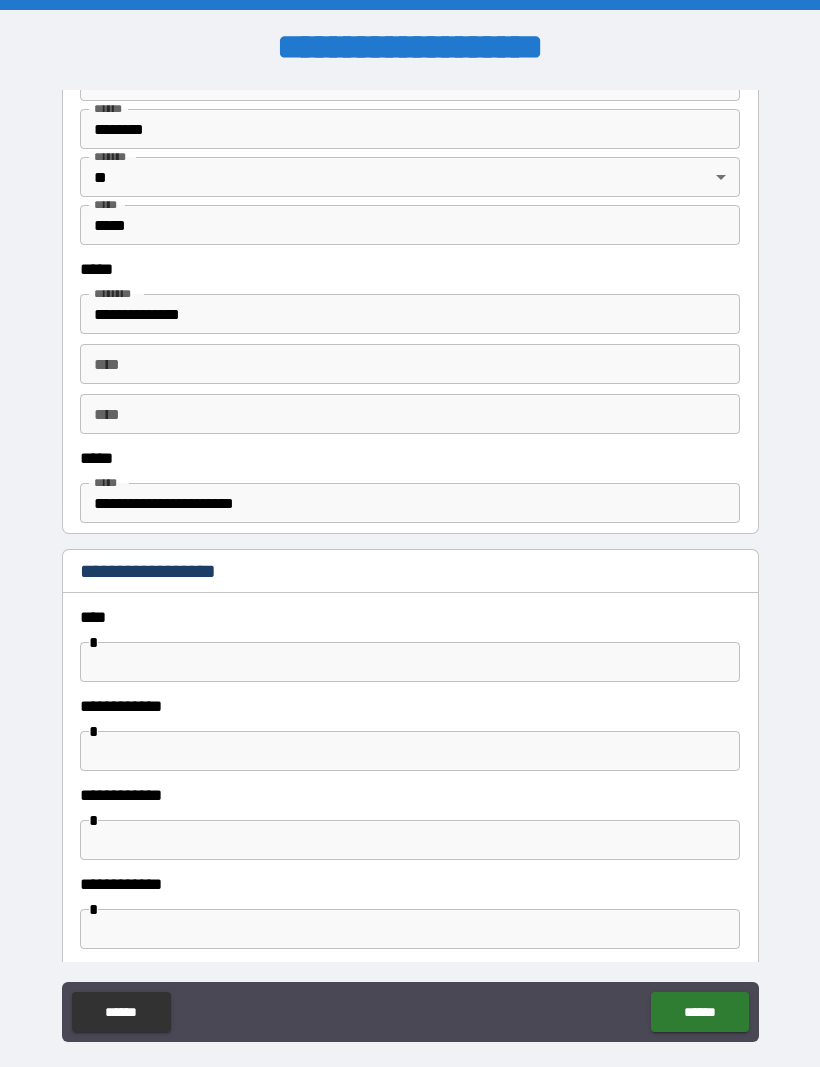 type on "**********" 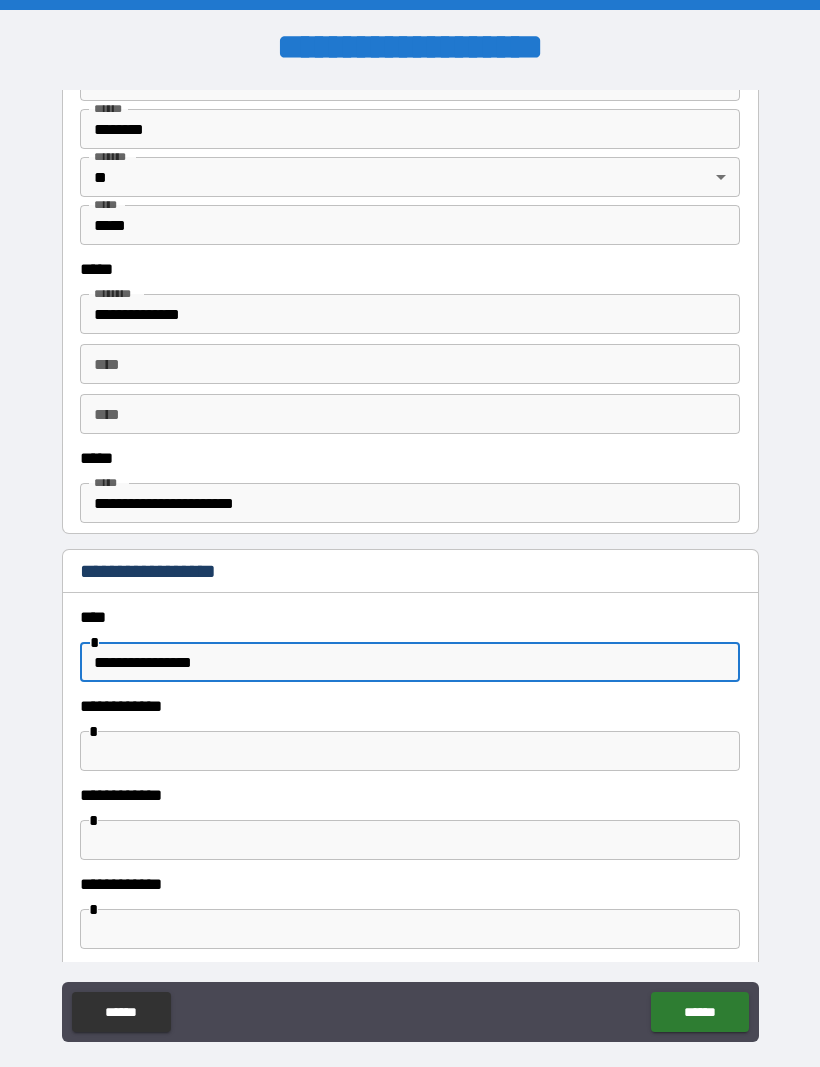 type on "**********" 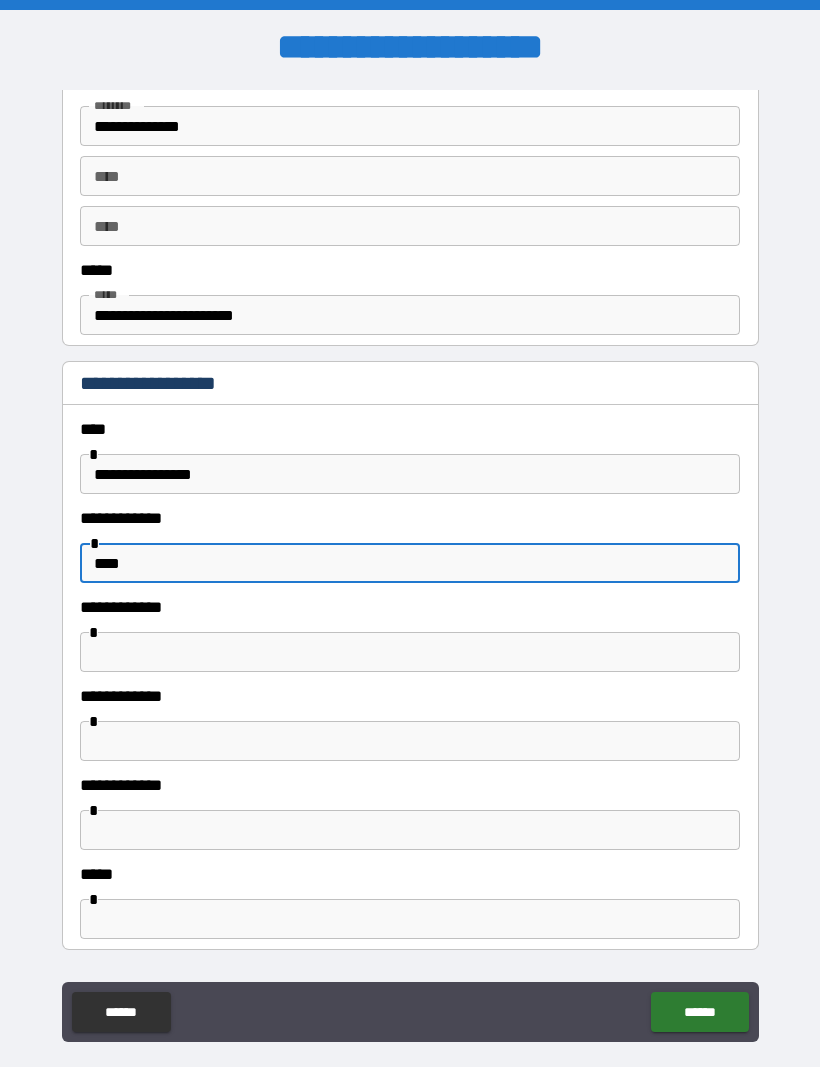 scroll, scrollTop: 1126, scrollLeft: 0, axis: vertical 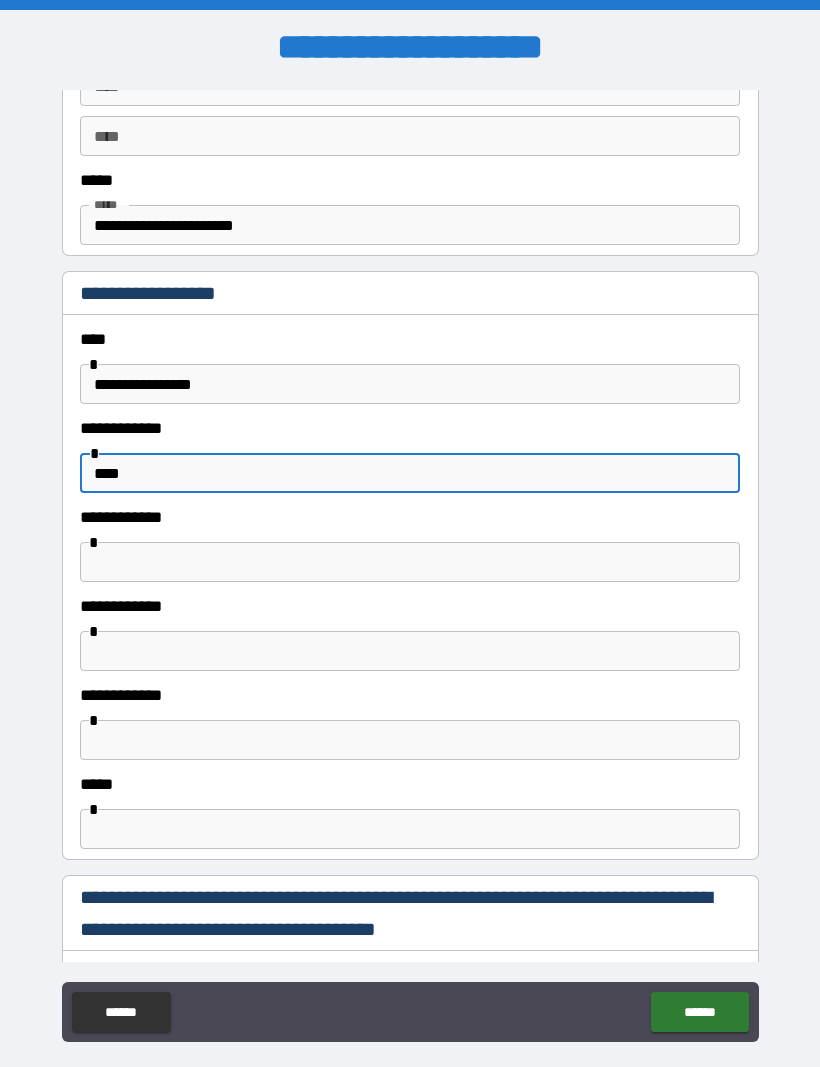 type on "****" 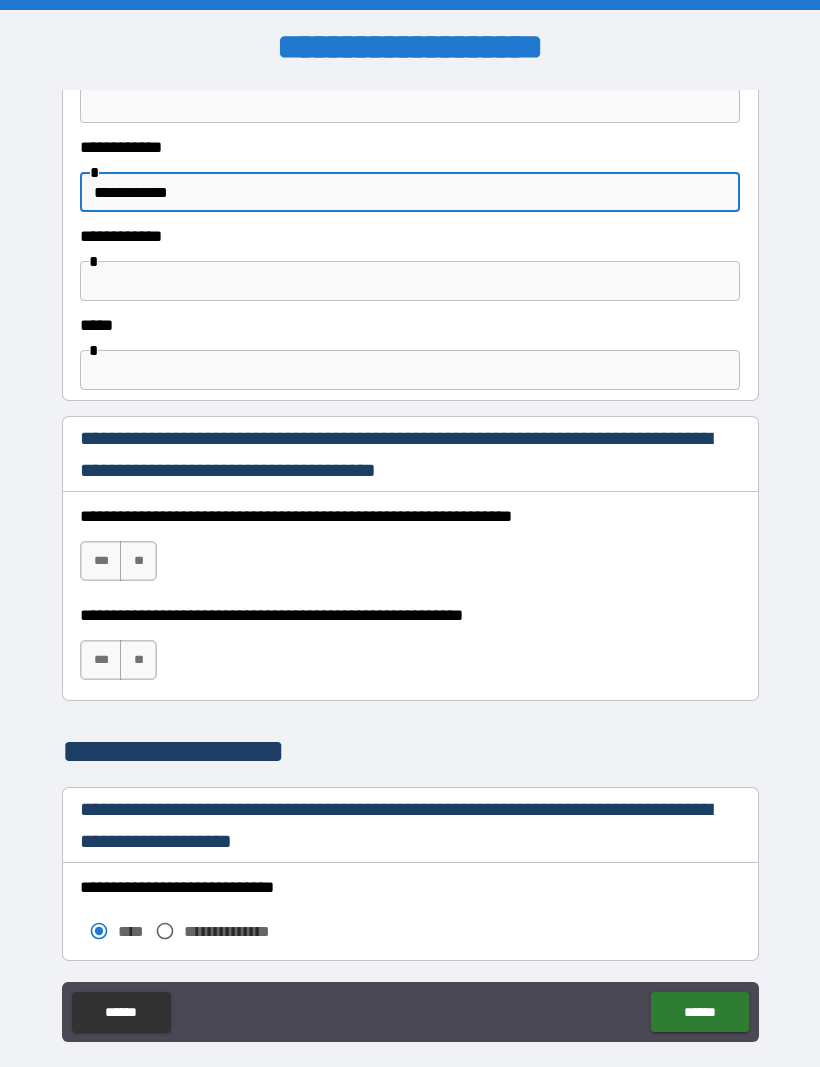scroll, scrollTop: 1589, scrollLeft: 0, axis: vertical 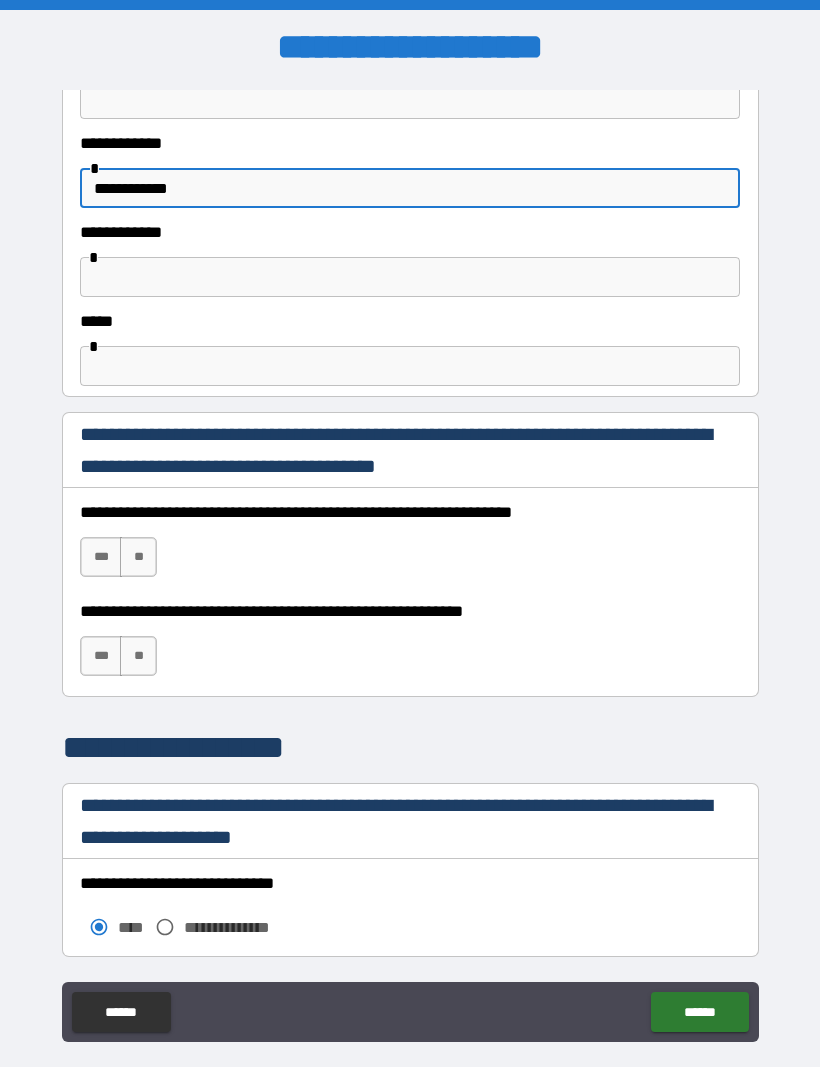 type on "**********" 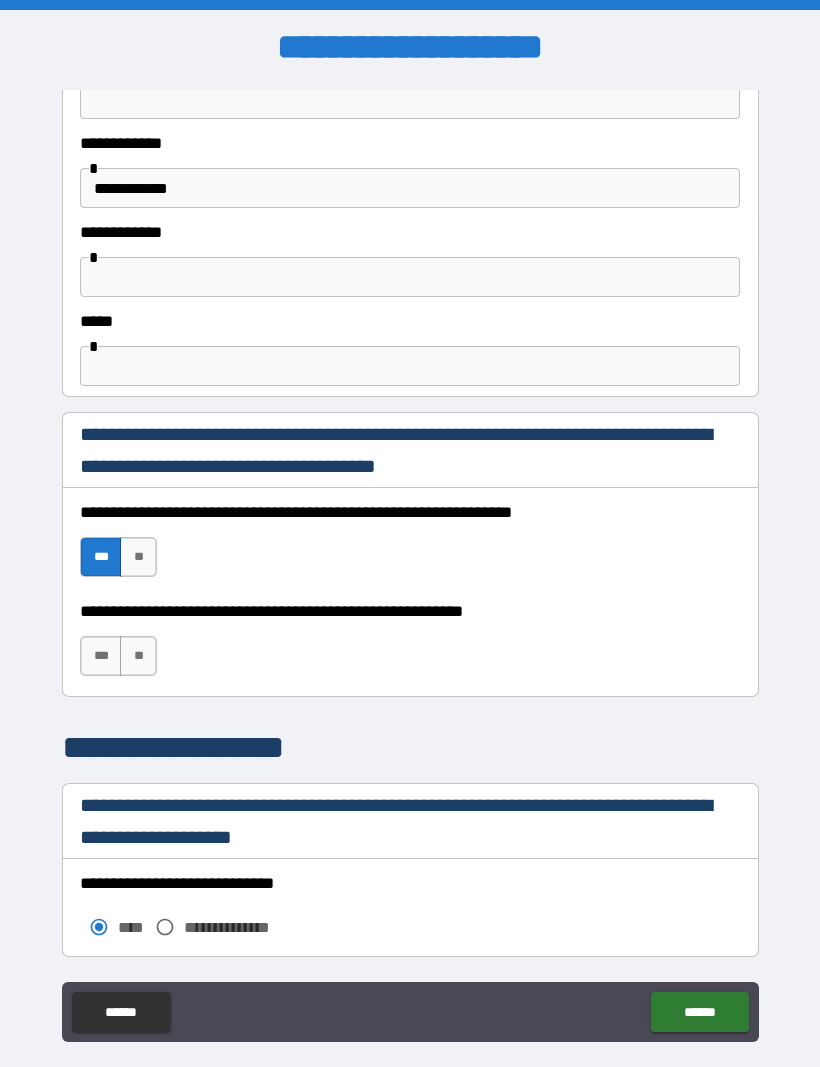 click on "***" at bounding box center (101, 656) 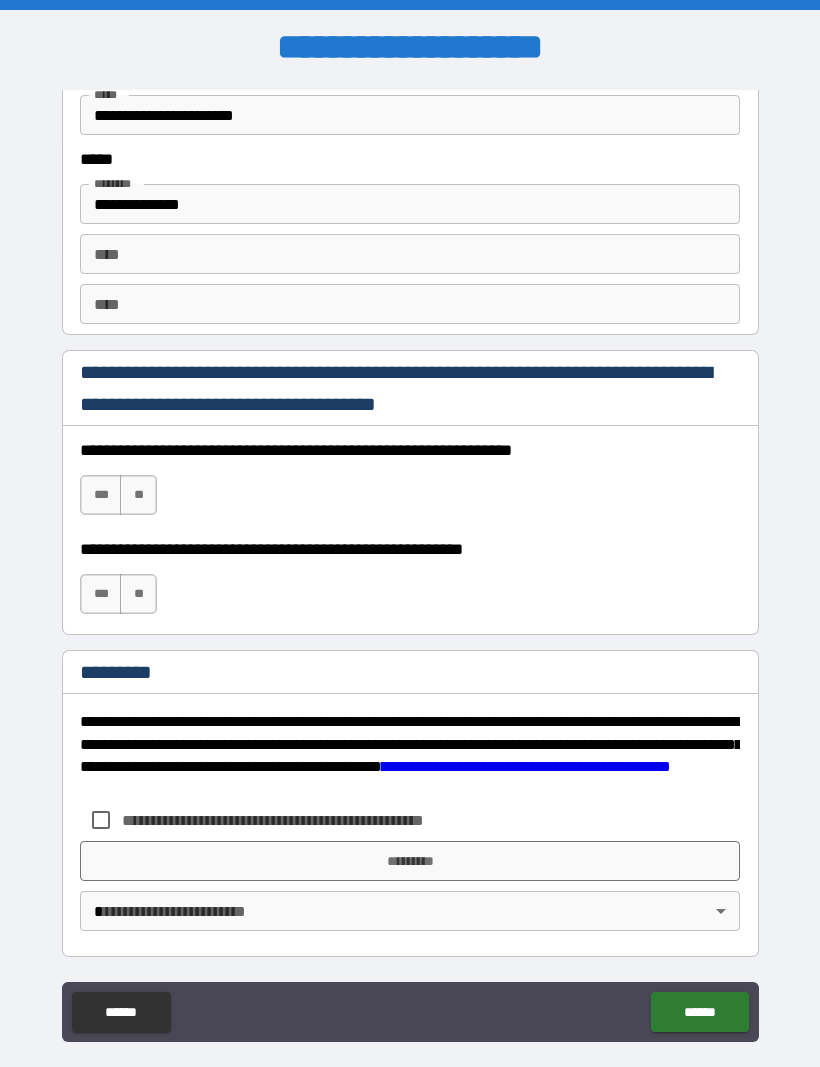 scroll, scrollTop: 3238, scrollLeft: 0, axis: vertical 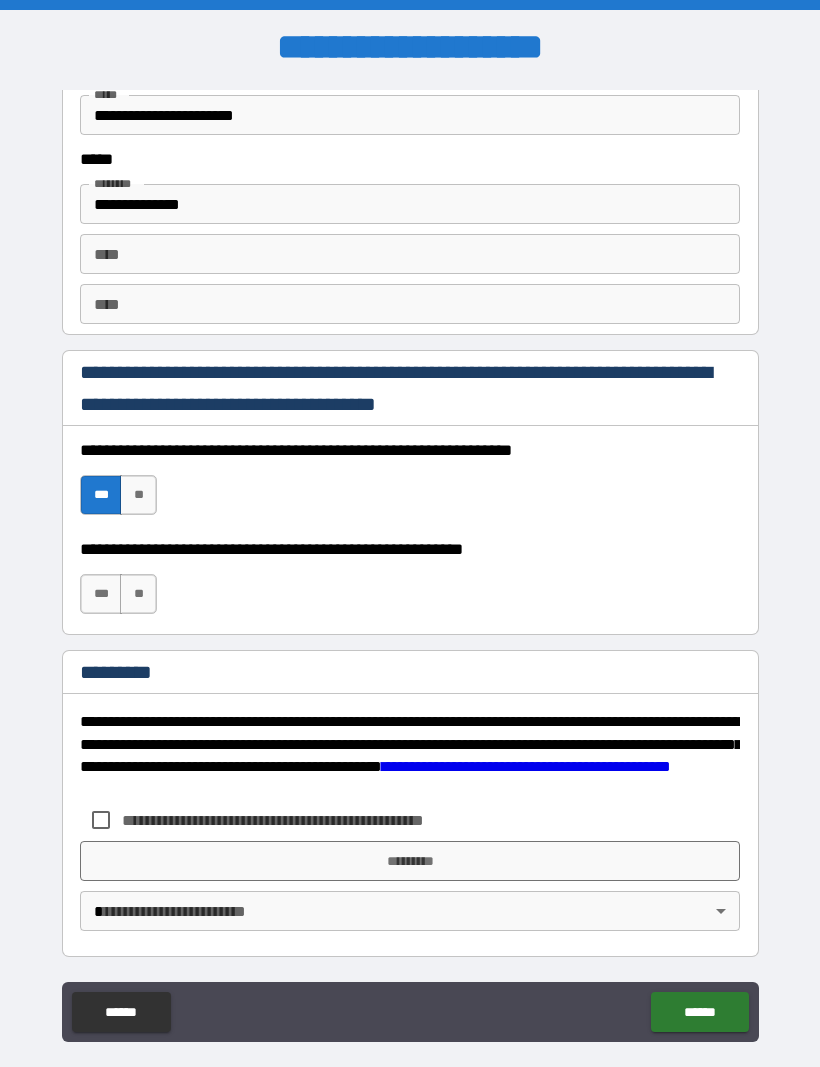 click on "***" at bounding box center [101, 594] 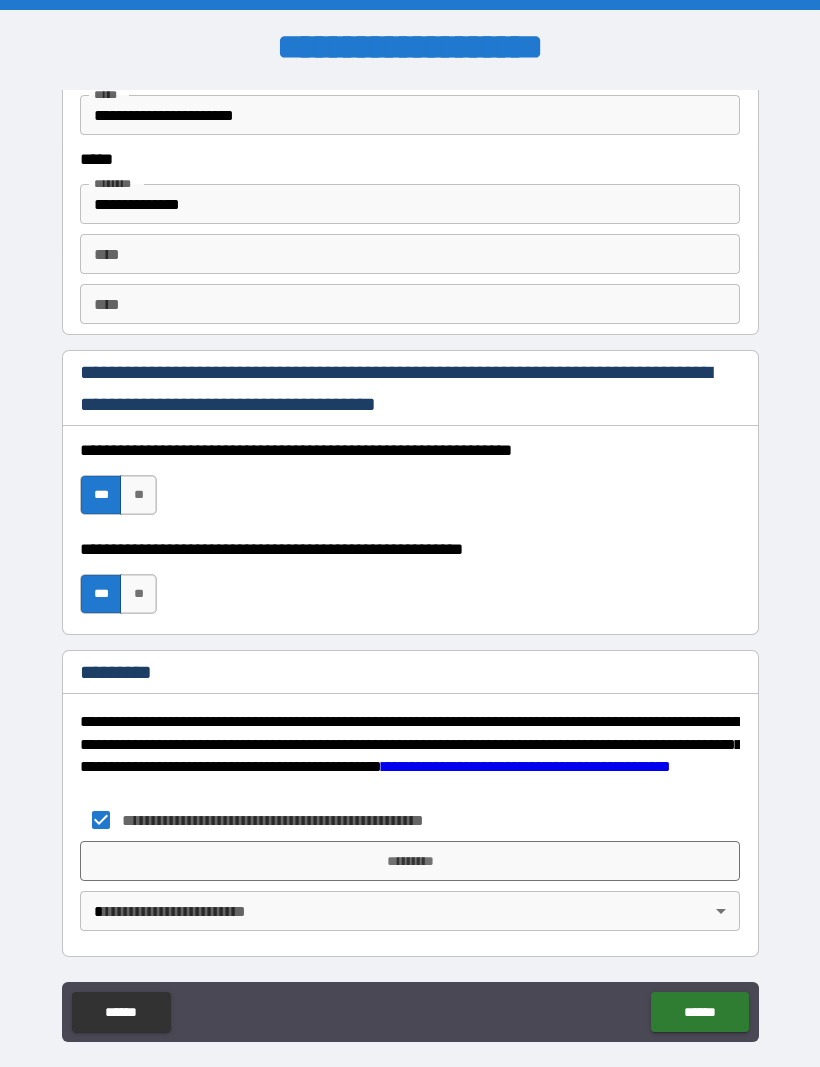 click on "*********" at bounding box center (410, 861) 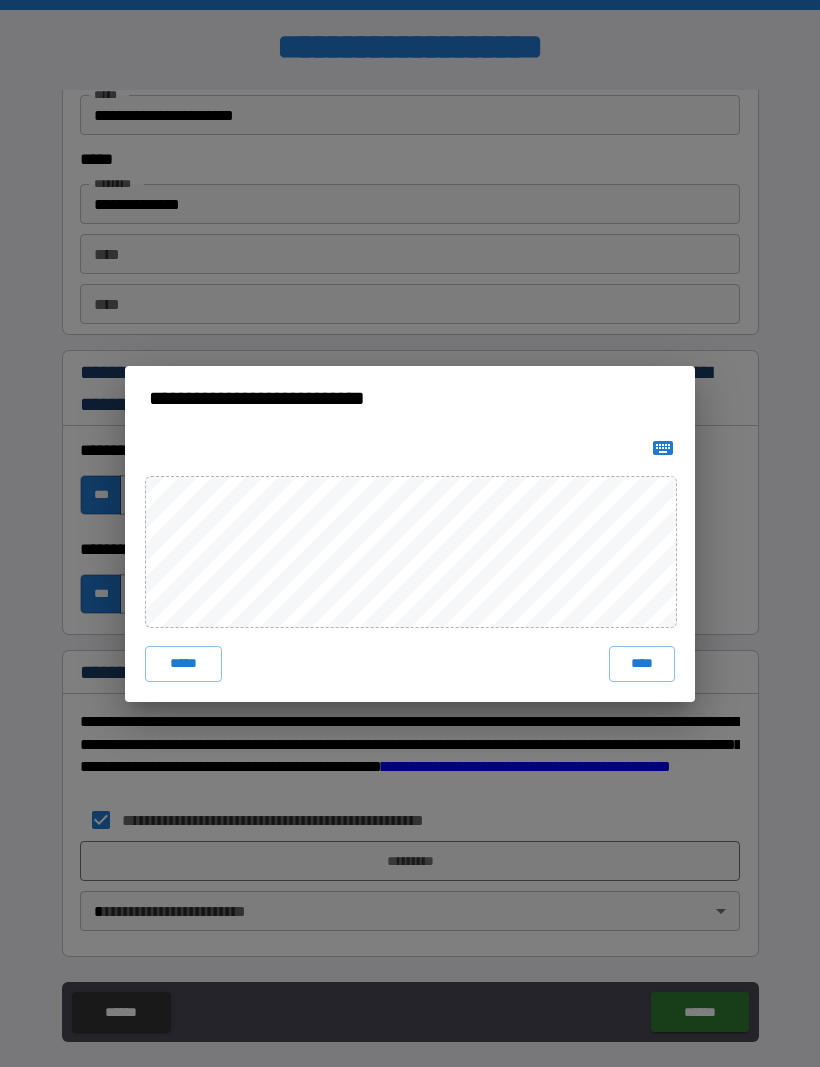 click on "****" at bounding box center (642, 664) 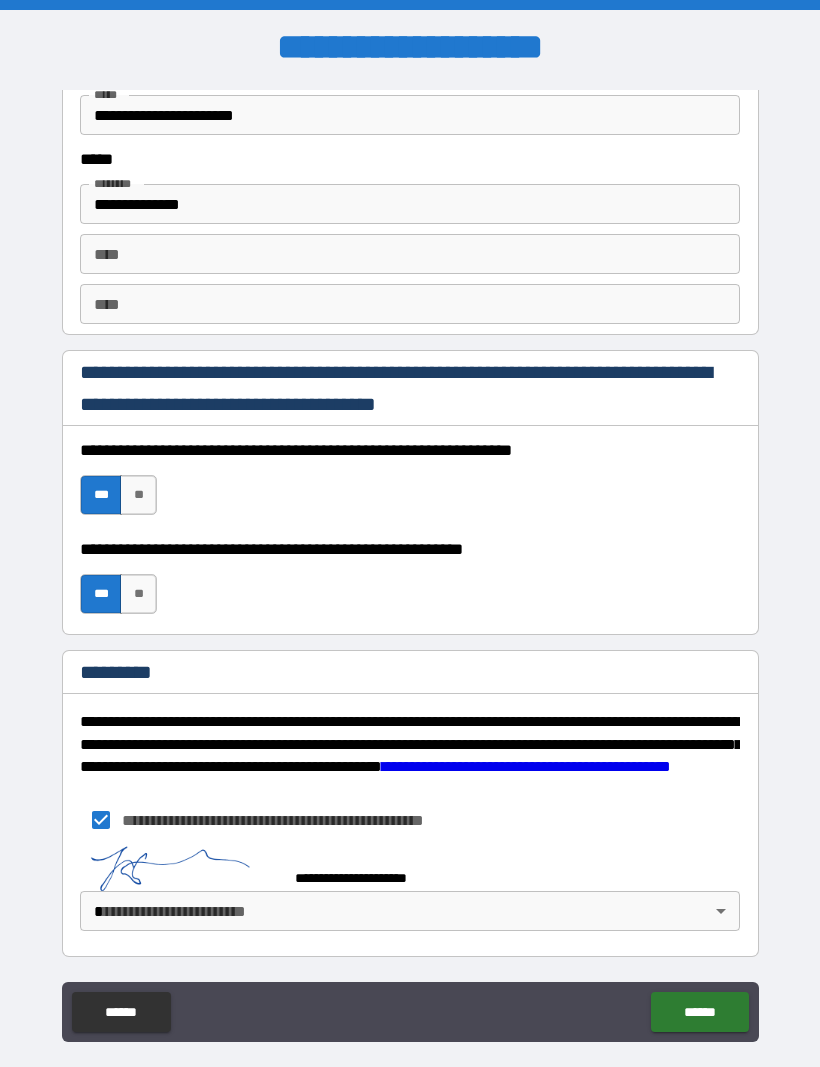 scroll, scrollTop: 3228, scrollLeft: 0, axis: vertical 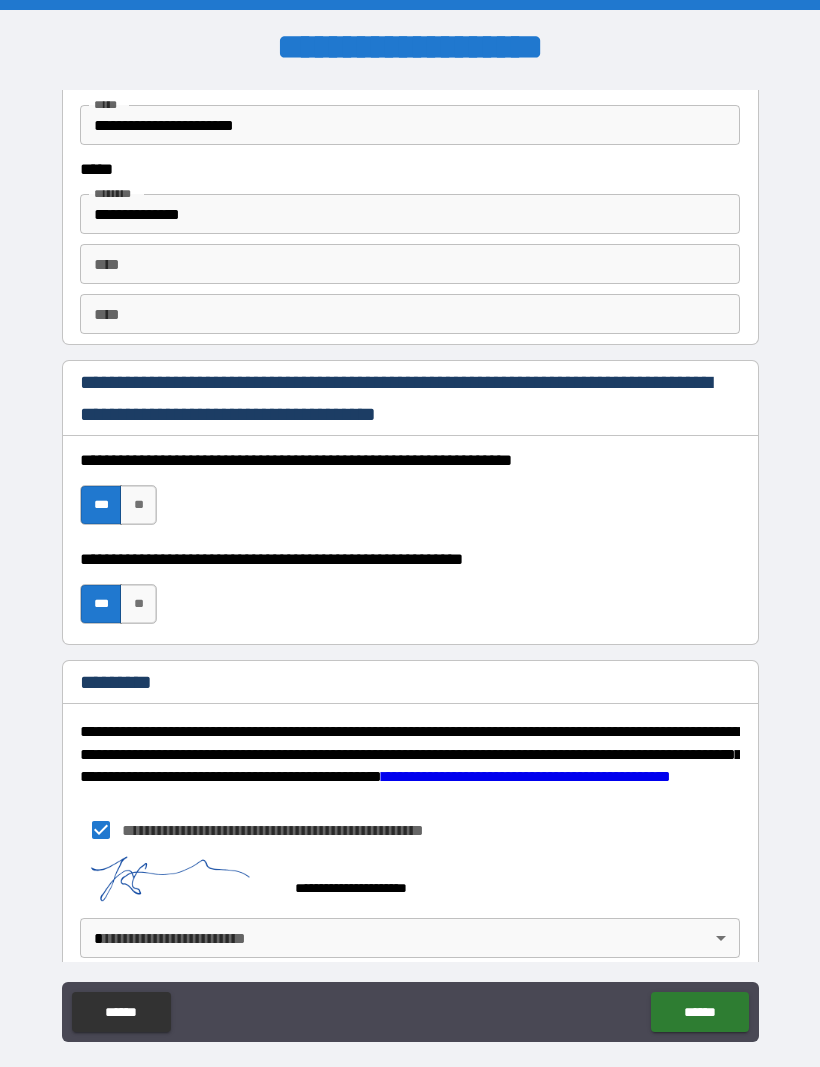 click on "******   ******" at bounding box center (410, 1014) 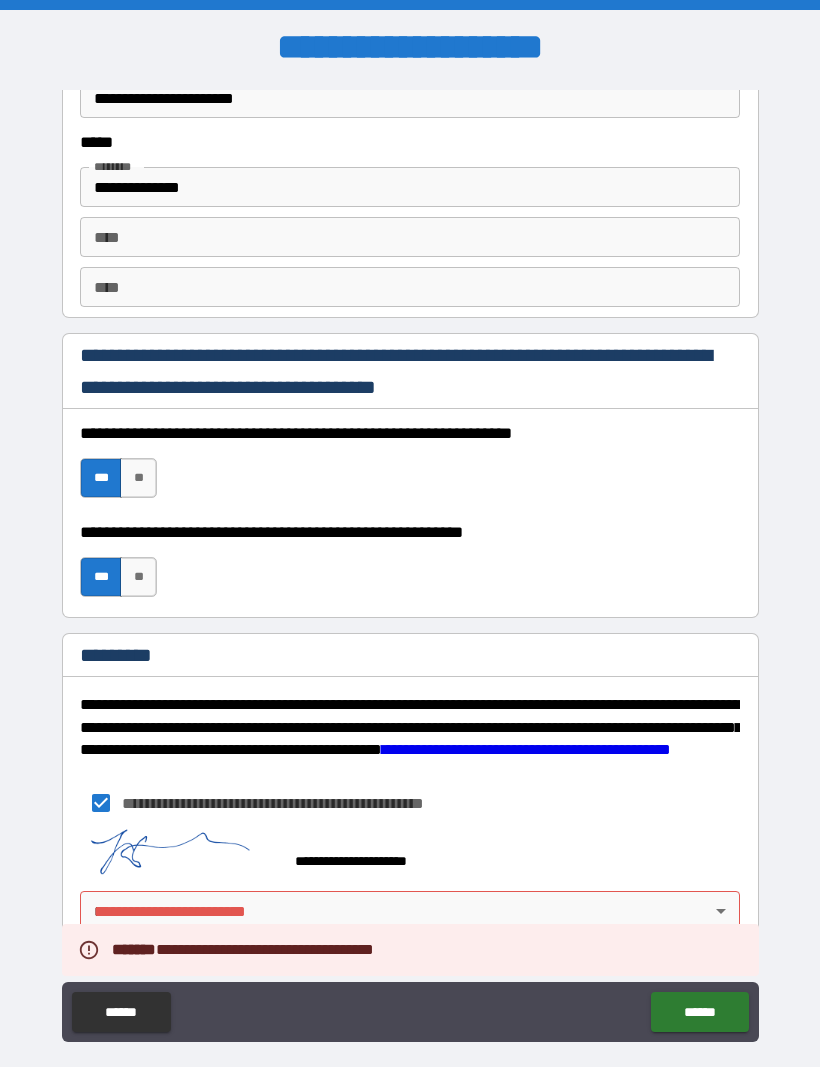 scroll, scrollTop: 3255, scrollLeft: 0, axis: vertical 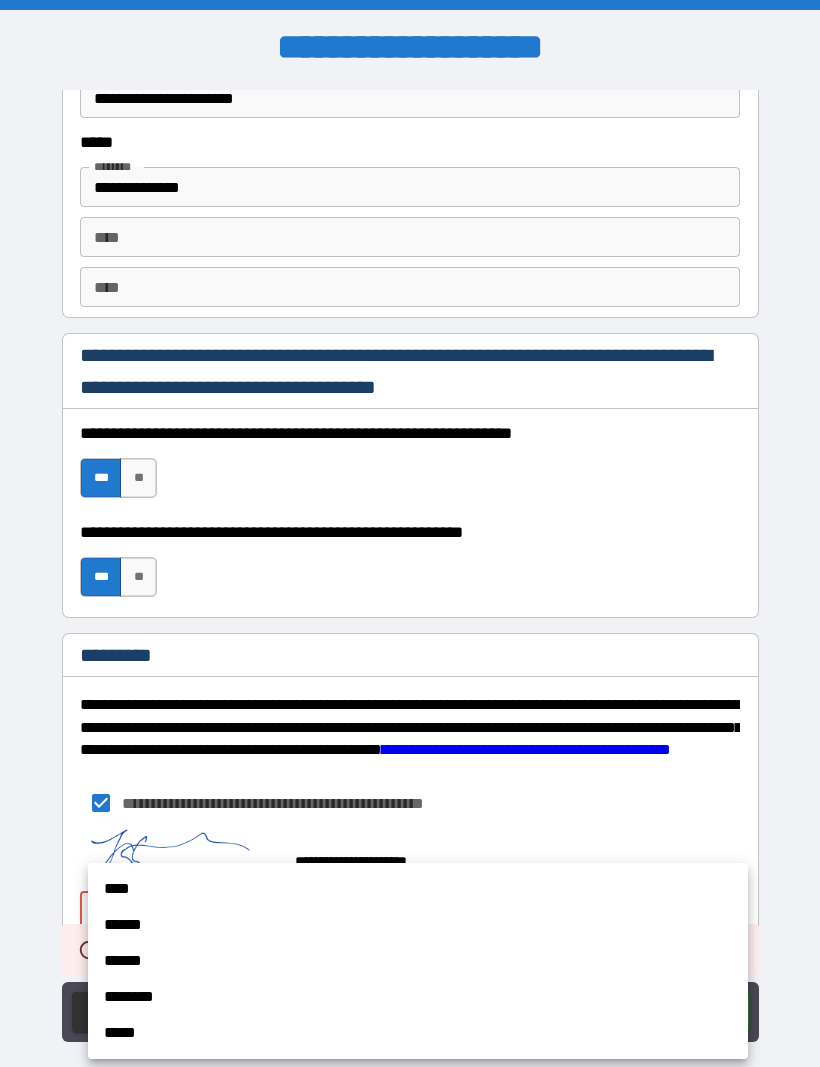 click on "****" at bounding box center [418, 889] 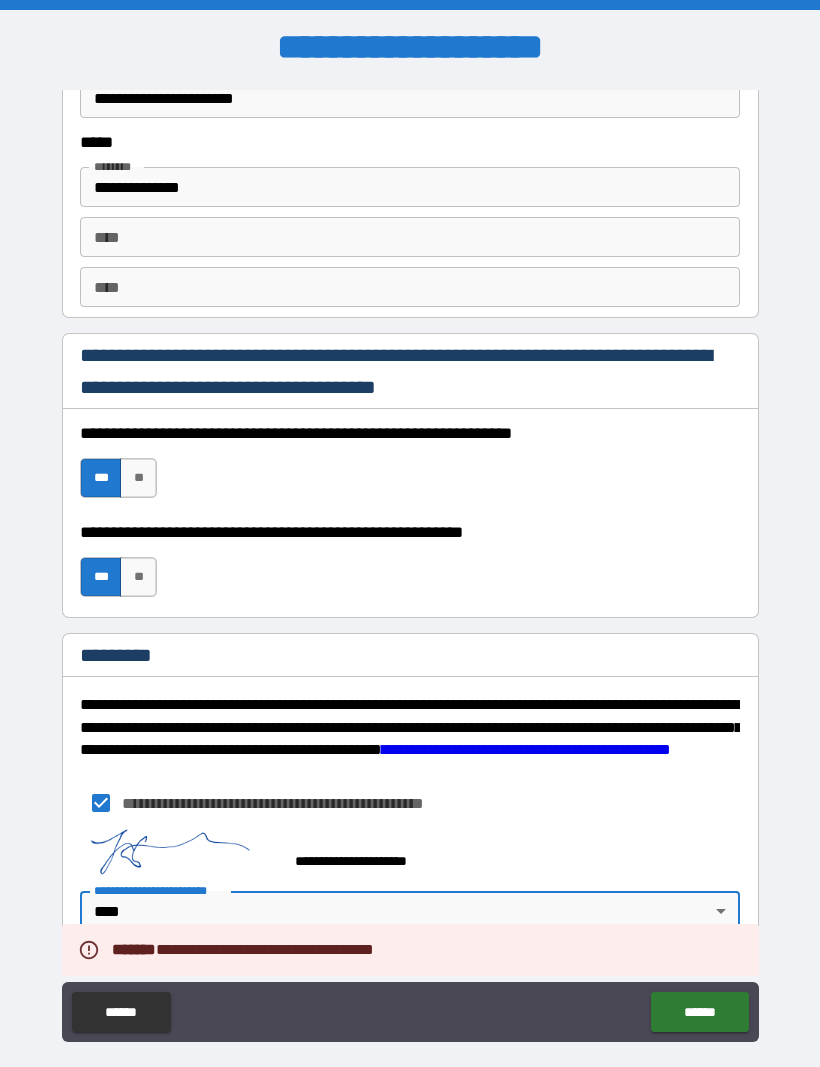 click on "******" at bounding box center (699, 1012) 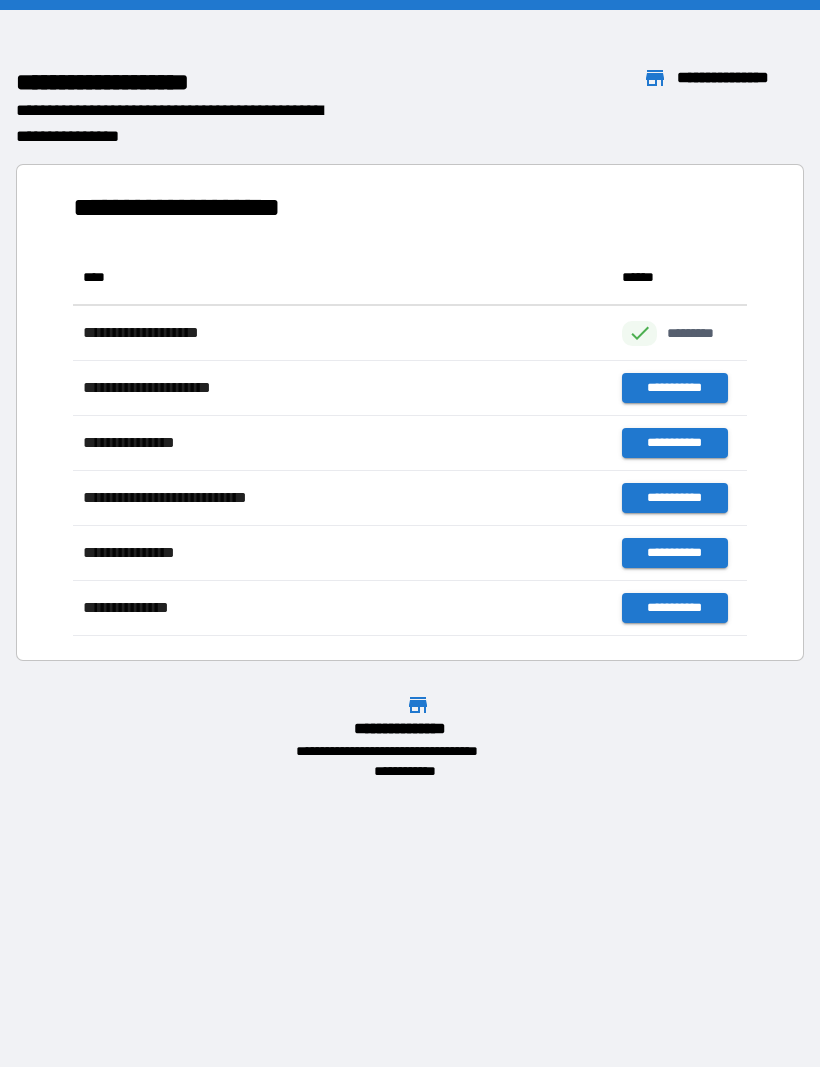 scroll, scrollTop: 1, scrollLeft: 1, axis: both 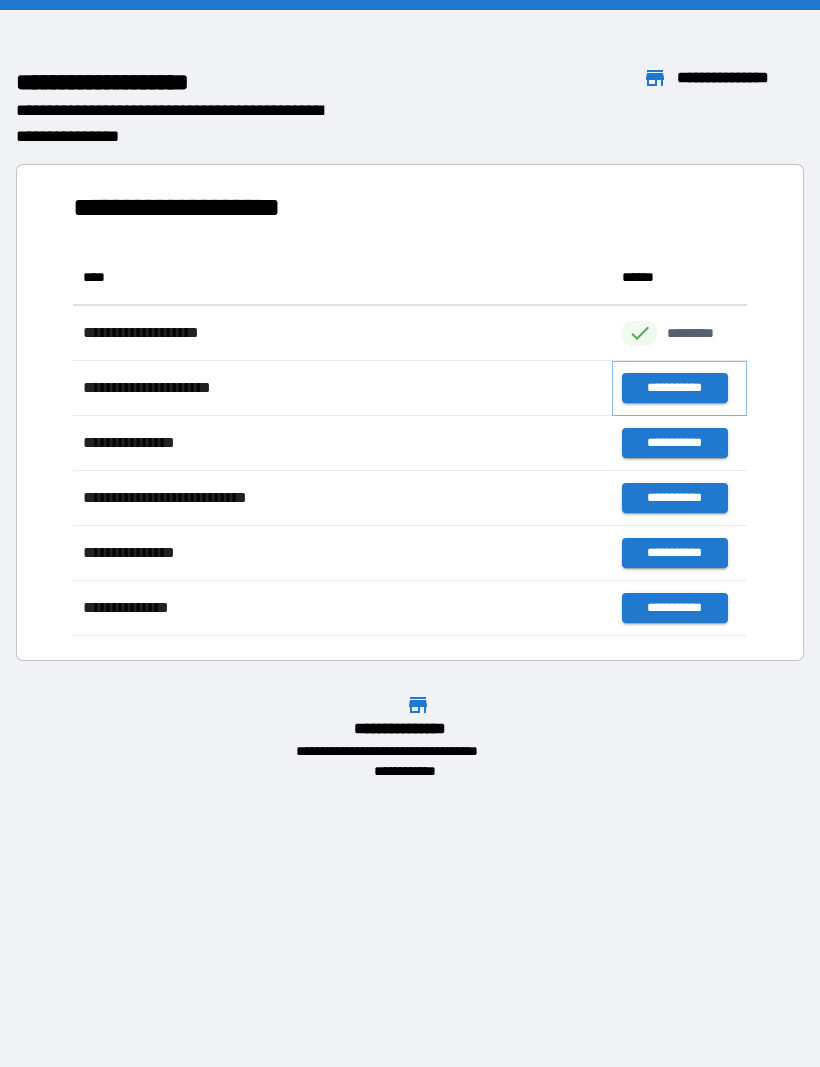 click on "**********" at bounding box center (674, 388) 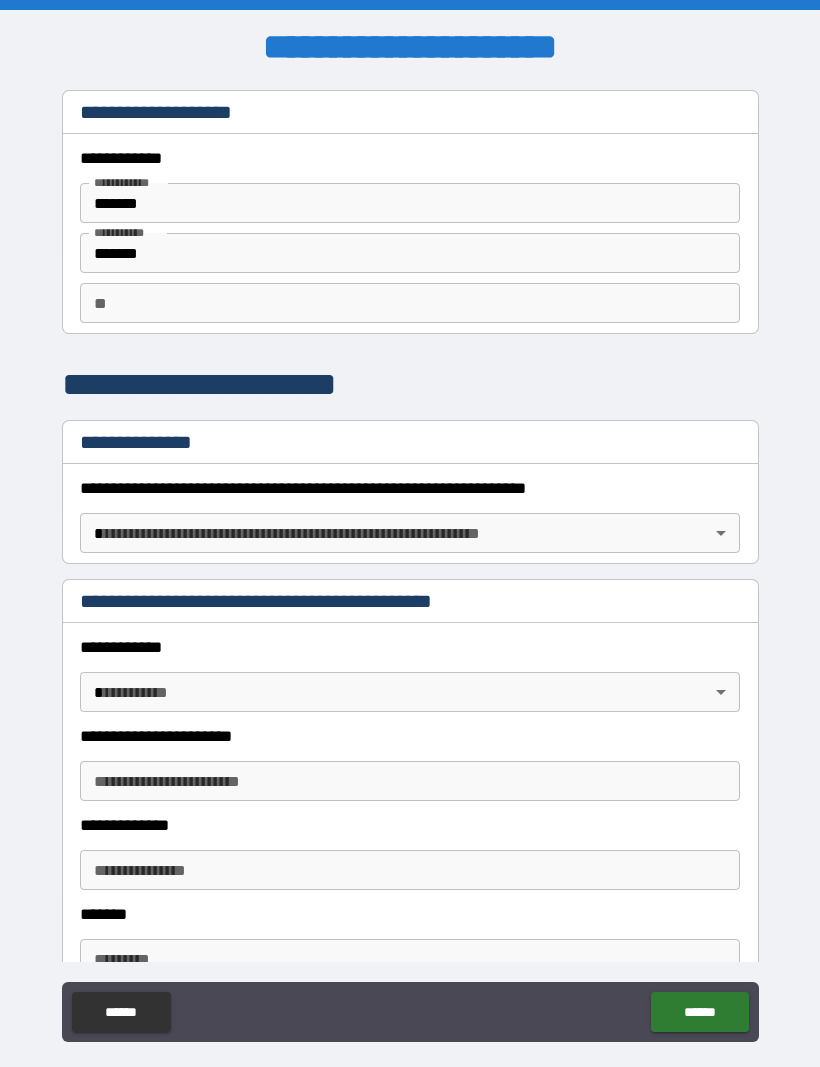 click on "**********" at bounding box center [410, 567] 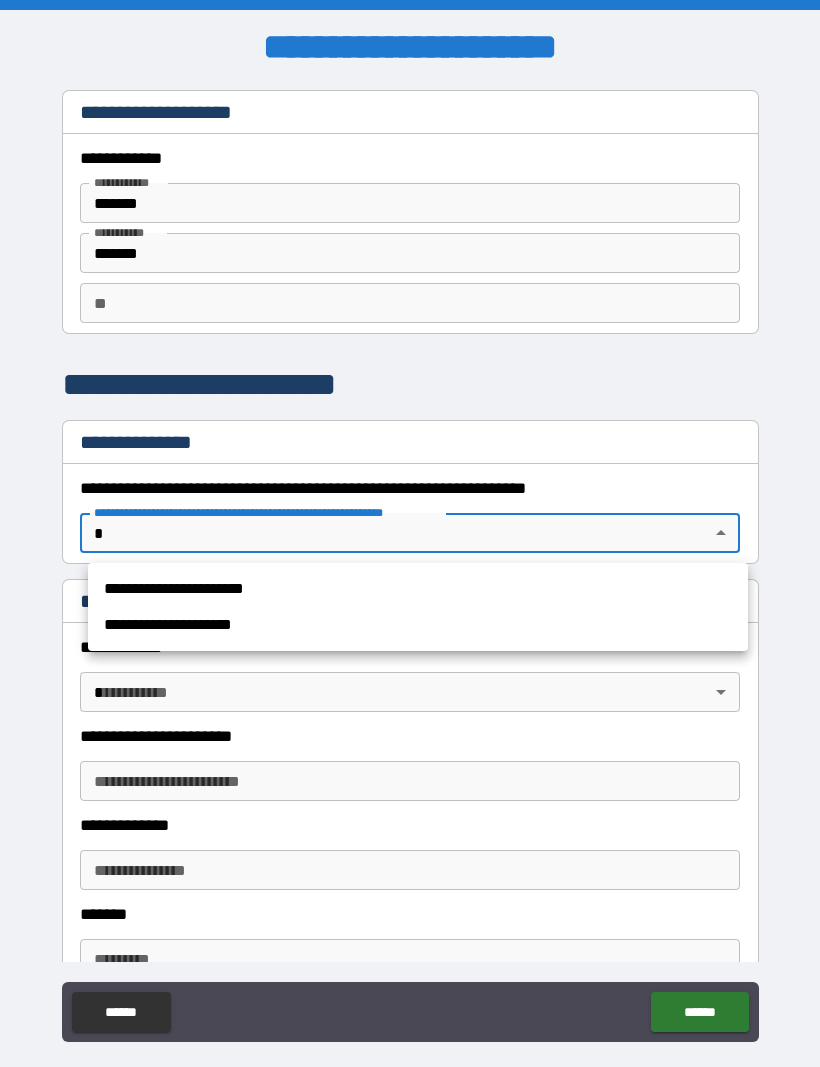 click on "**********" at bounding box center (418, 625) 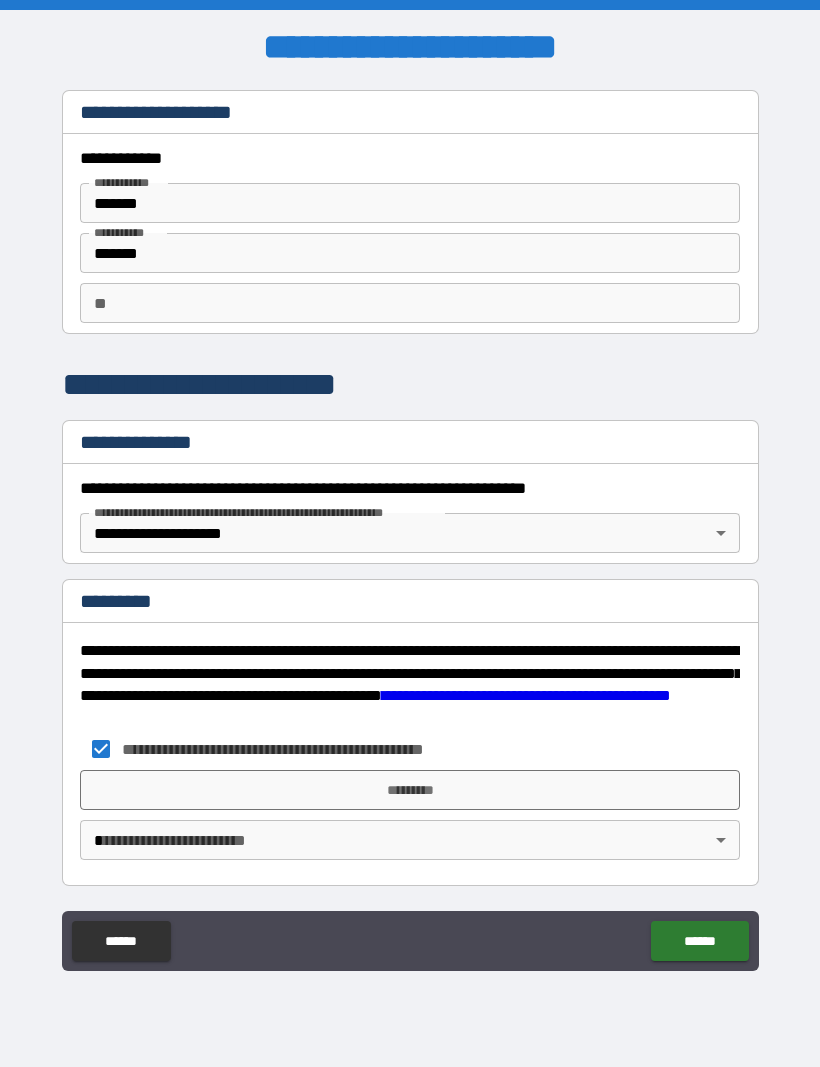 click on "*********" at bounding box center (410, 790) 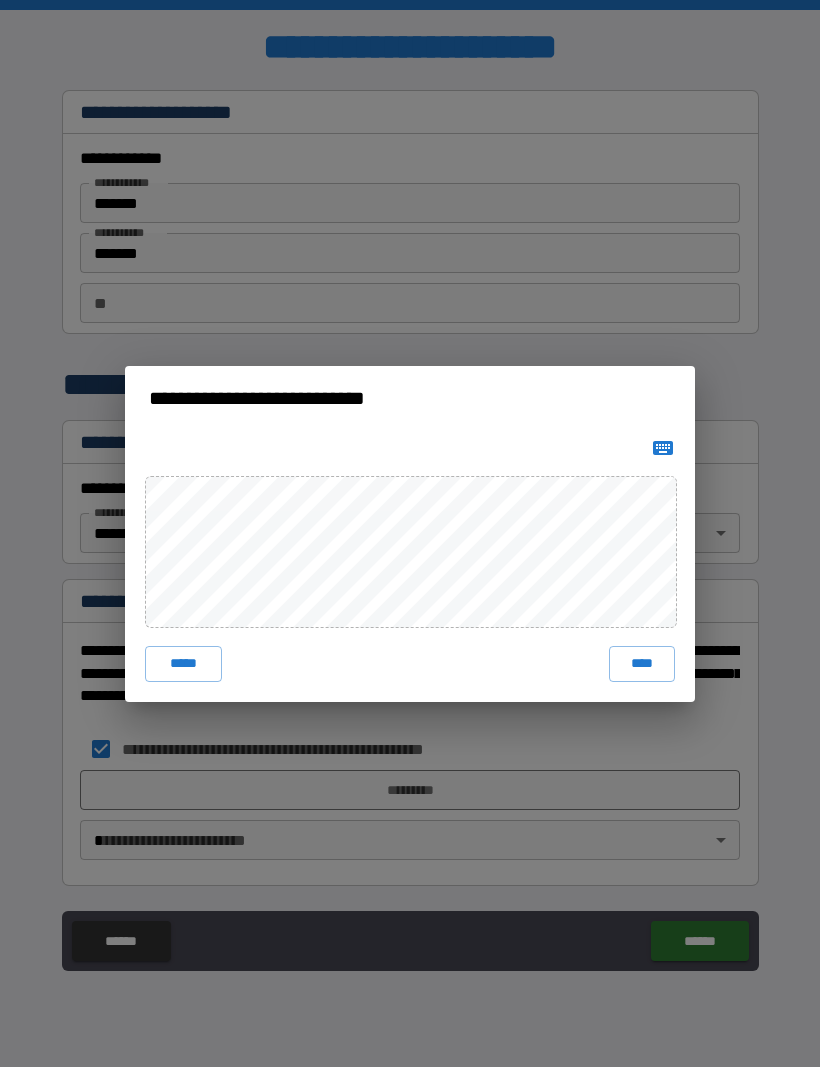 click on "****" at bounding box center [642, 664] 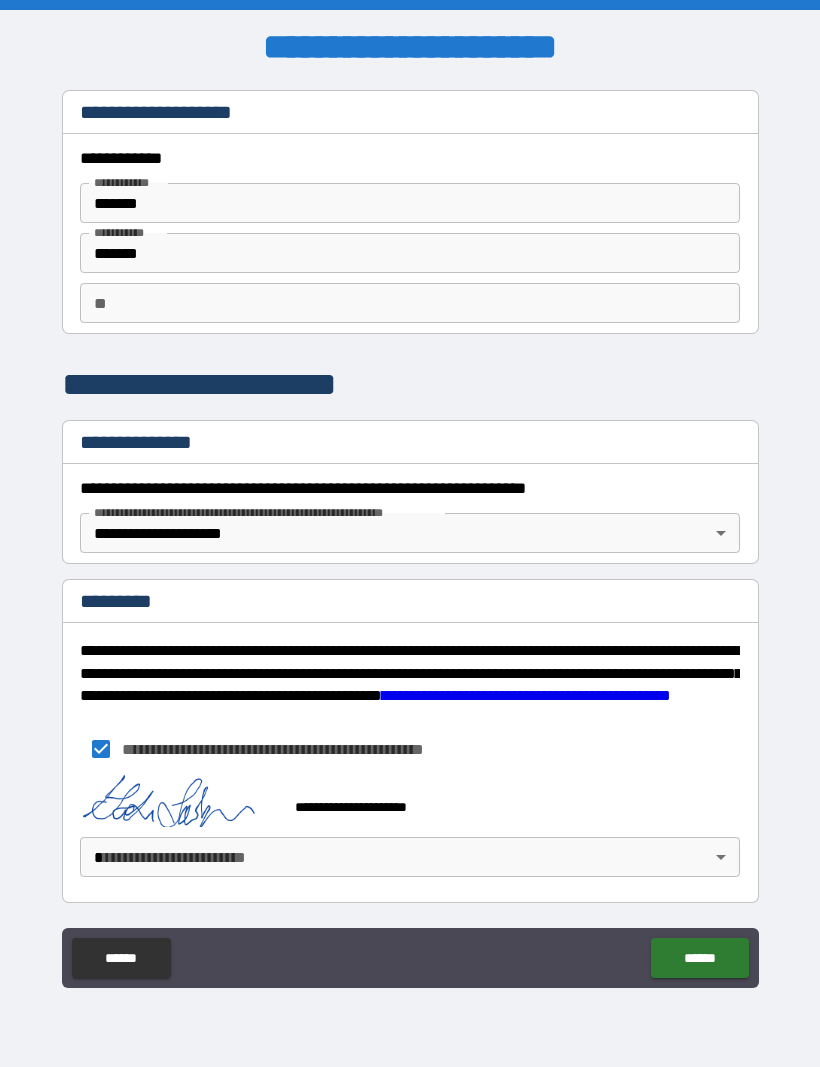 click on "**********" at bounding box center (410, 567) 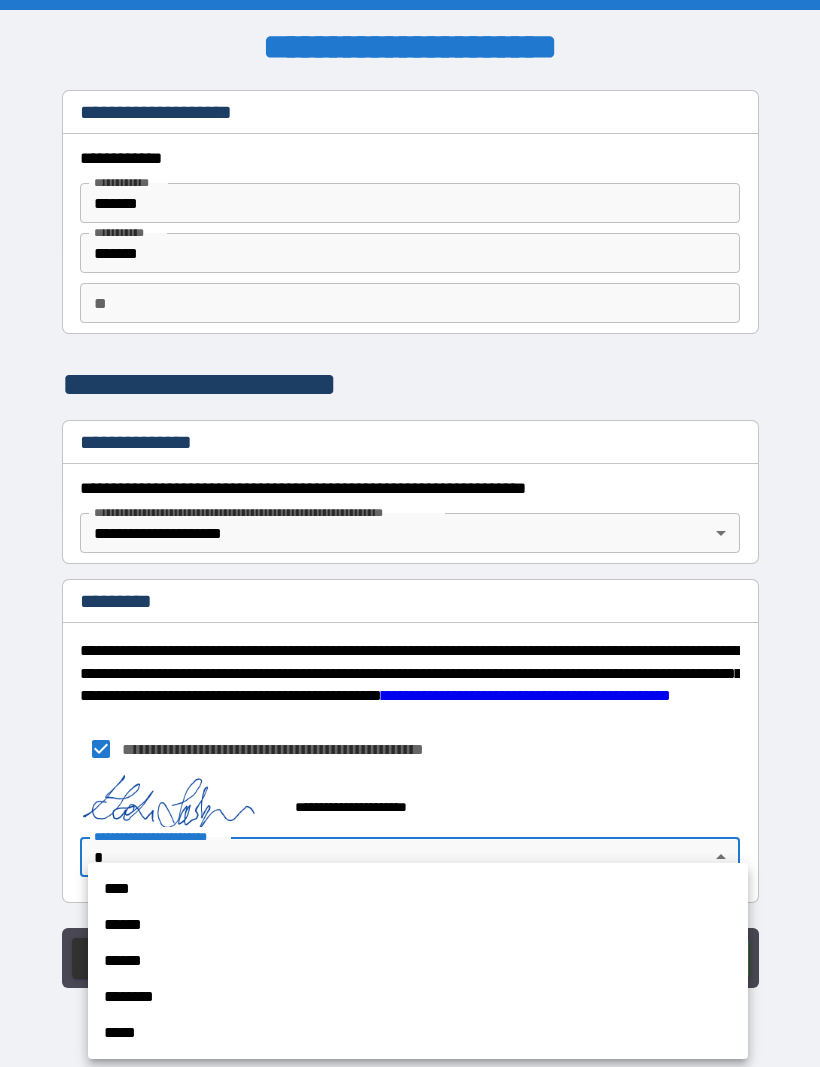 click on "****" at bounding box center [418, 889] 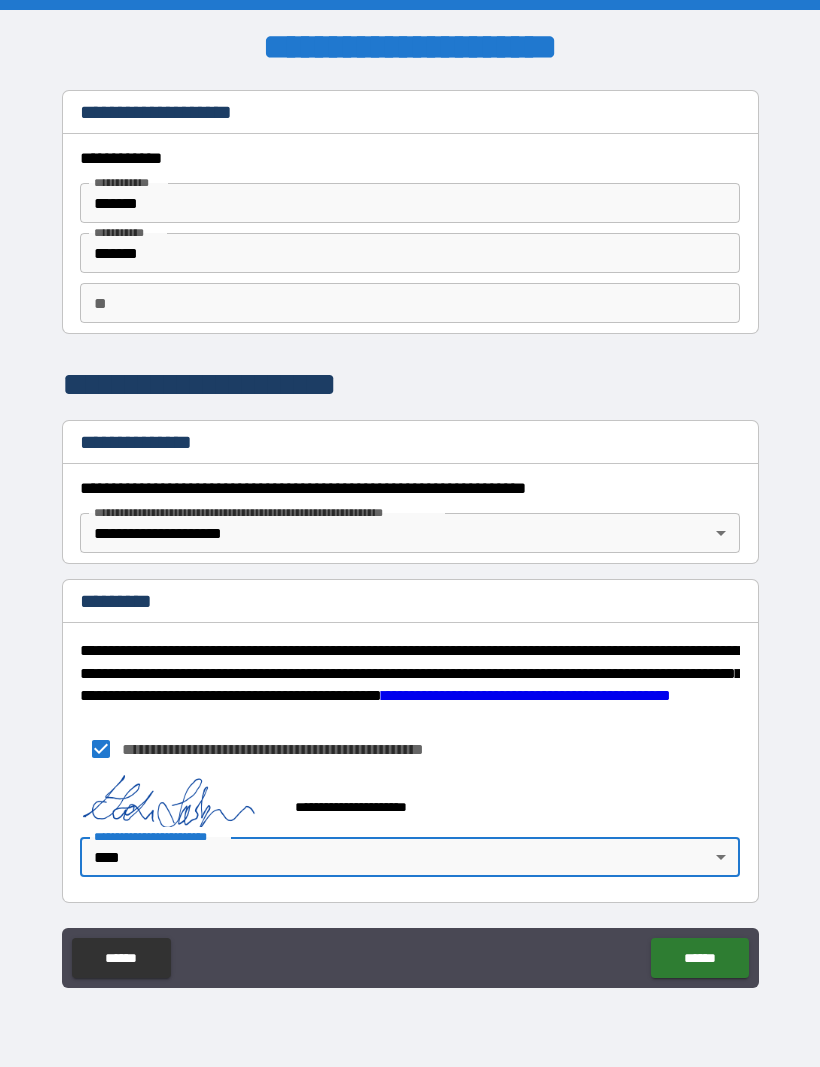 click on "******" at bounding box center [699, 958] 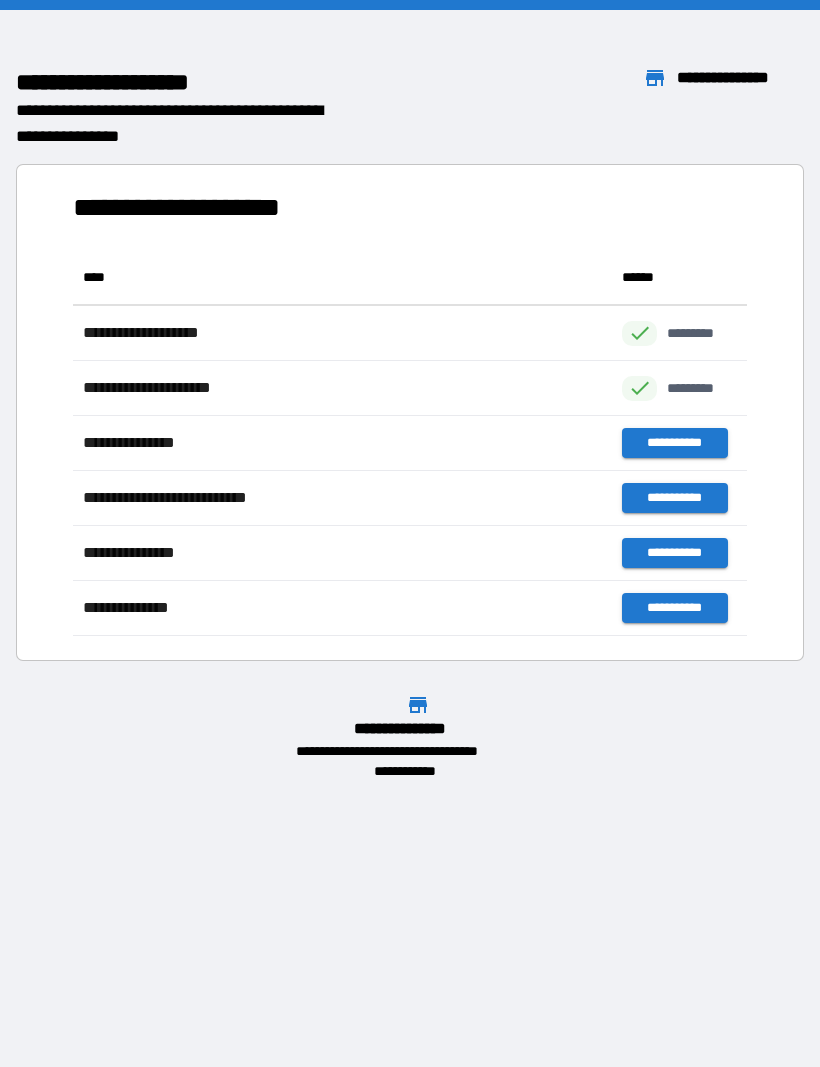 scroll, scrollTop: 1, scrollLeft: 1, axis: both 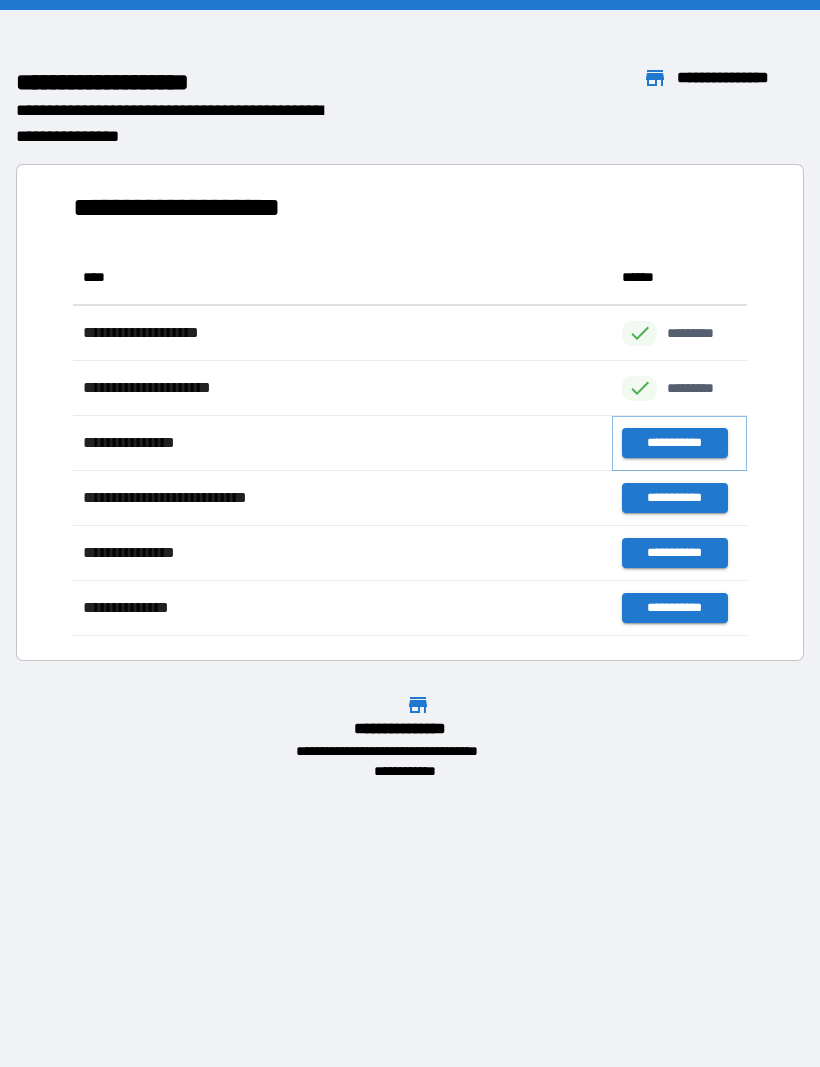 click on "**********" at bounding box center (674, 443) 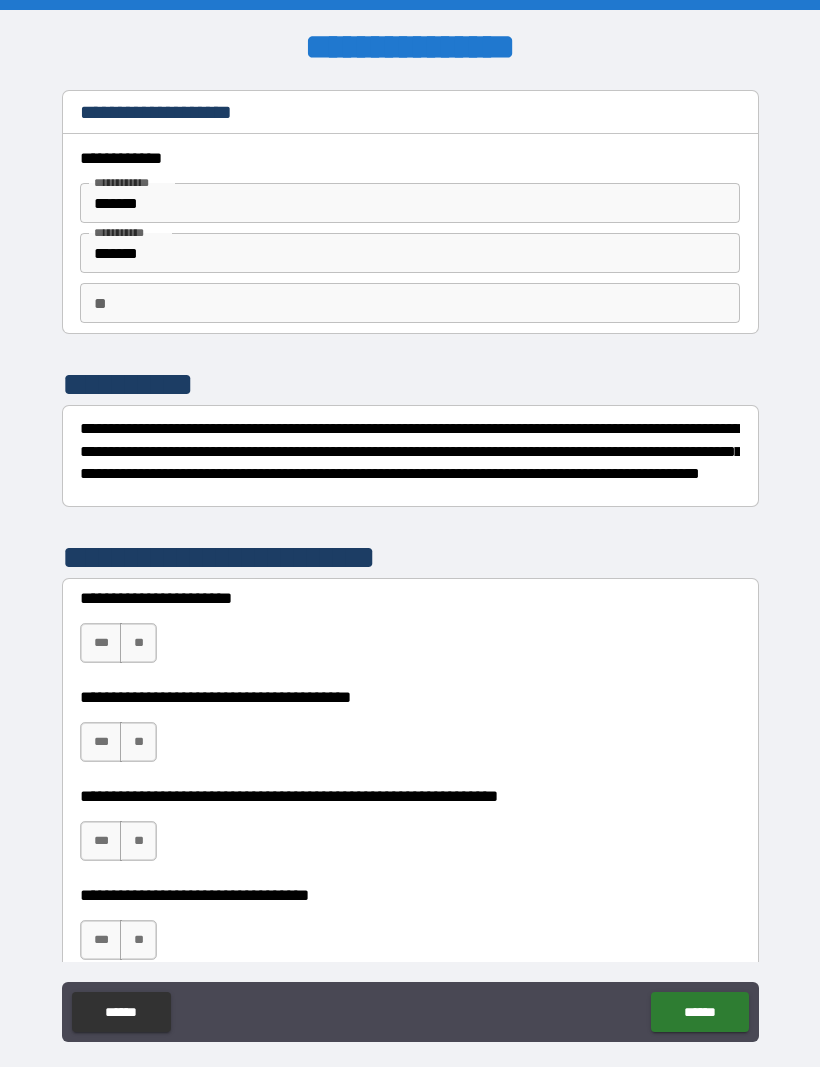 click on "***" at bounding box center [101, 643] 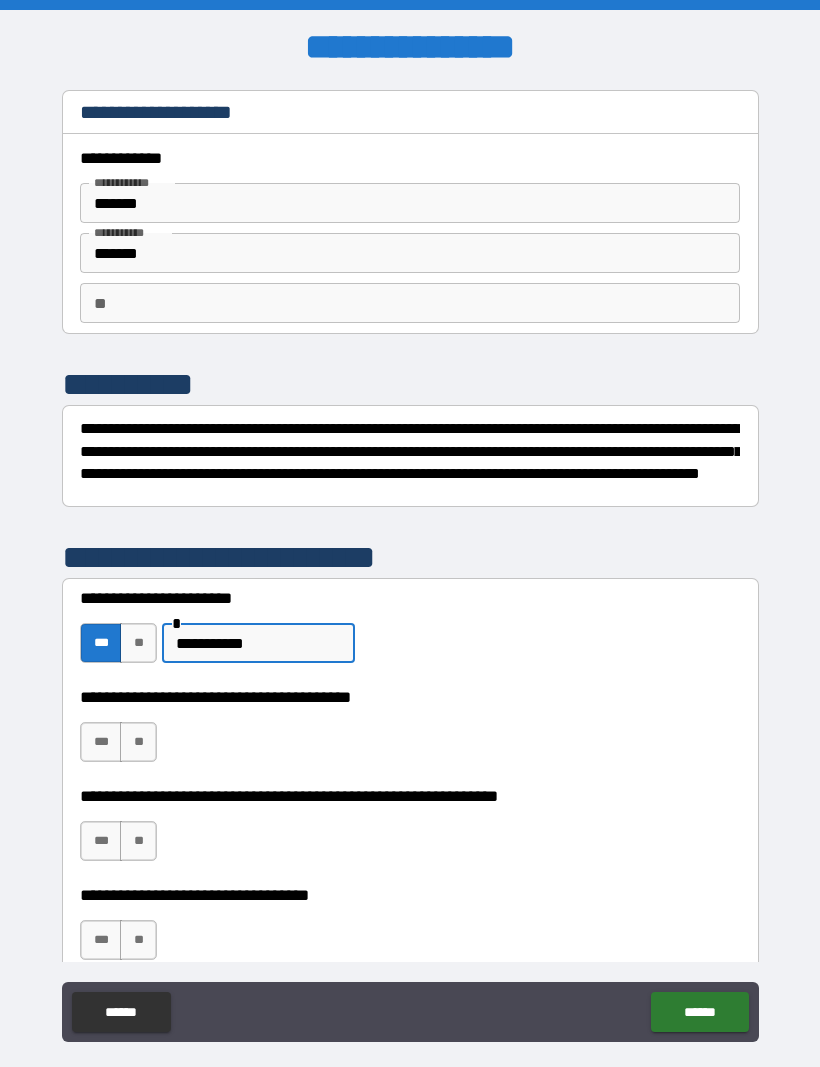 type on "**********" 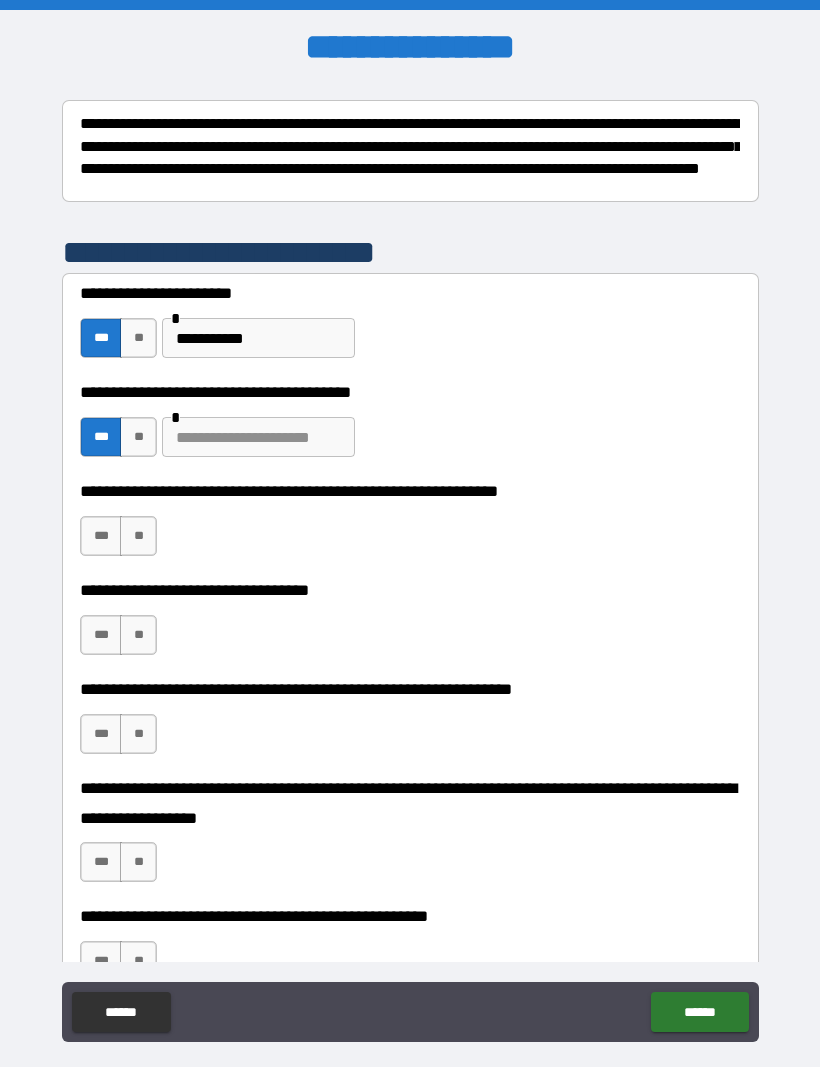 scroll, scrollTop: 355, scrollLeft: 0, axis: vertical 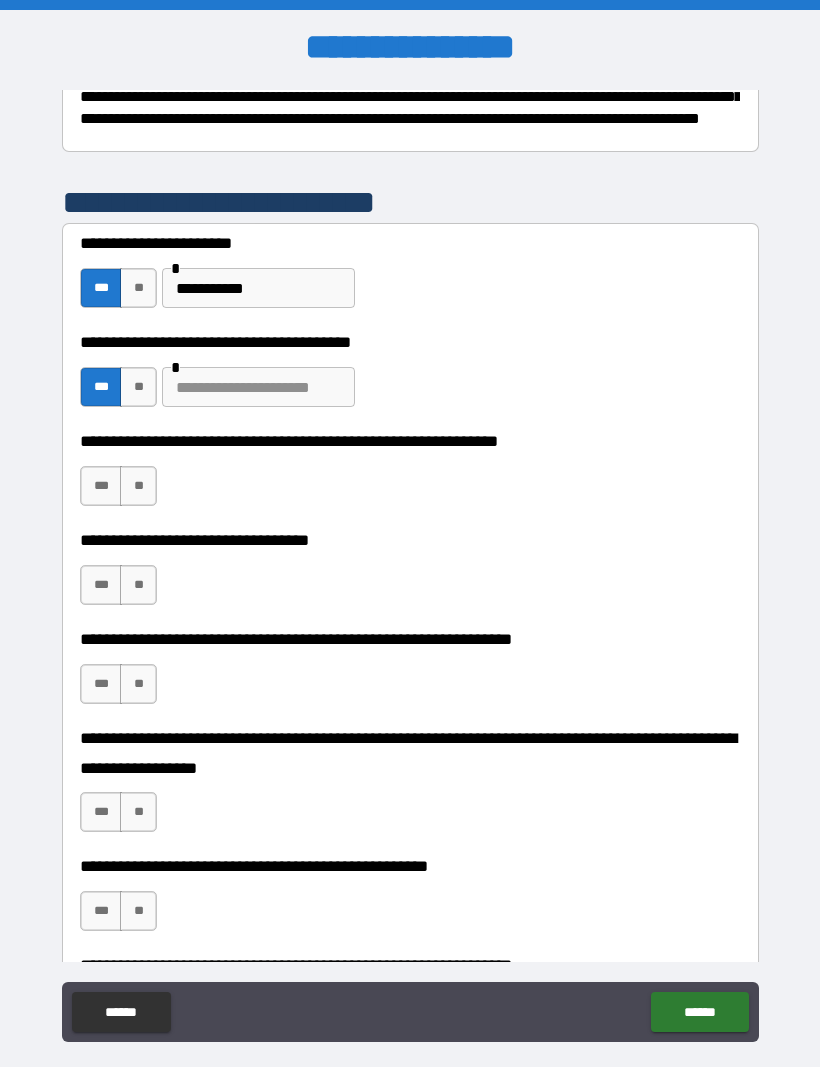 click on "***" at bounding box center (101, 486) 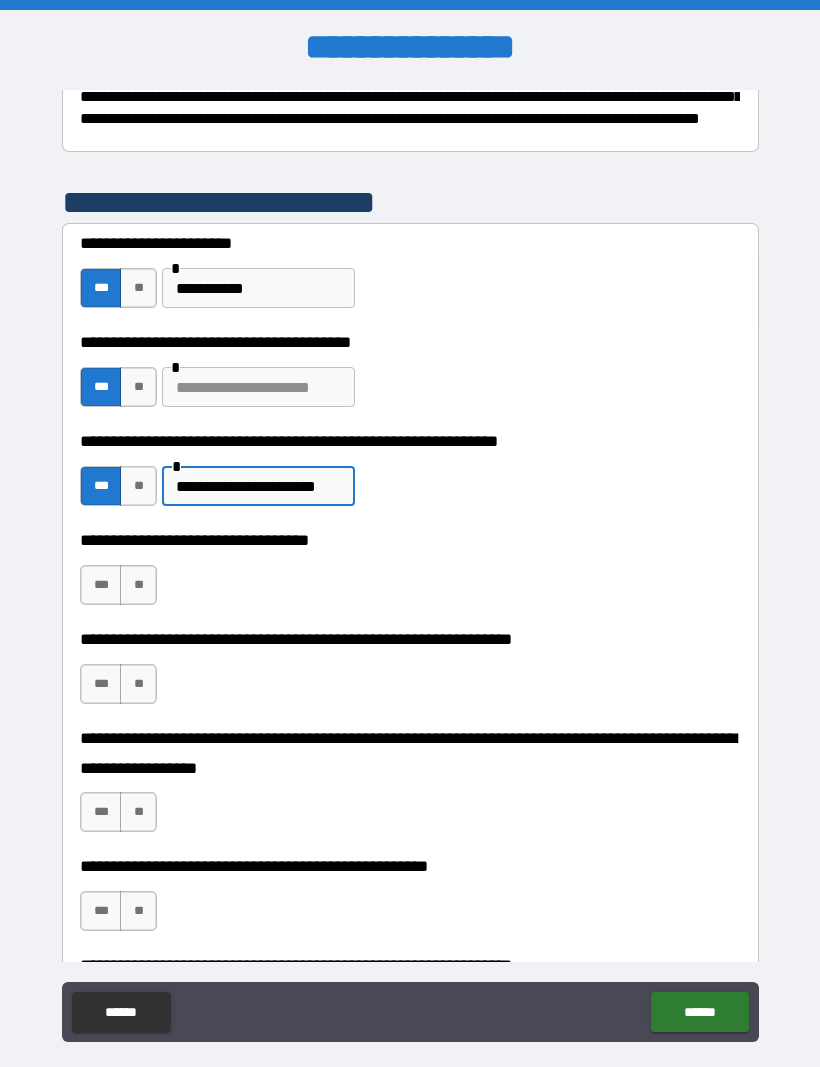 type on "**********" 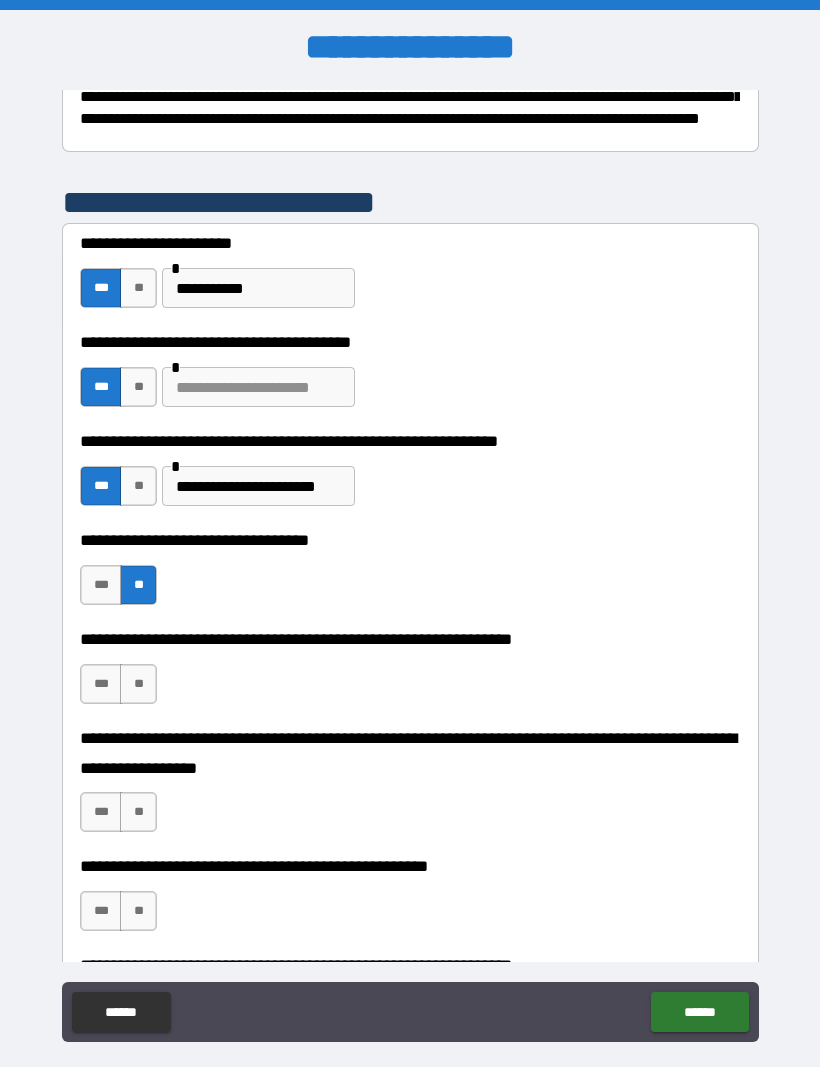 click on "**" at bounding box center [138, 684] 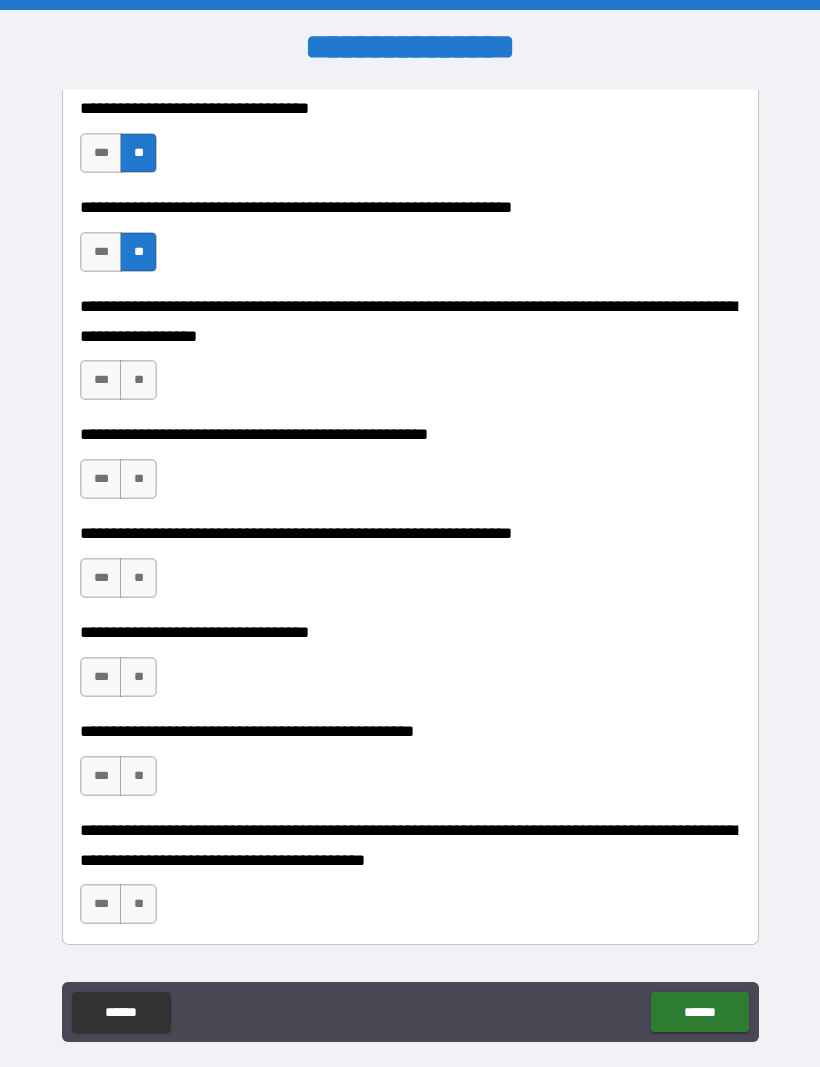 scroll, scrollTop: 819, scrollLeft: 0, axis: vertical 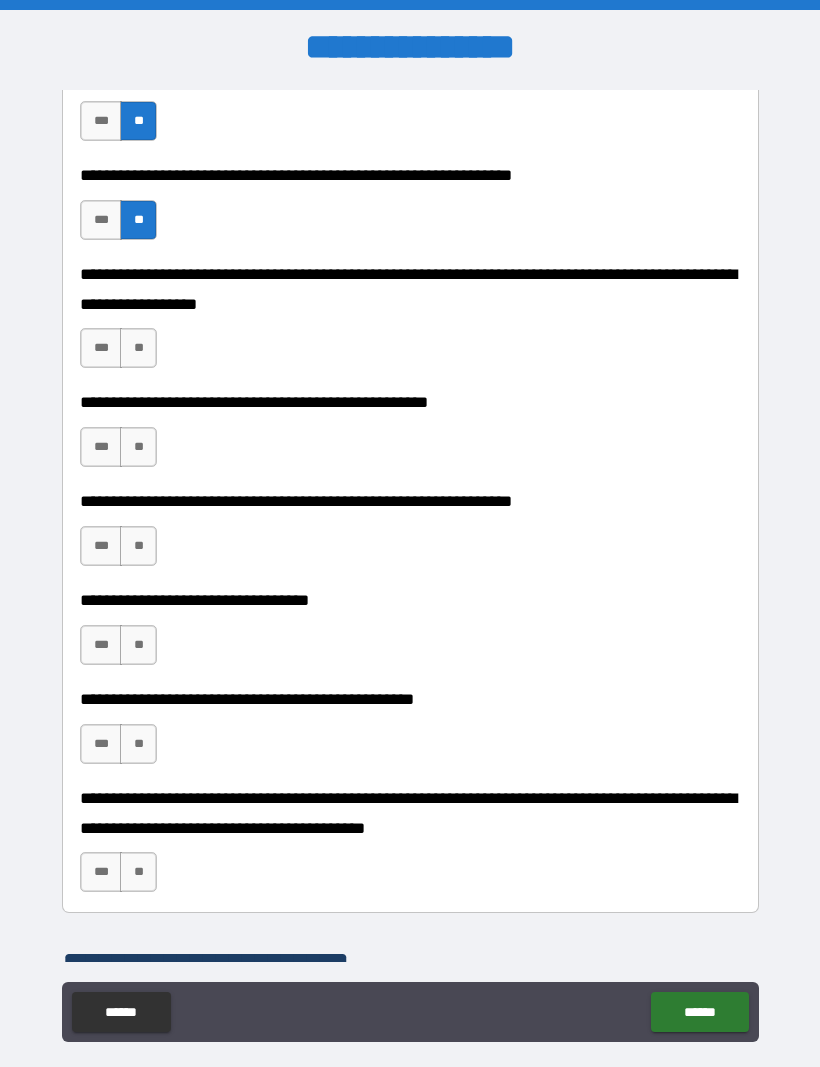 click on "**" at bounding box center [138, 348] 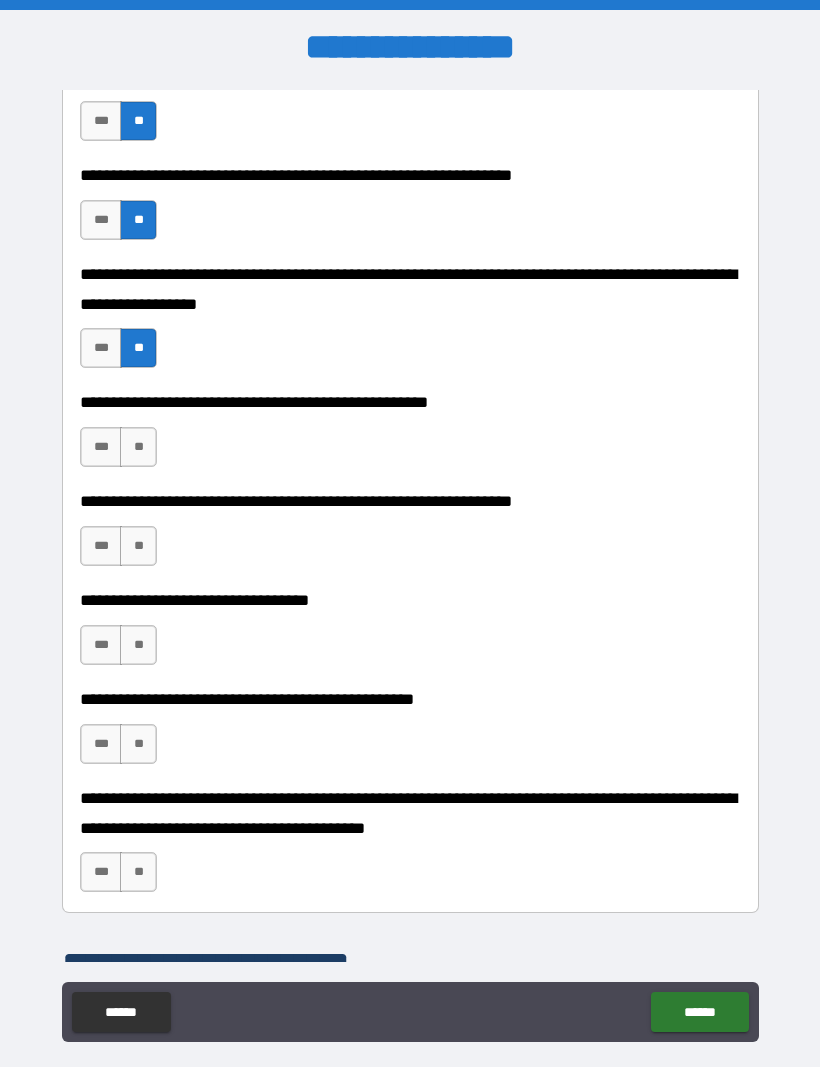 click on "**" at bounding box center (138, 447) 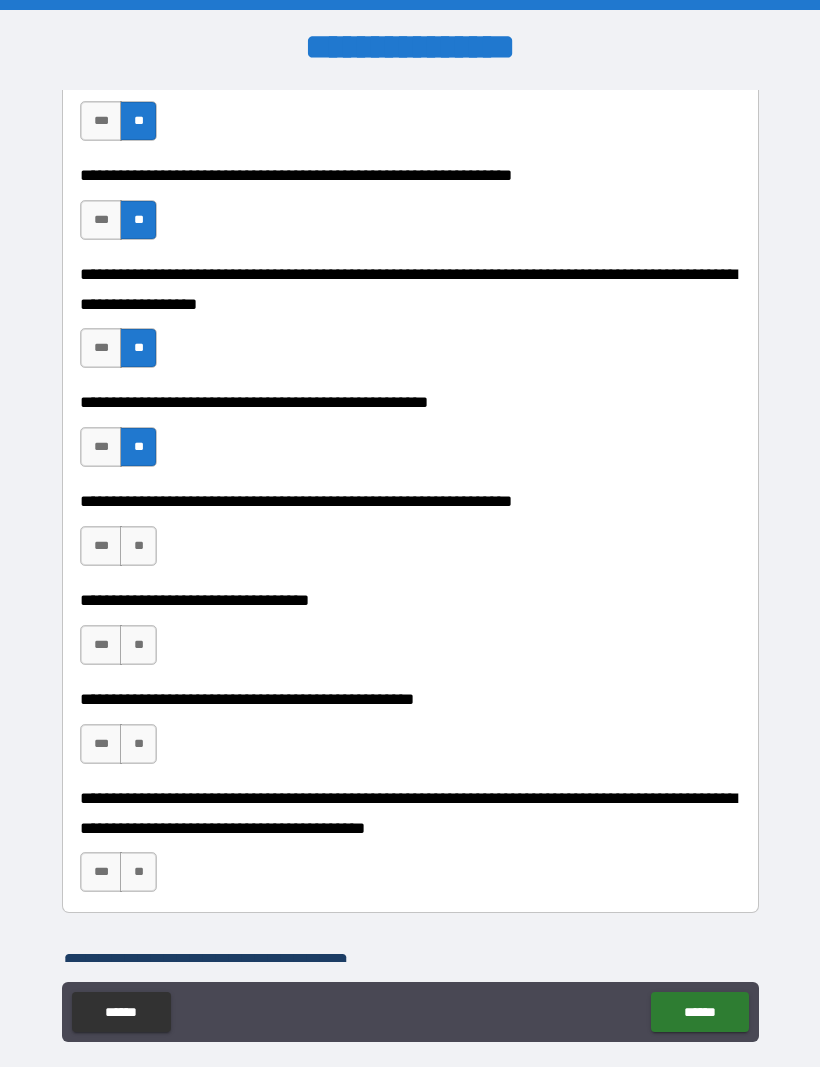click on "**" at bounding box center (138, 546) 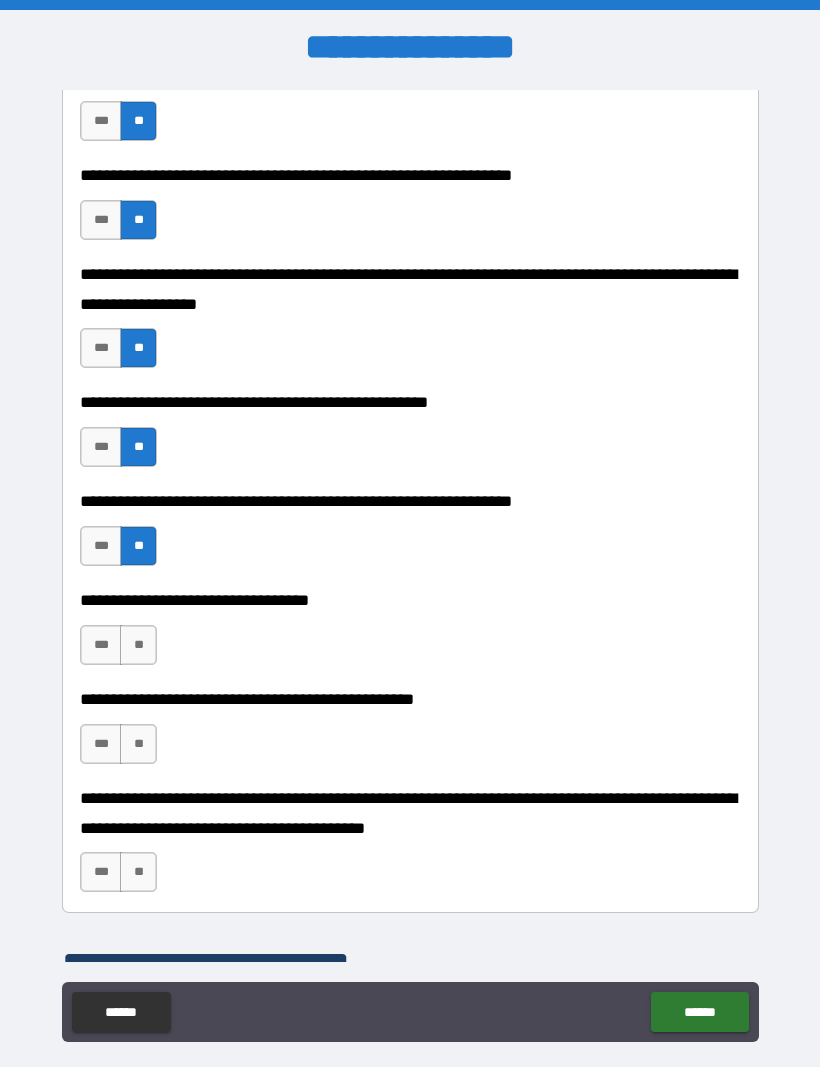 click on "**" at bounding box center [138, 645] 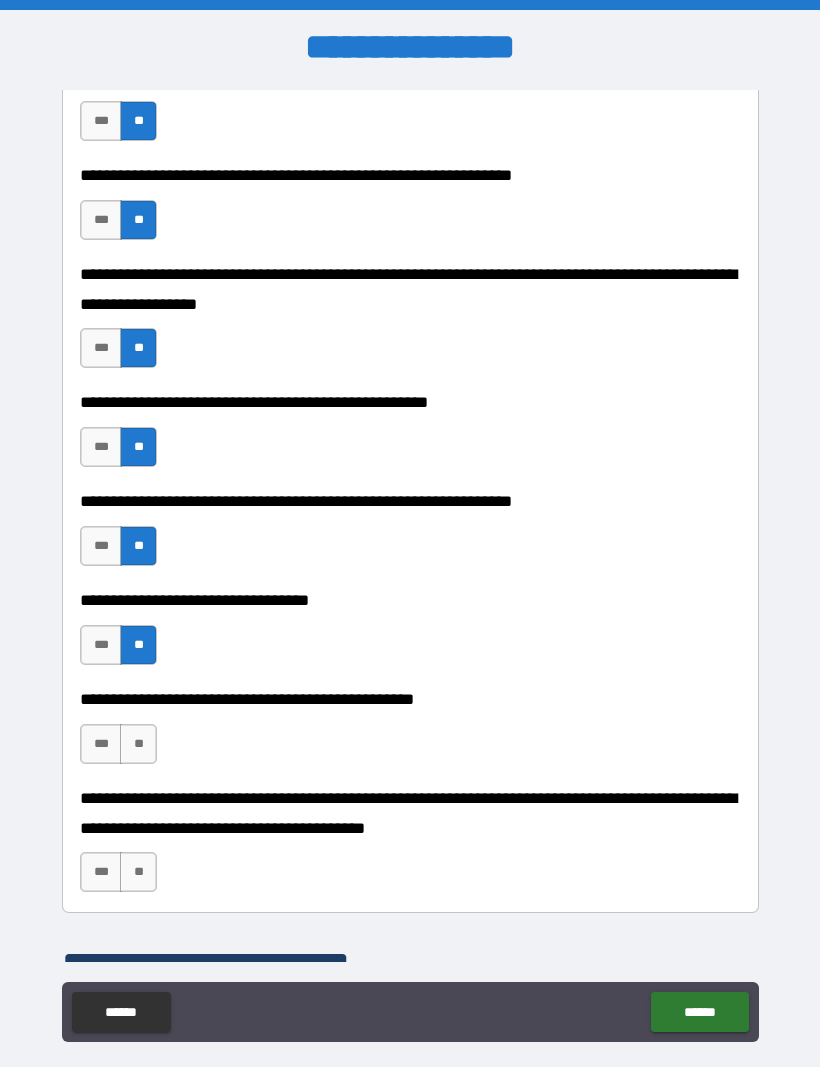 click on "**" at bounding box center [138, 744] 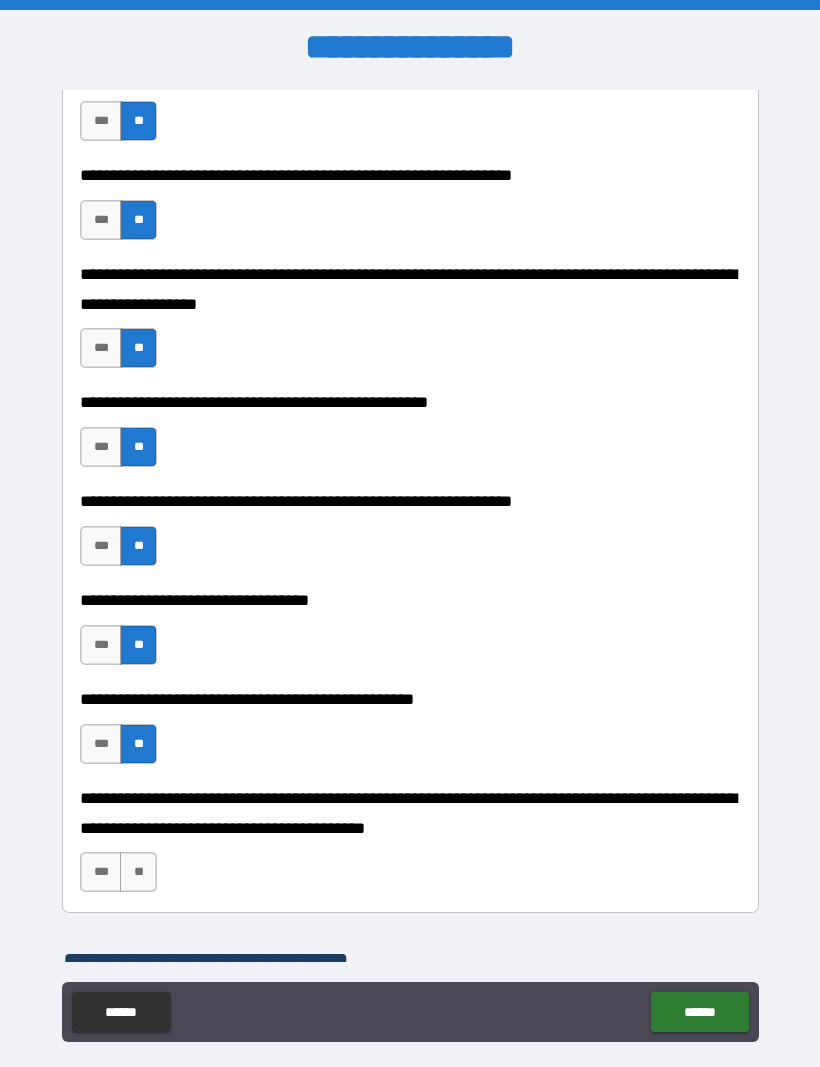 click on "**" at bounding box center (138, 872) 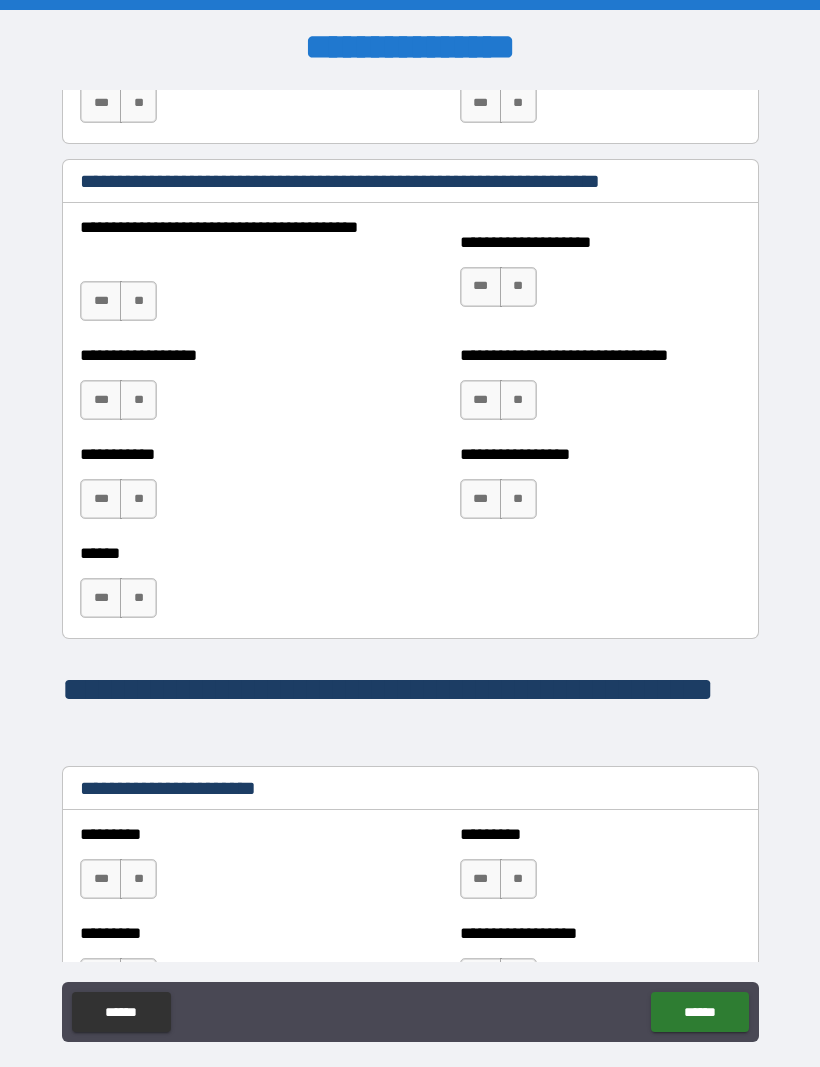 scroll, scrollTop: 1924, scrollLeft: 0, axis: vertical 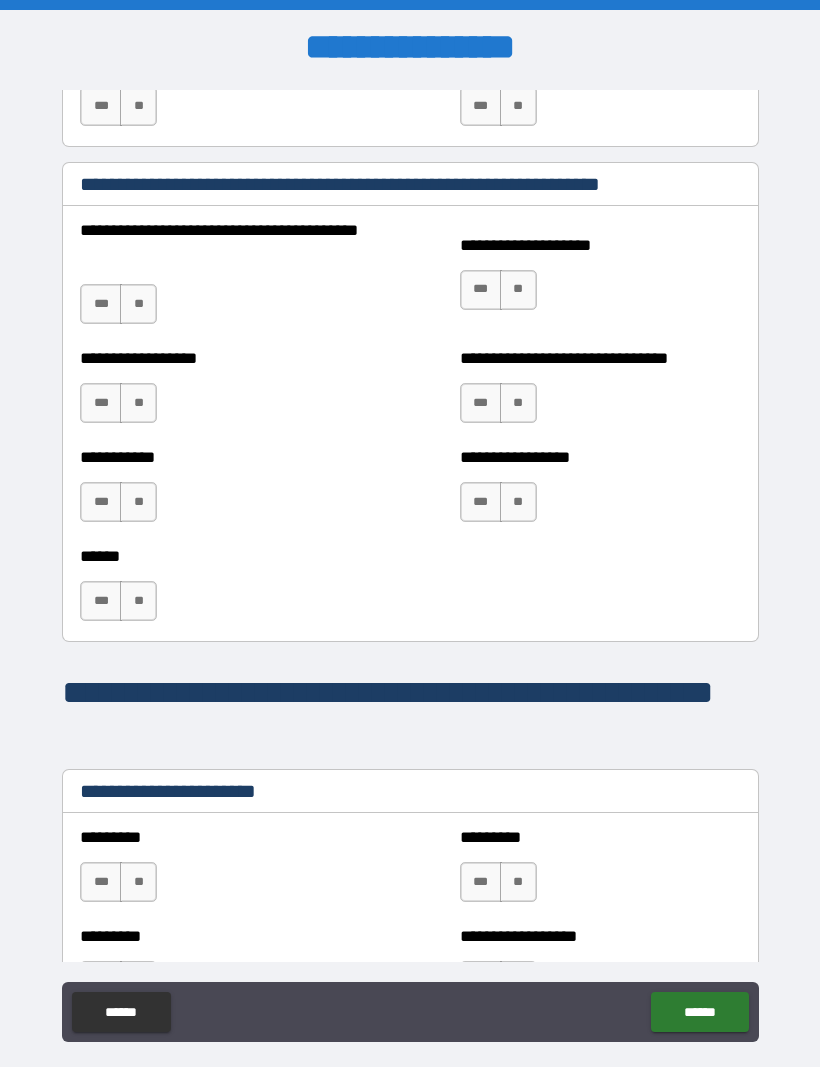 click on "**" at bounding box center (138, 304) 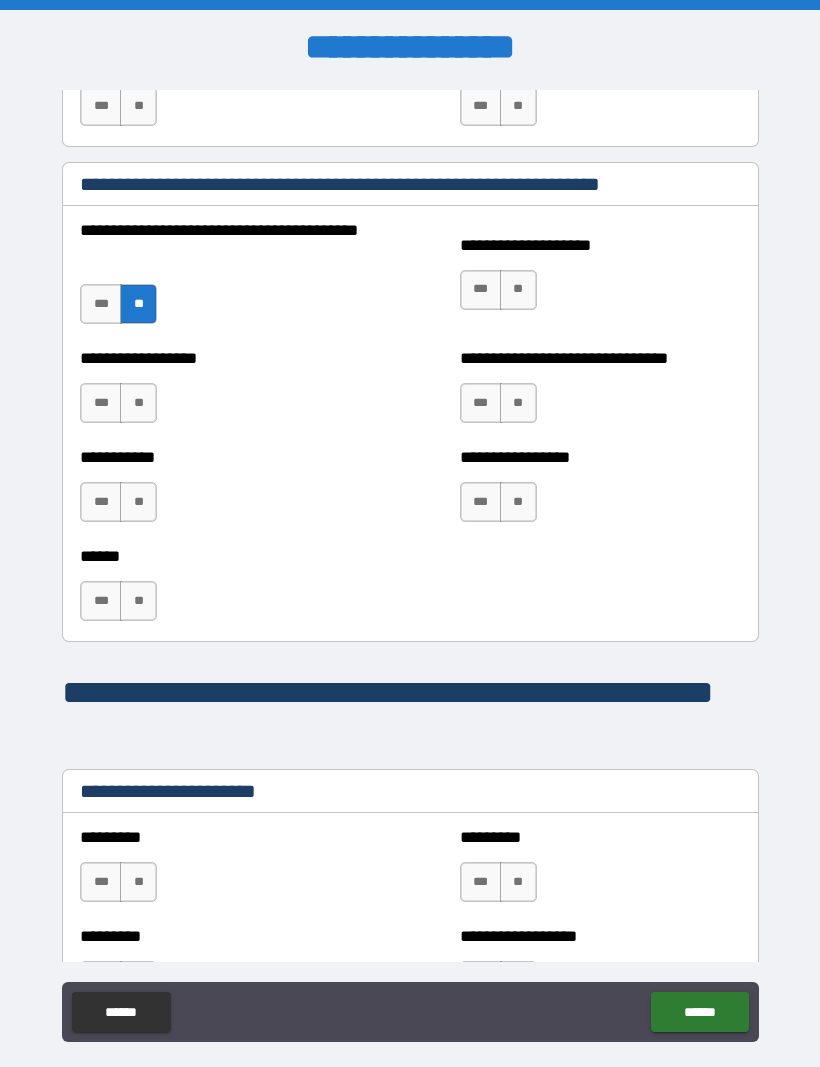 click on "**" at bounding box center (138, 403) 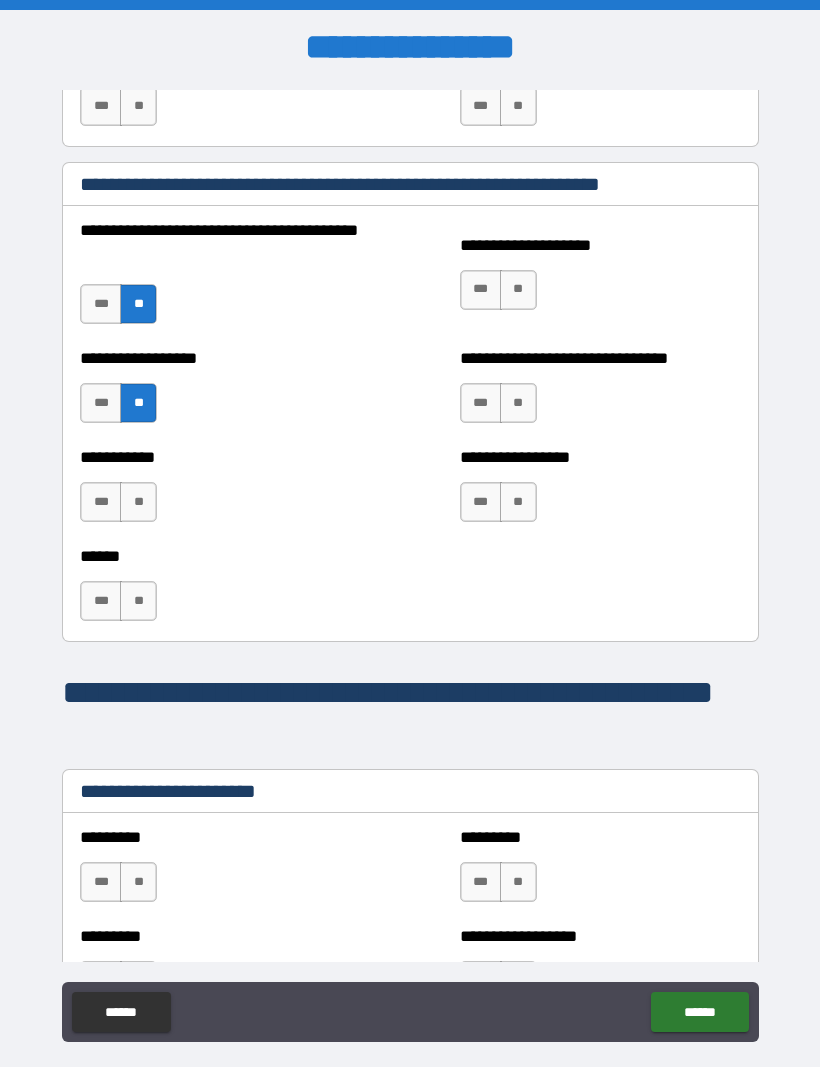 click on "**" at bounding box center [138, 502] 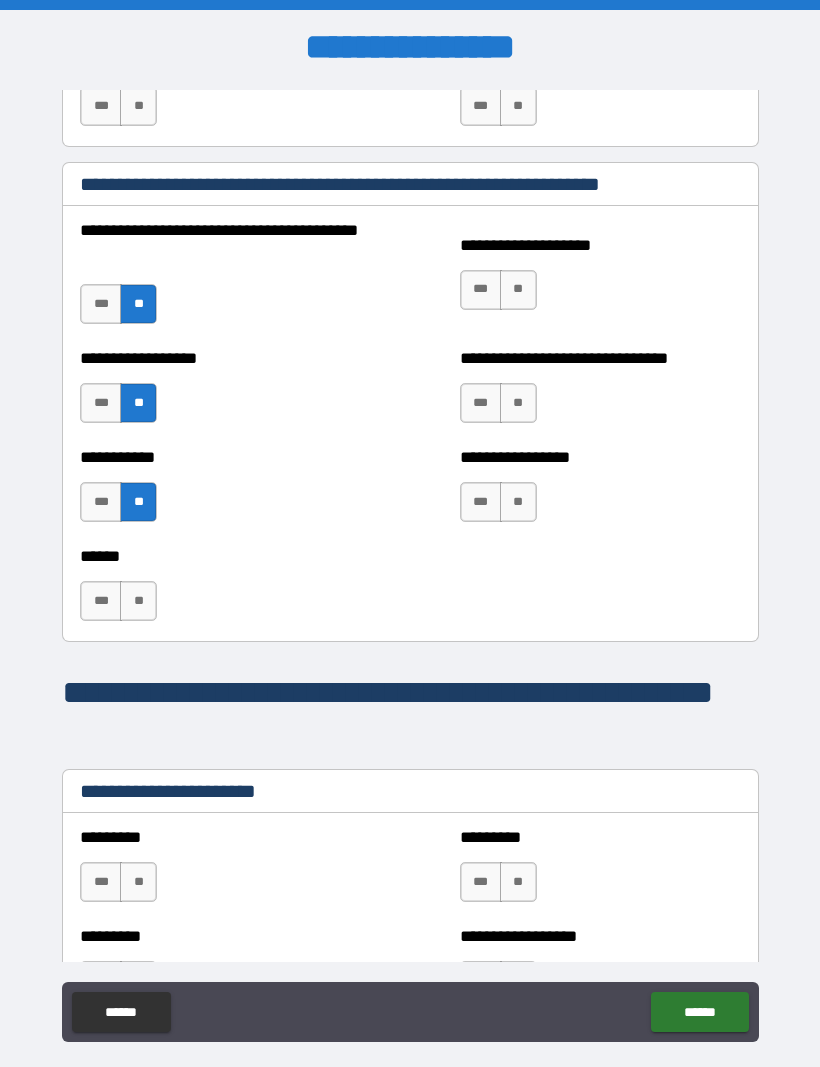 click on "**" at bounding box center [138, 601] 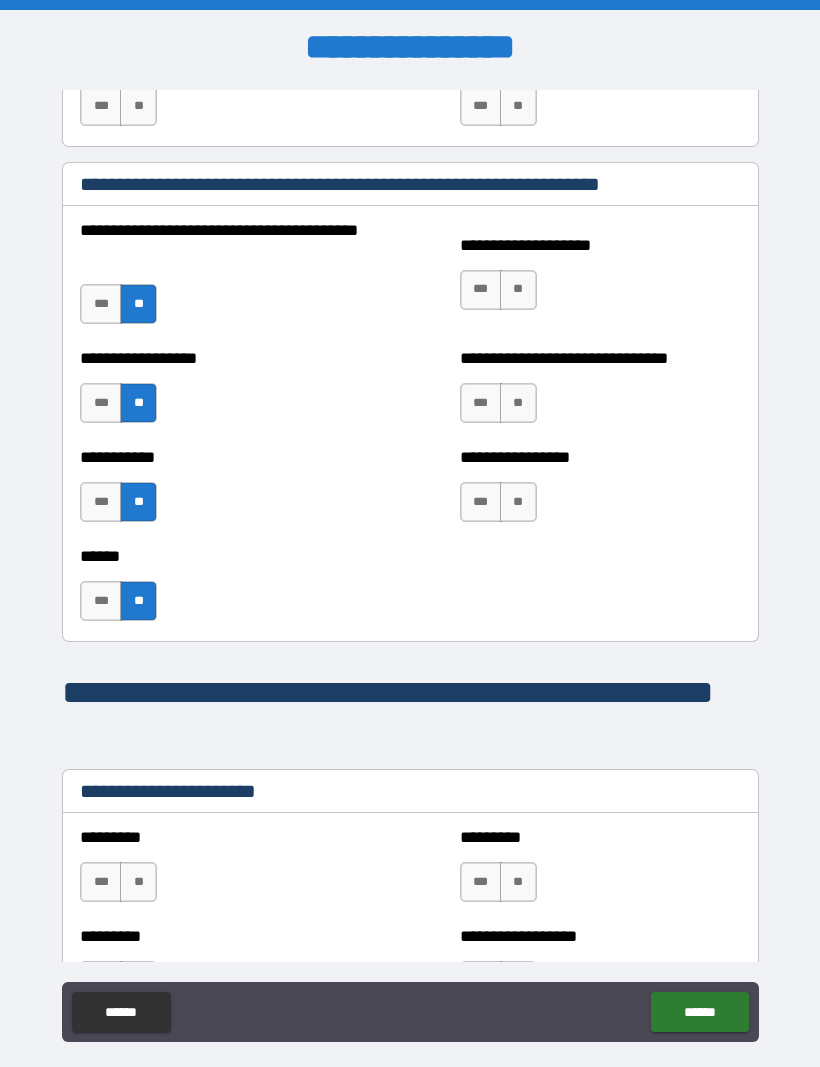 click on "**" at bounding box center (518, 290) 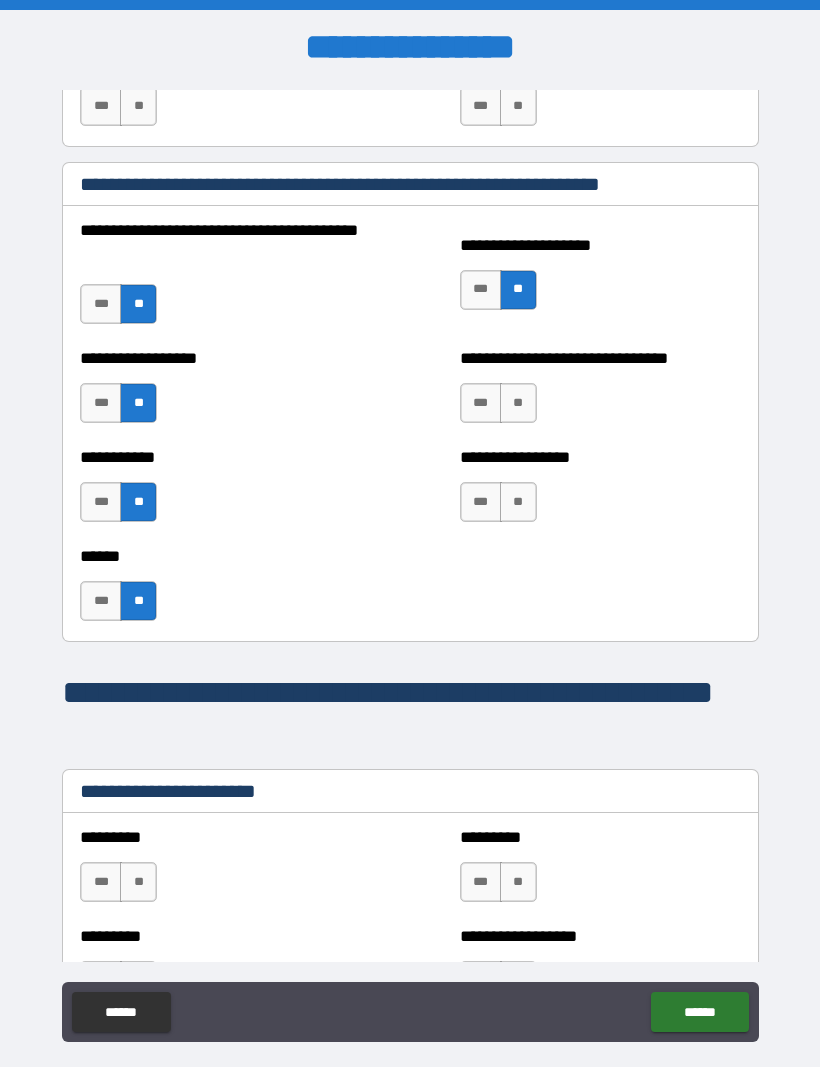 click on "**" at bounding box center (518, 403) 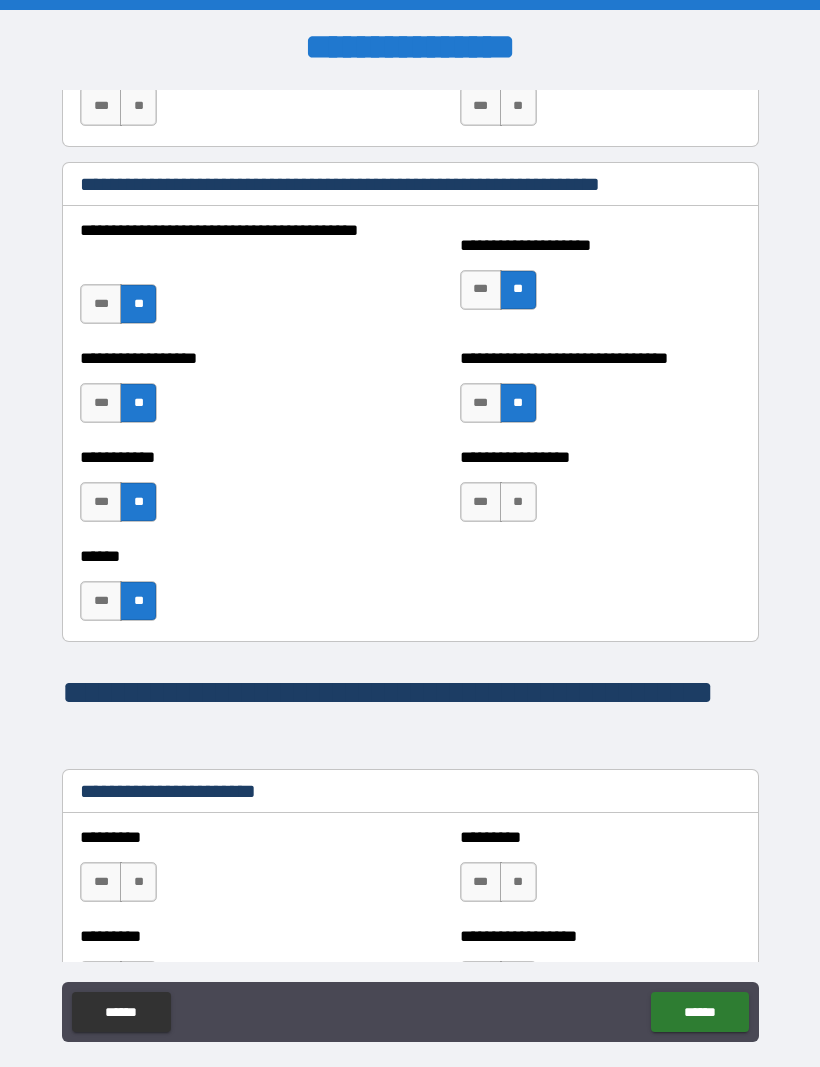 click on "**" at bounding box center (518, 502) 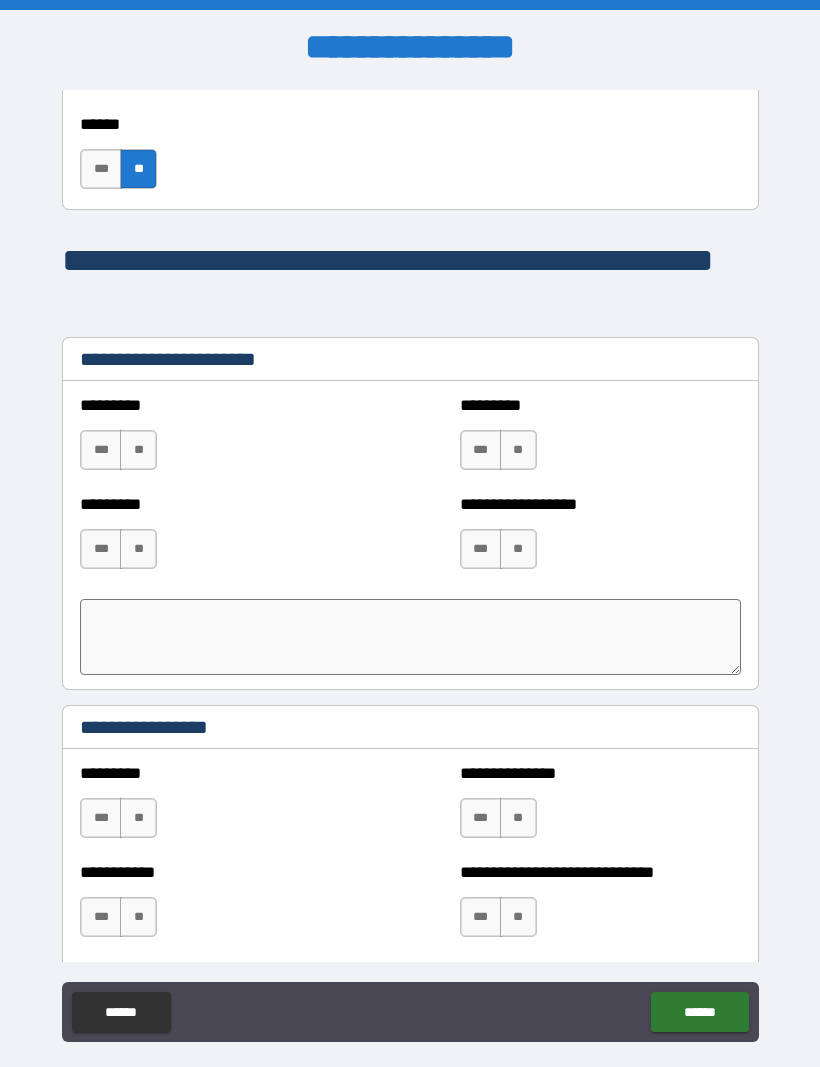 scroll, scrollTop: 2372, scrollLeft: 0, axis: vertical 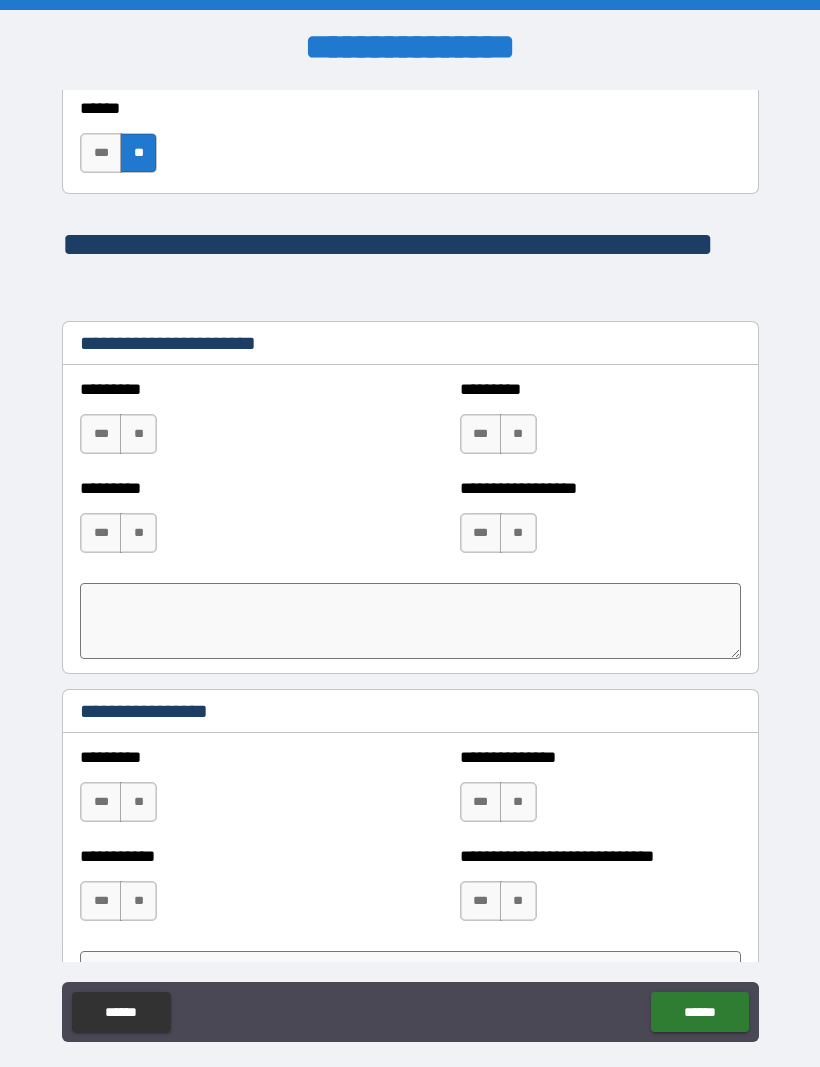 click on "**" at bounding box center (138, 434) 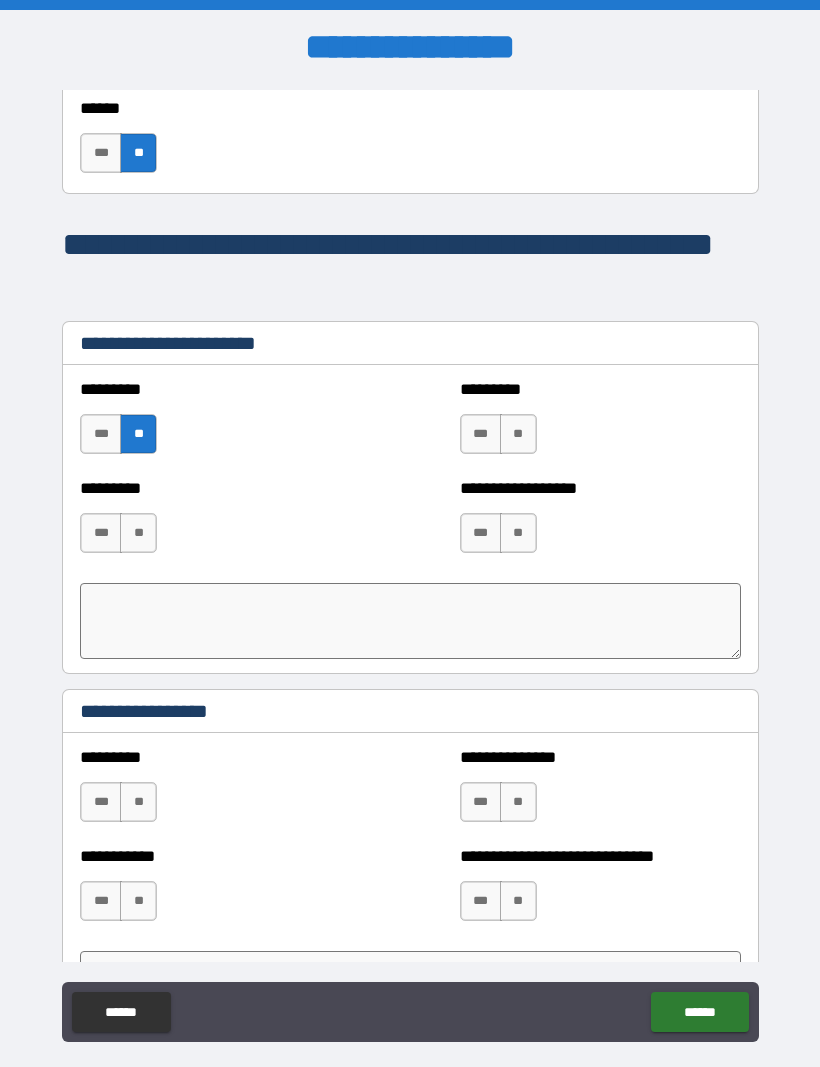 click on "**" at bounding box center [138, 533] 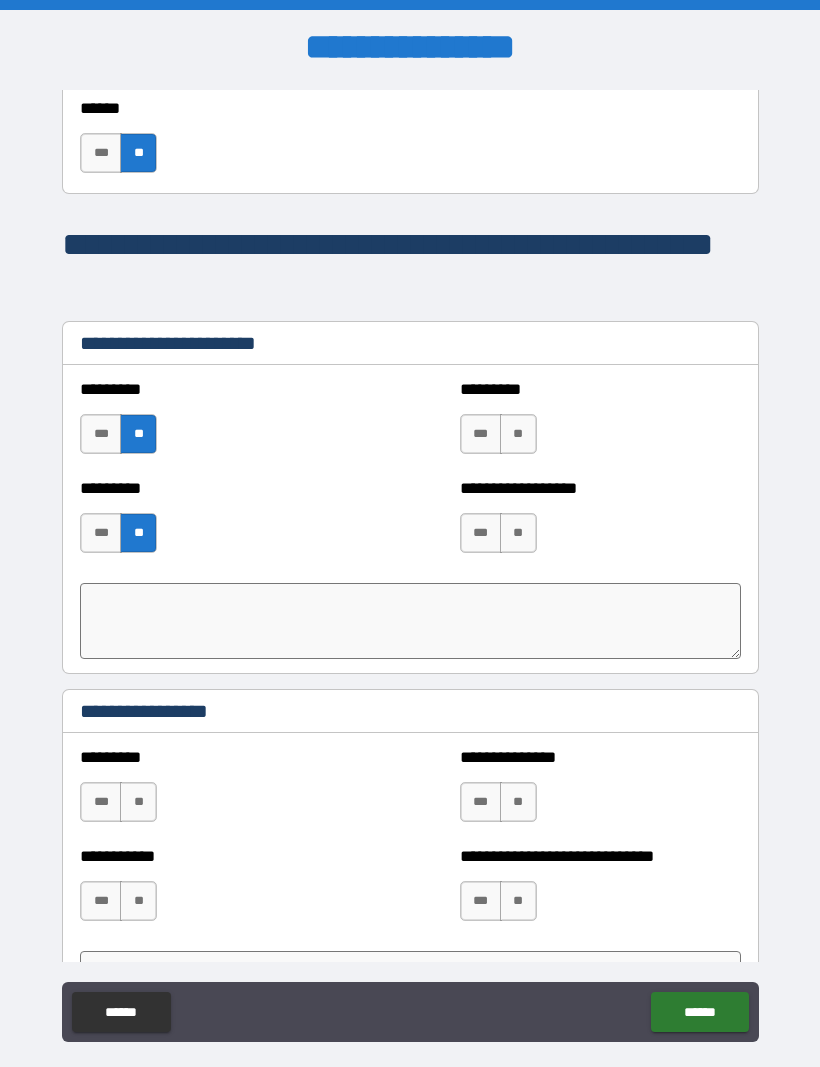 click on "**" at bounding box center [518, 434] 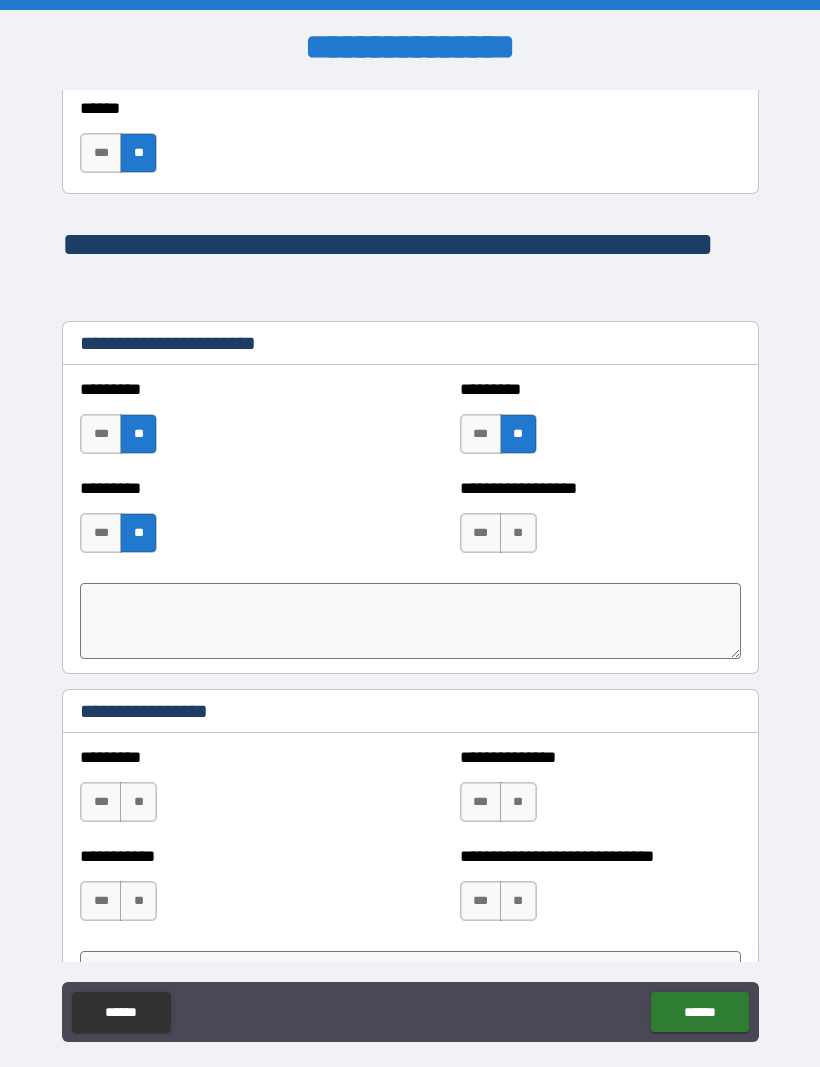 click on "**" at bounding box center [518, 533] 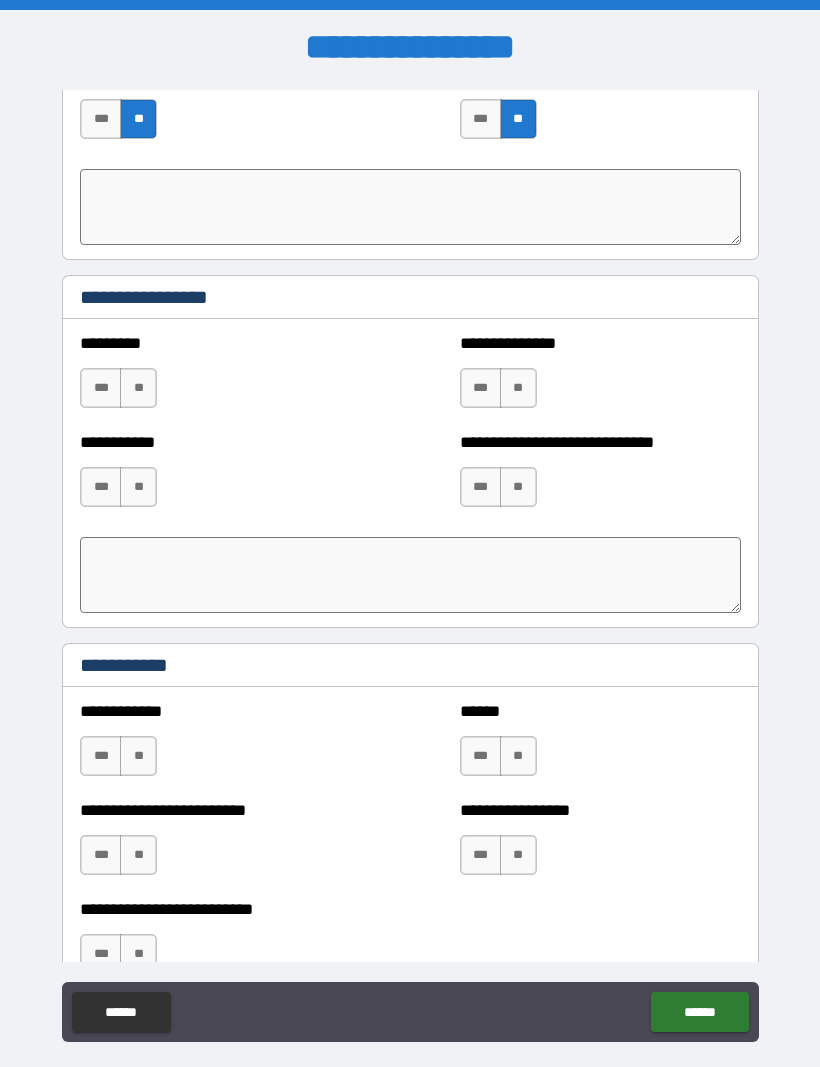 scroll, scrollTop: 2844, scrollLeft: 0, axis: vertical 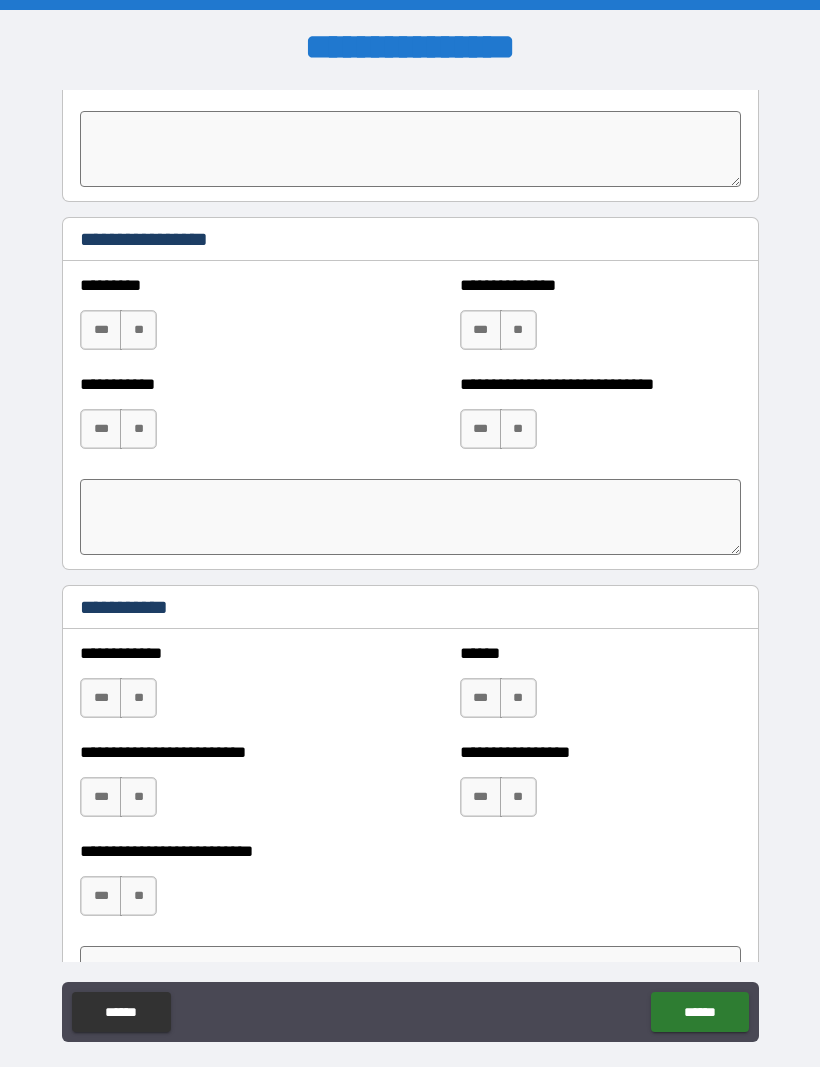 click on "**" at bounding box center [138, 330] 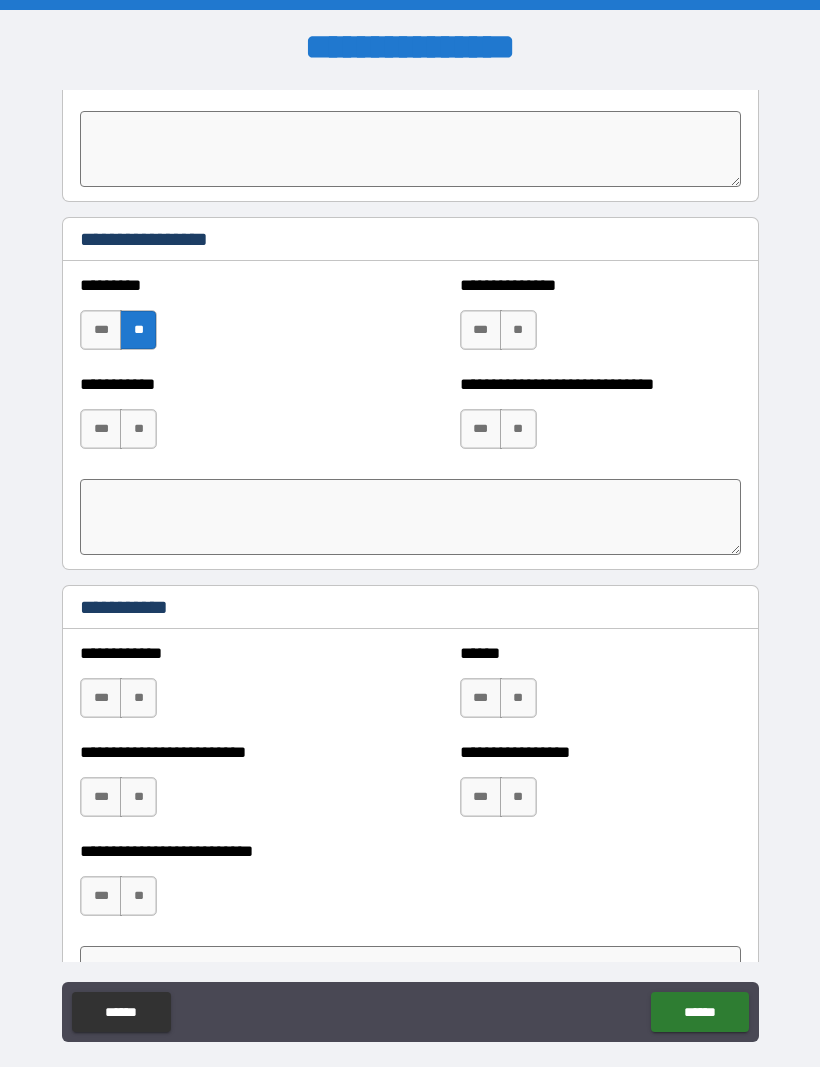 click on "**" at bounding box center (138, 429) 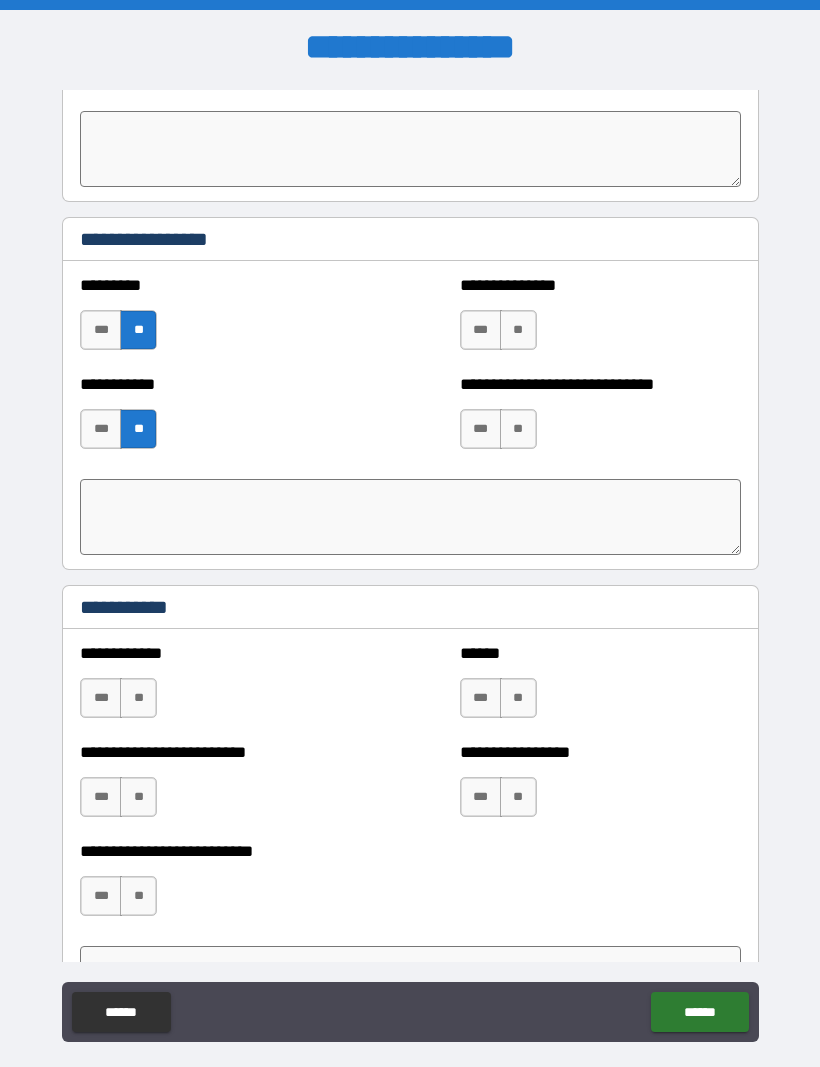 click on "**" at bounding box center [518, 330] 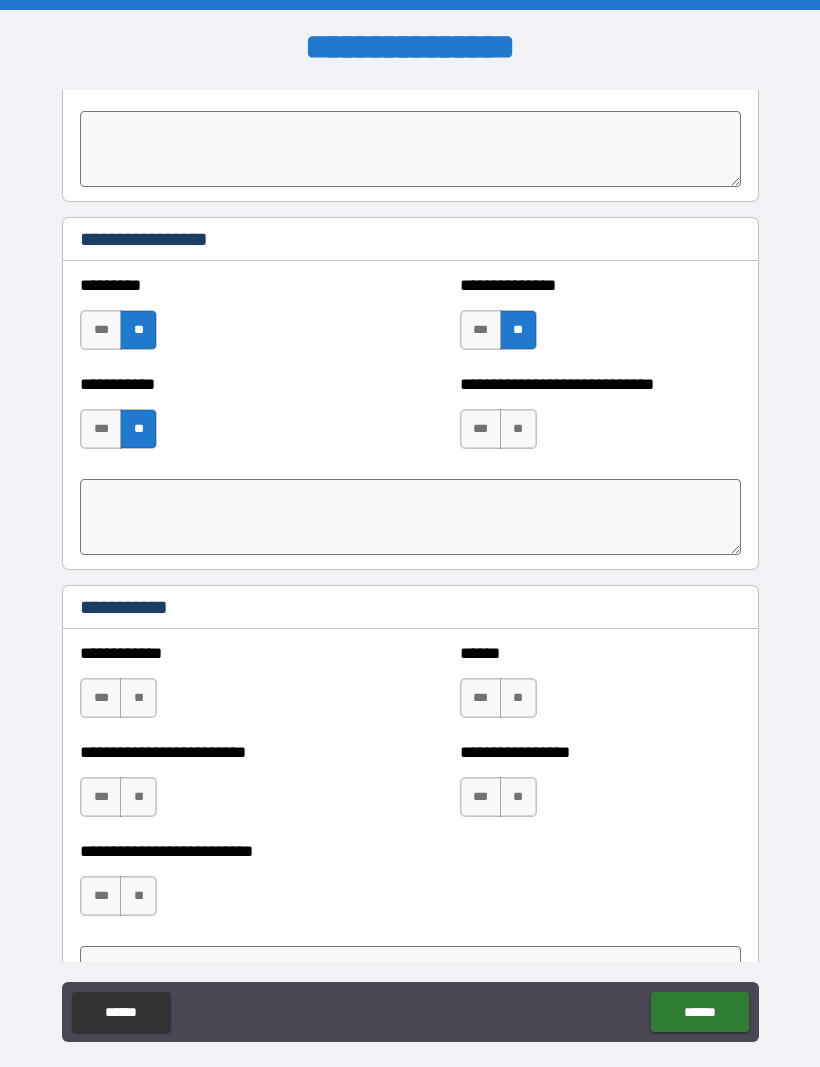 click on "**********" at bounding box center [600, 419] 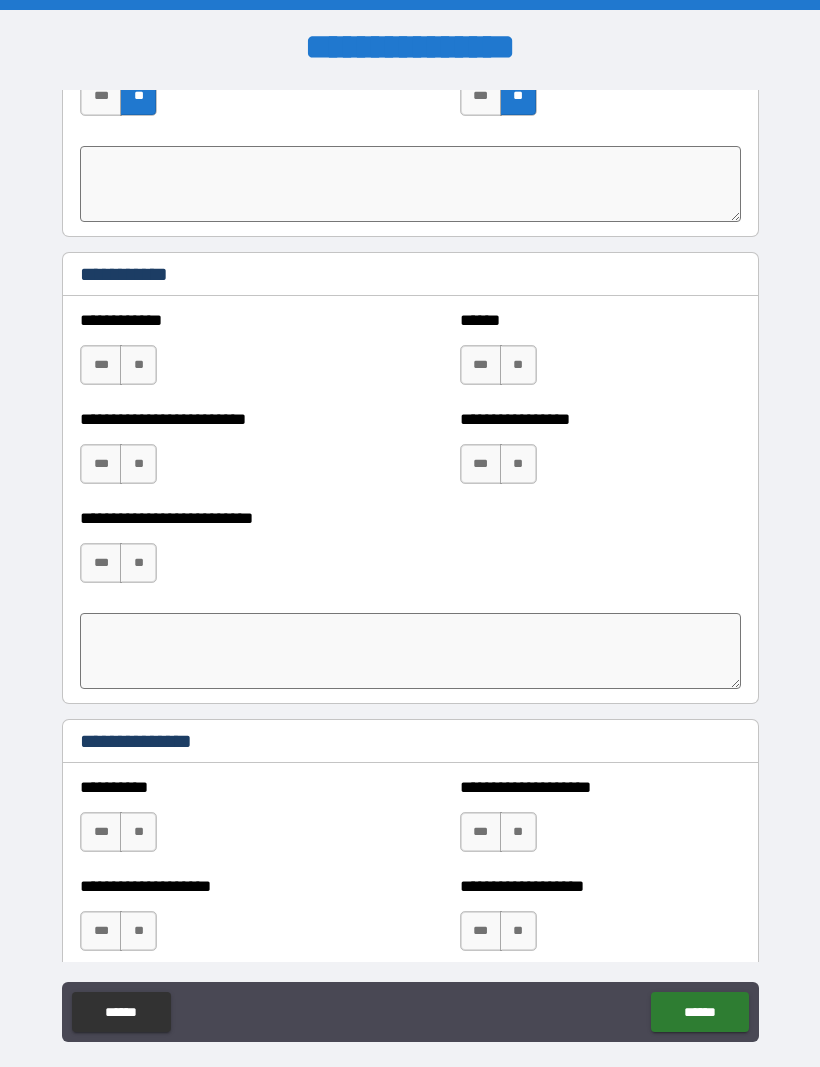 scroll, scrollTop: 3176, scrollLeft: 0, axis: vertical 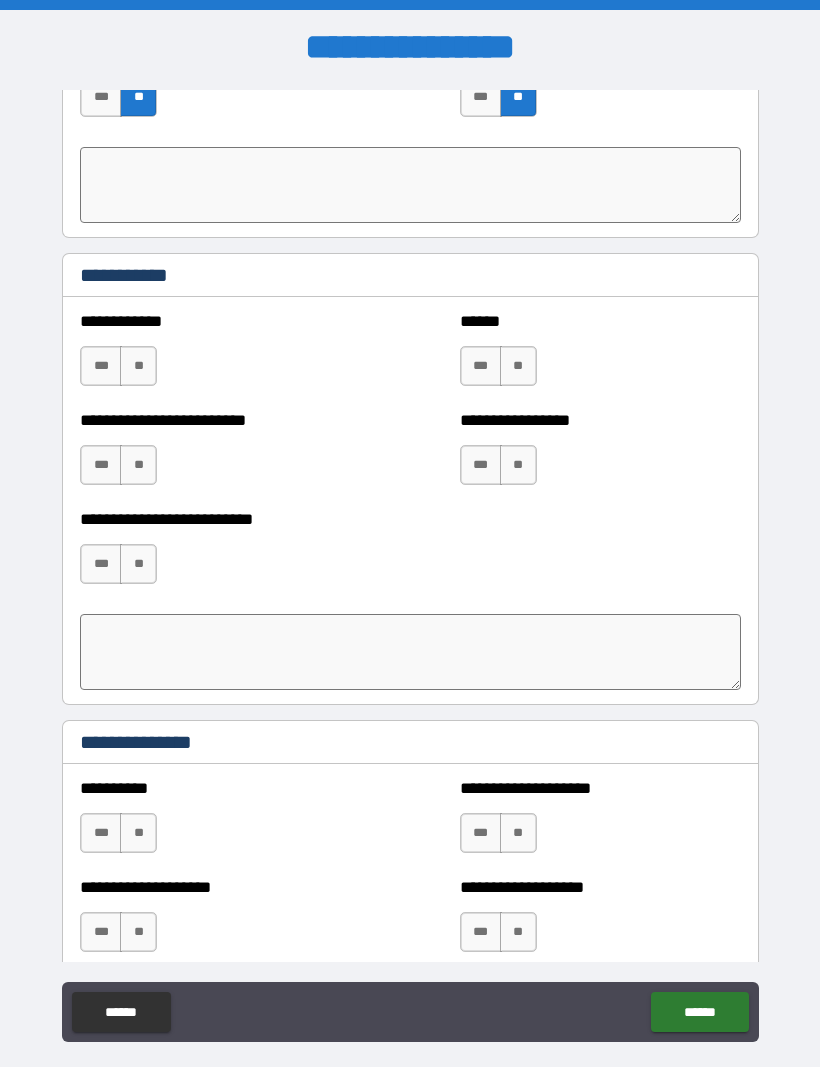 click on "**" at bounding box center [138, 366] 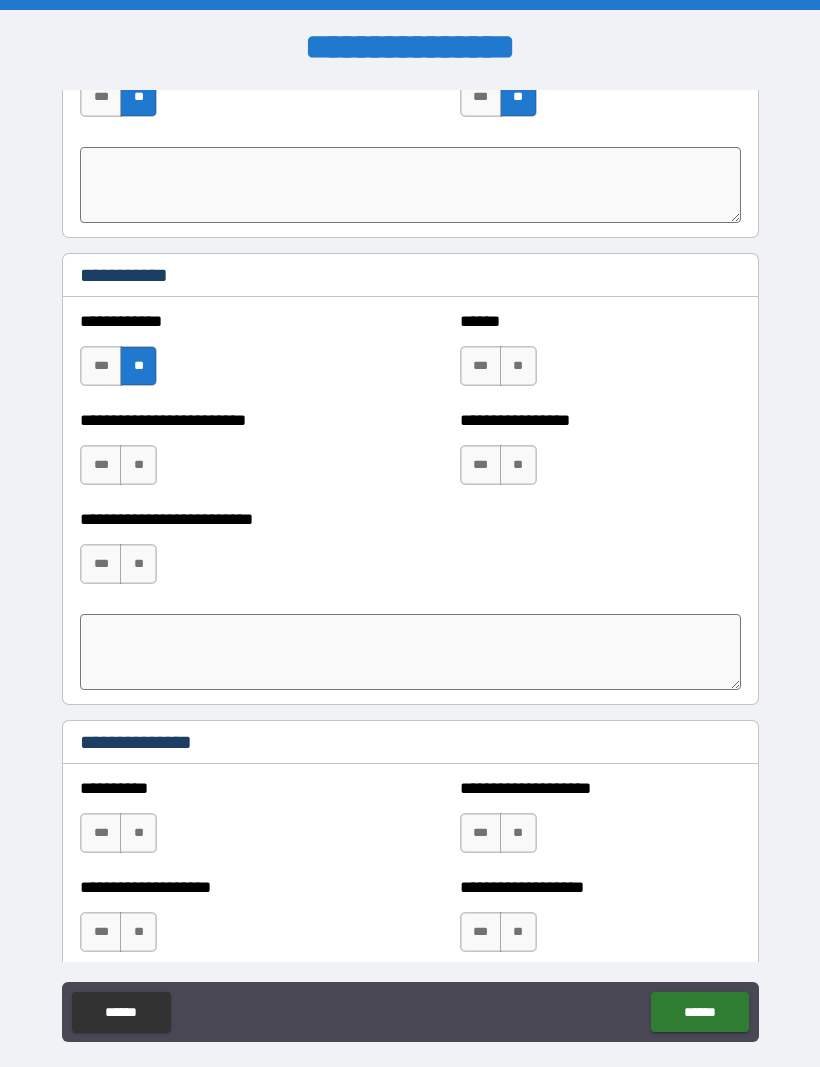 click on "**" at bounding box center [138, 465] 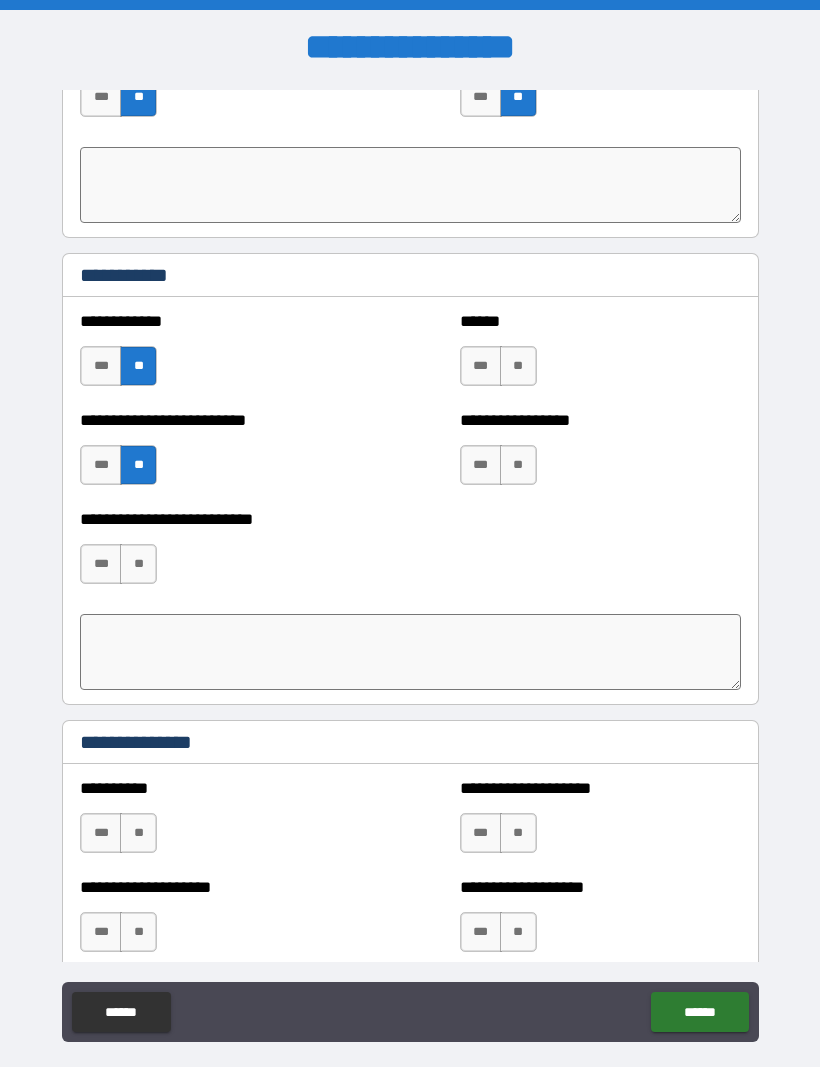 click on "**" at bounding box center [138, 564] 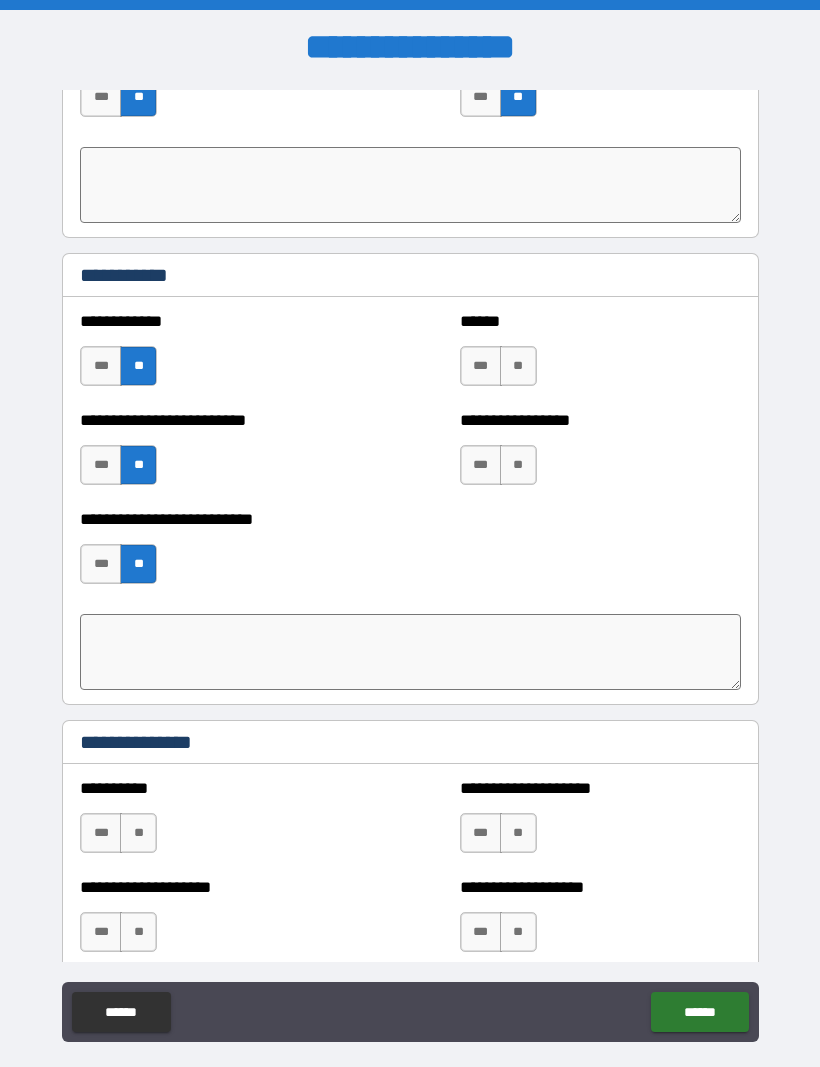 click on "**" at bounding box center [518, 366] 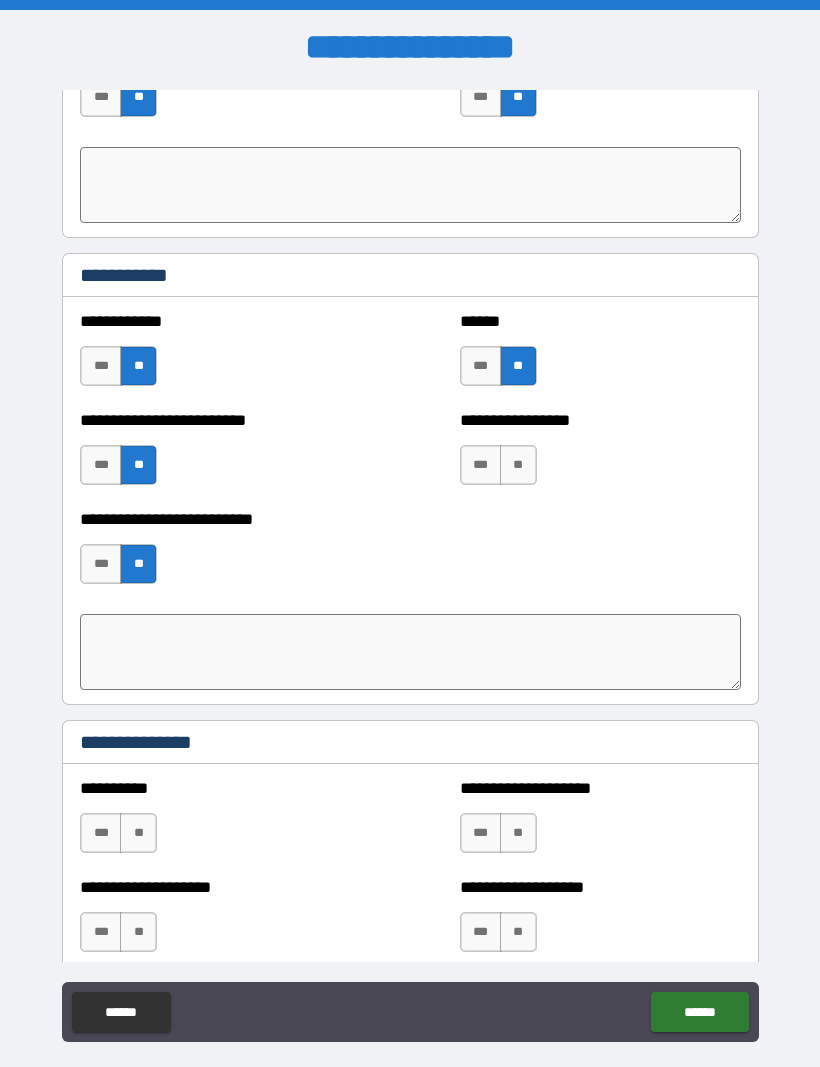 click on "**" at bounding box center (518, 465) 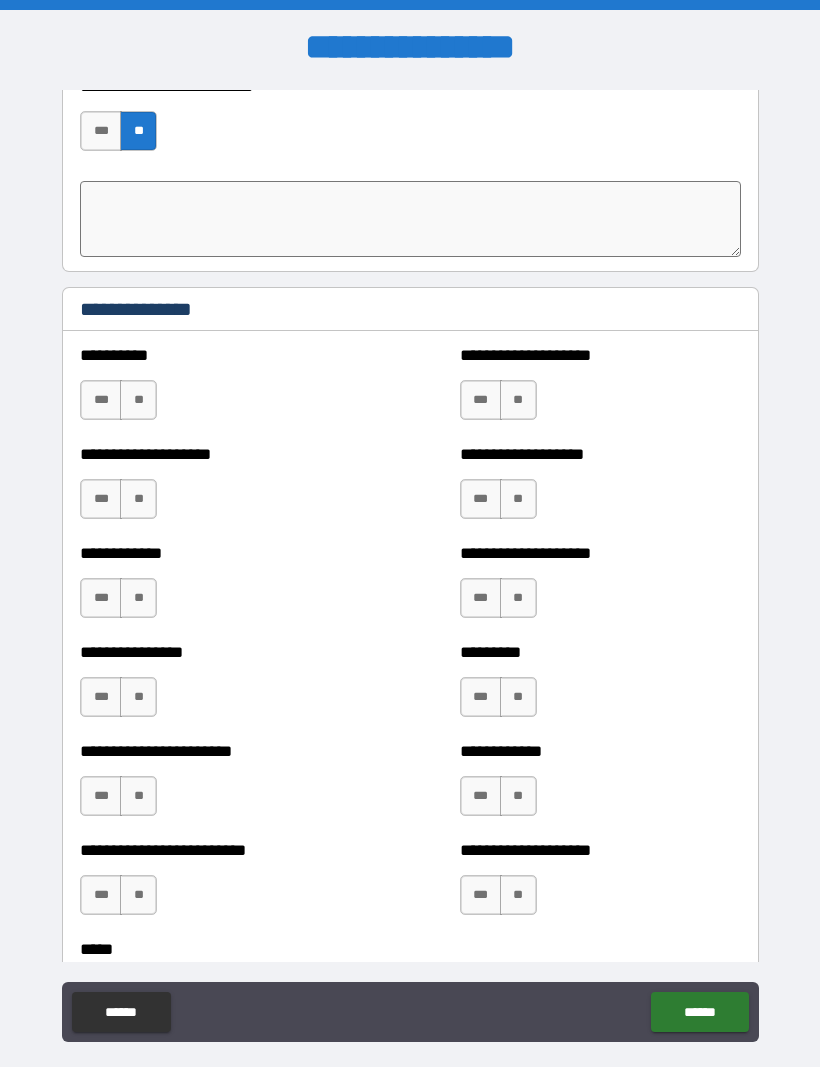 scroll, scrollTop: 3638, scrollLeft: 0, axis: vertical 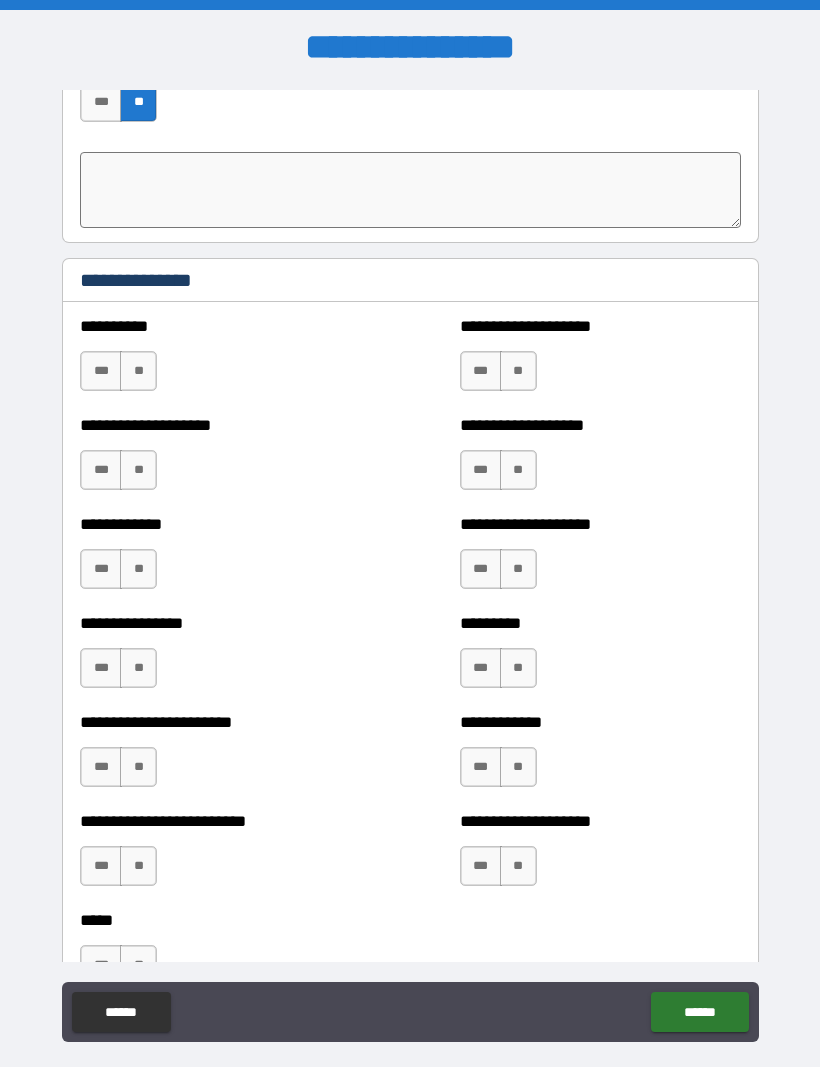 click on "**" at bounding box center (138, 371) 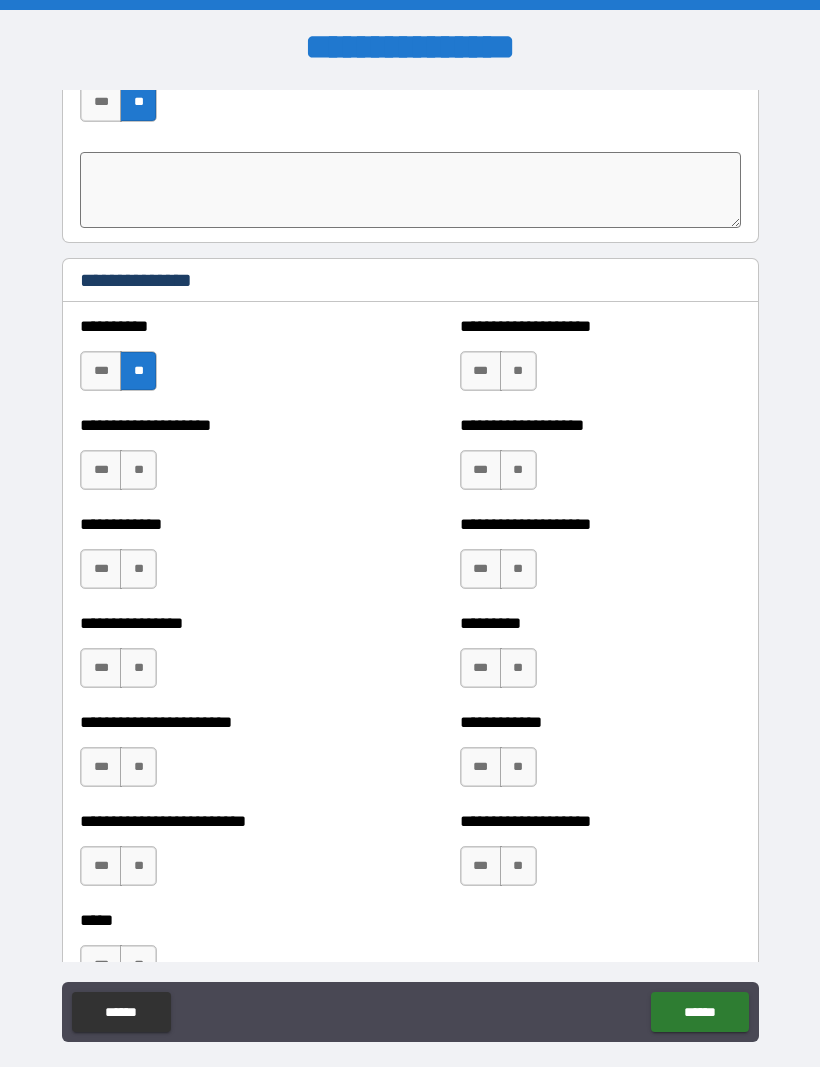 click on "**" at bounding box center [138, 470] 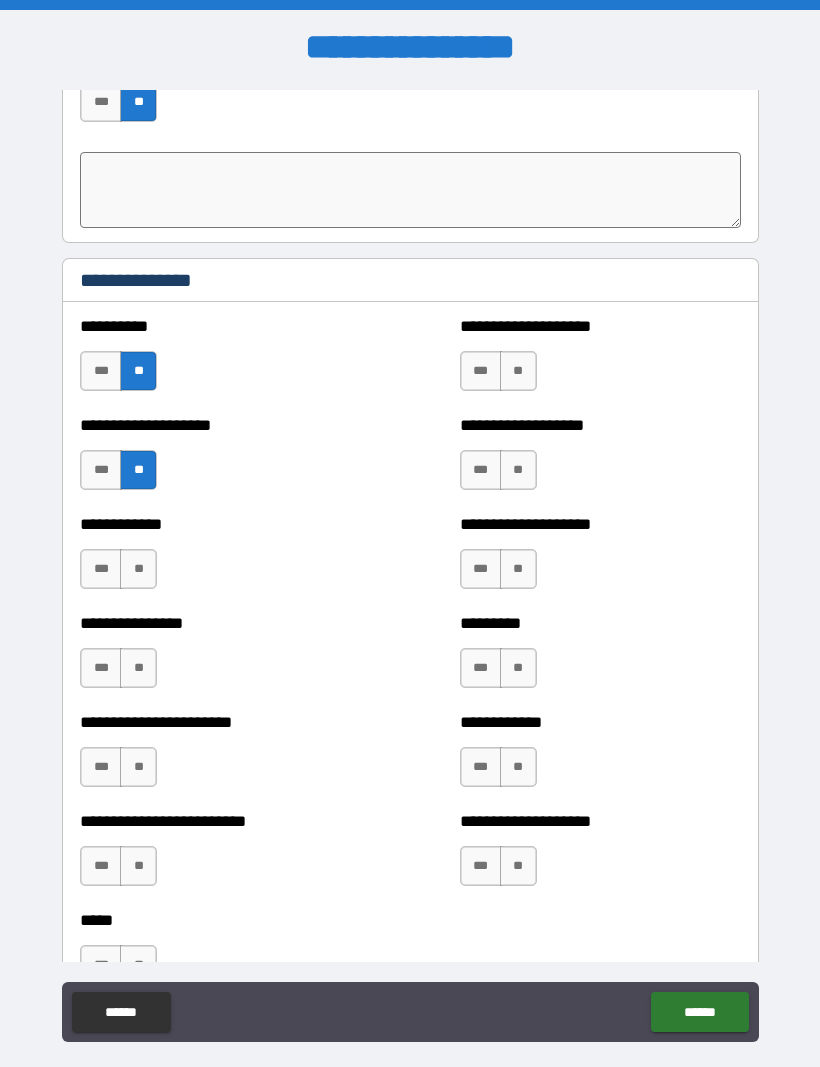 click on "**" at bounding box center (138, 569) 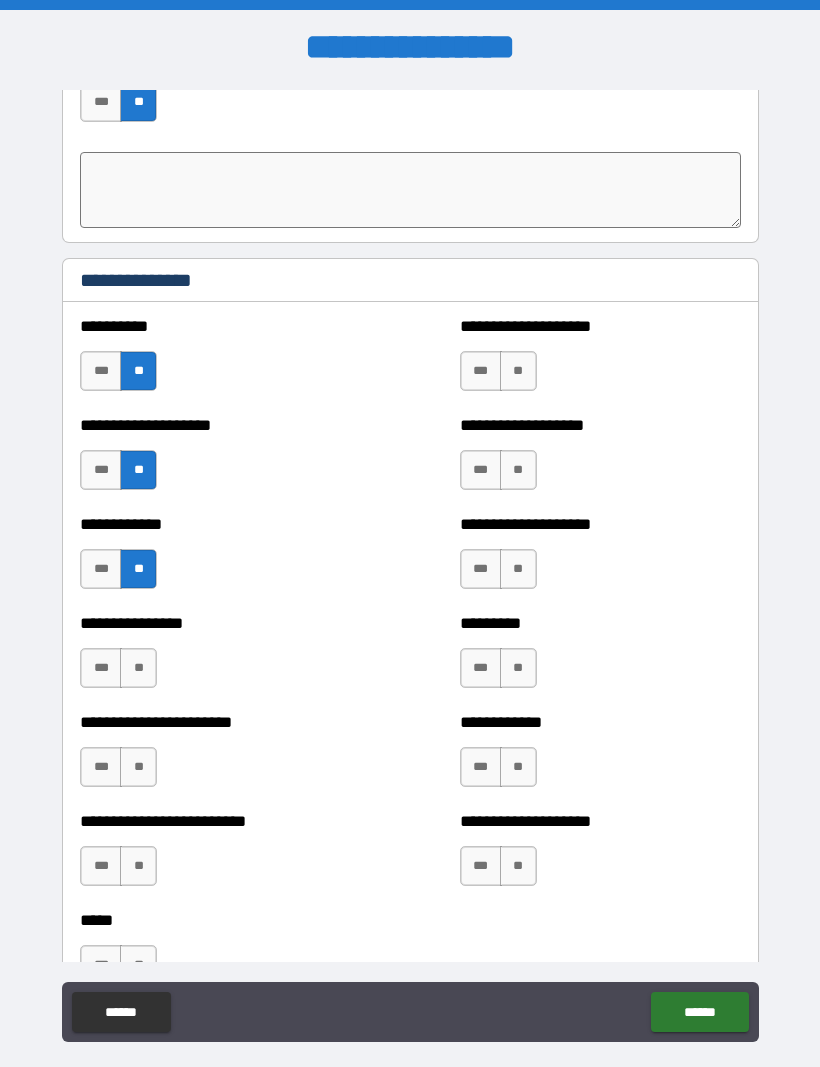 click on "**" at bounding box center [138, 668] 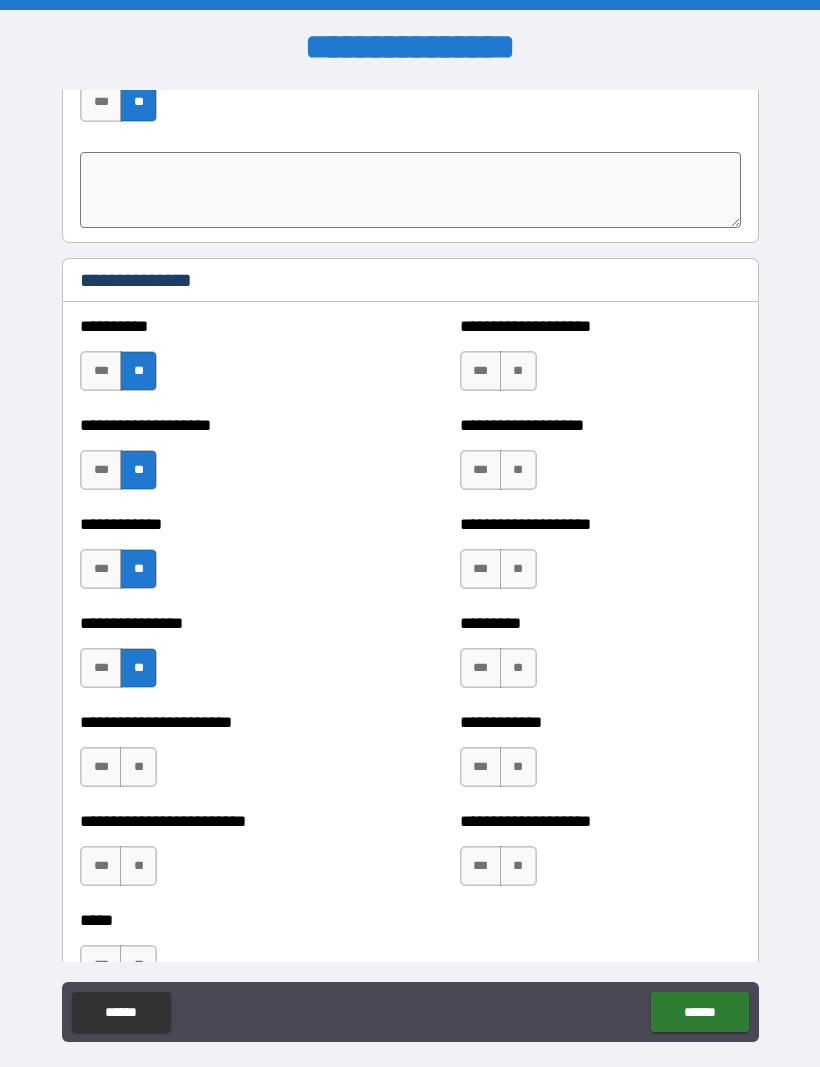 click on "**" at bounding box center (138, 767) 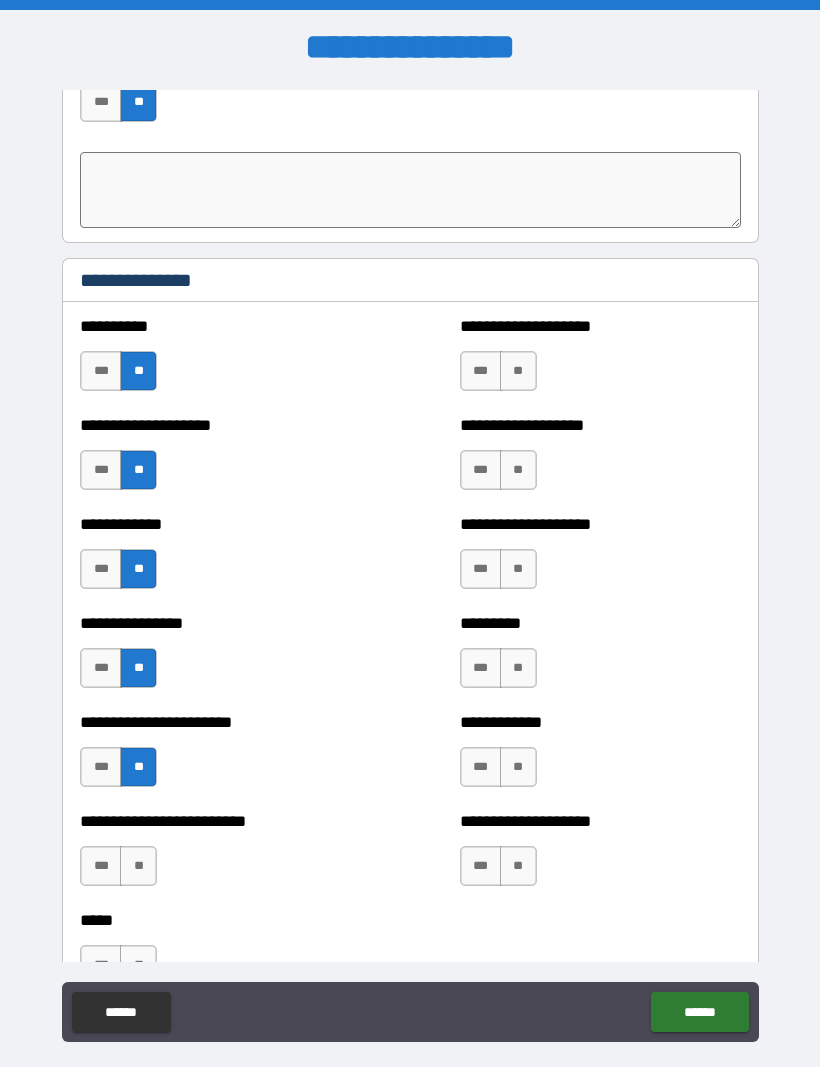 click on "**" at bounding box center (138, 866) 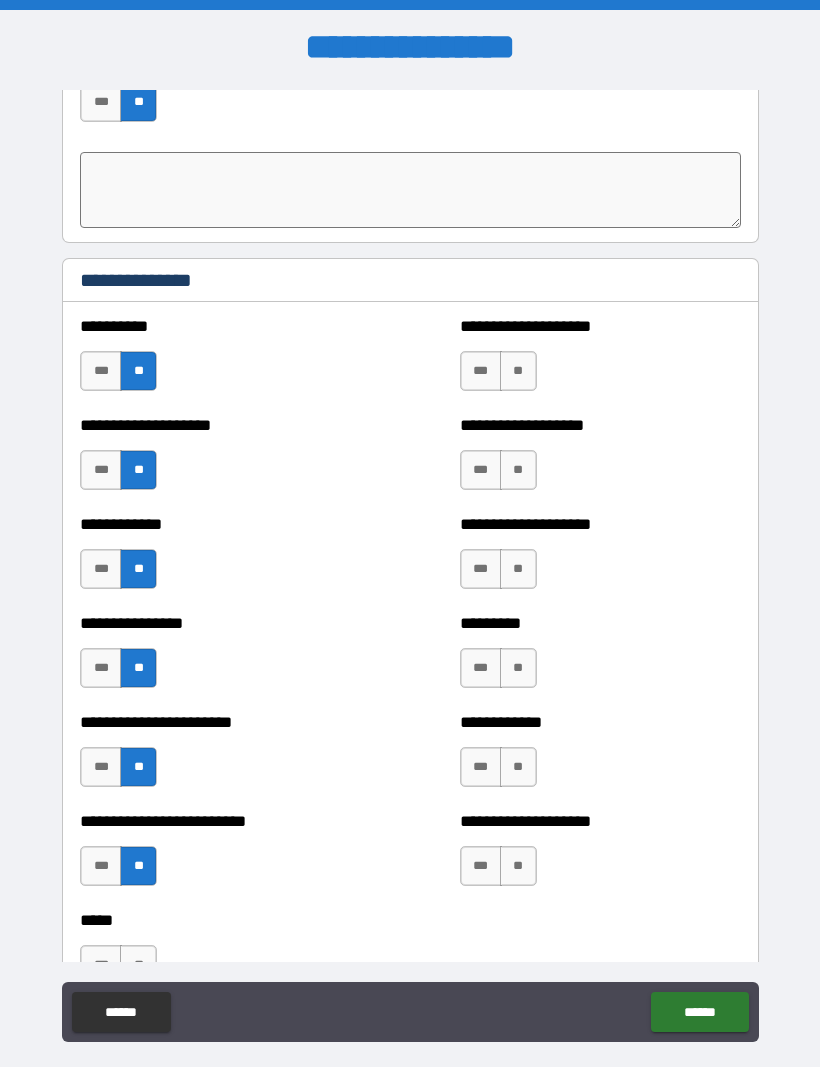 click on "**" at bounding box center (518, 371) 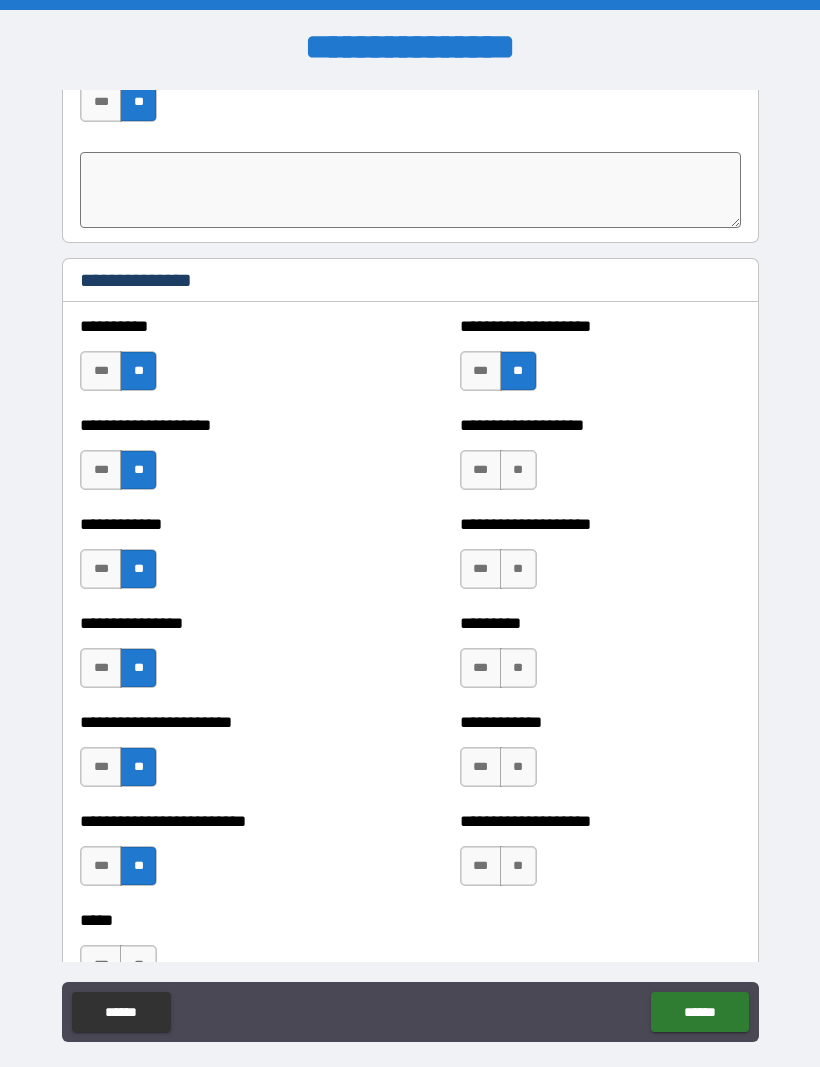 click on "**" at bounding box center (518, 470) 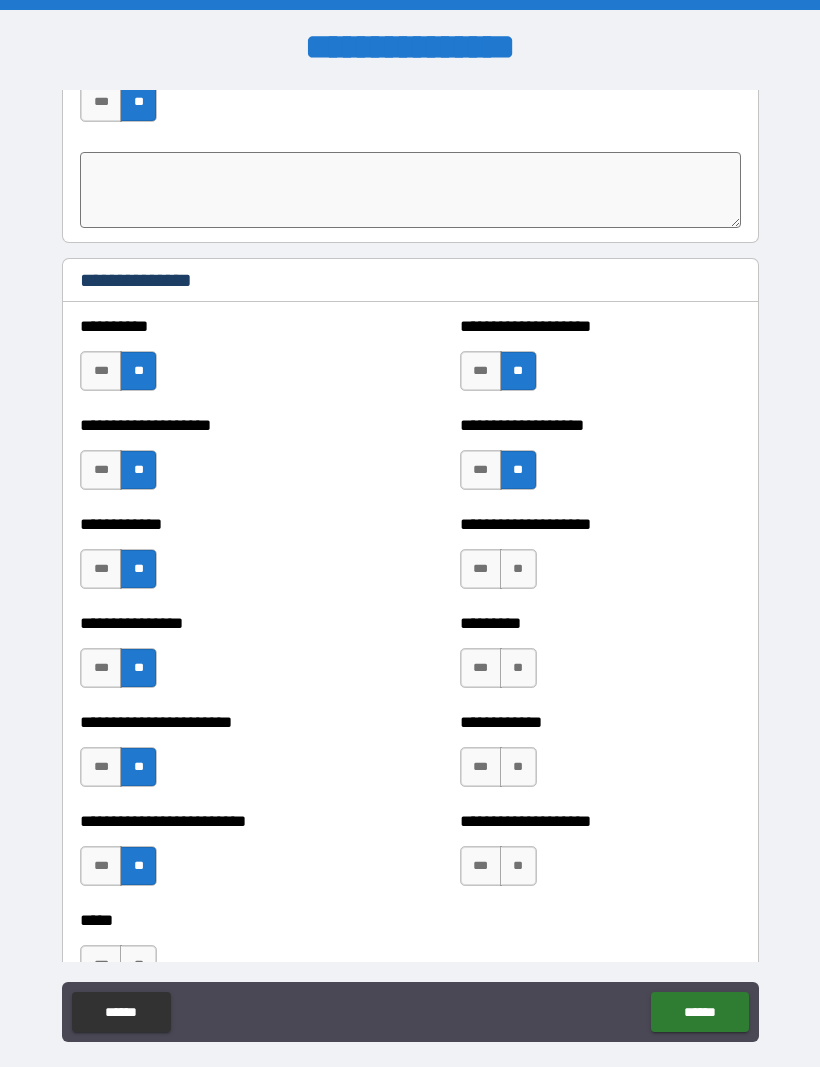 click on "**" at bounding box center (518, 569) 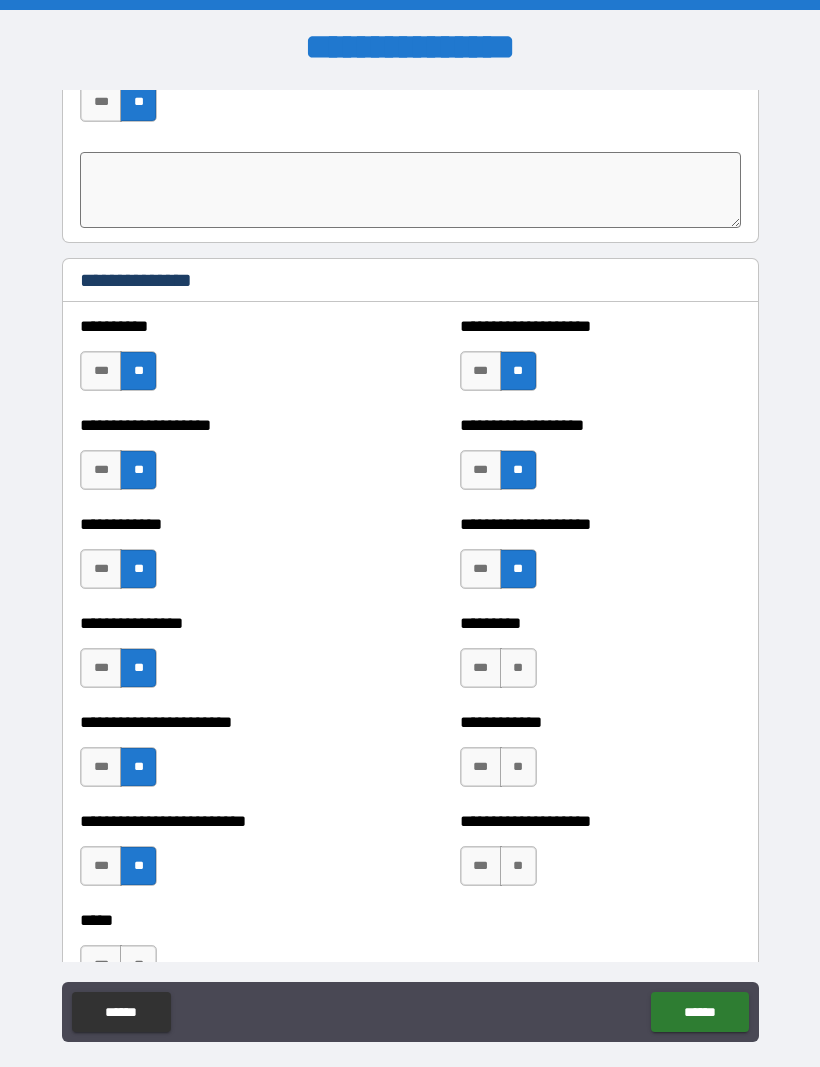 click on "**" at bounding box center (518, 668) 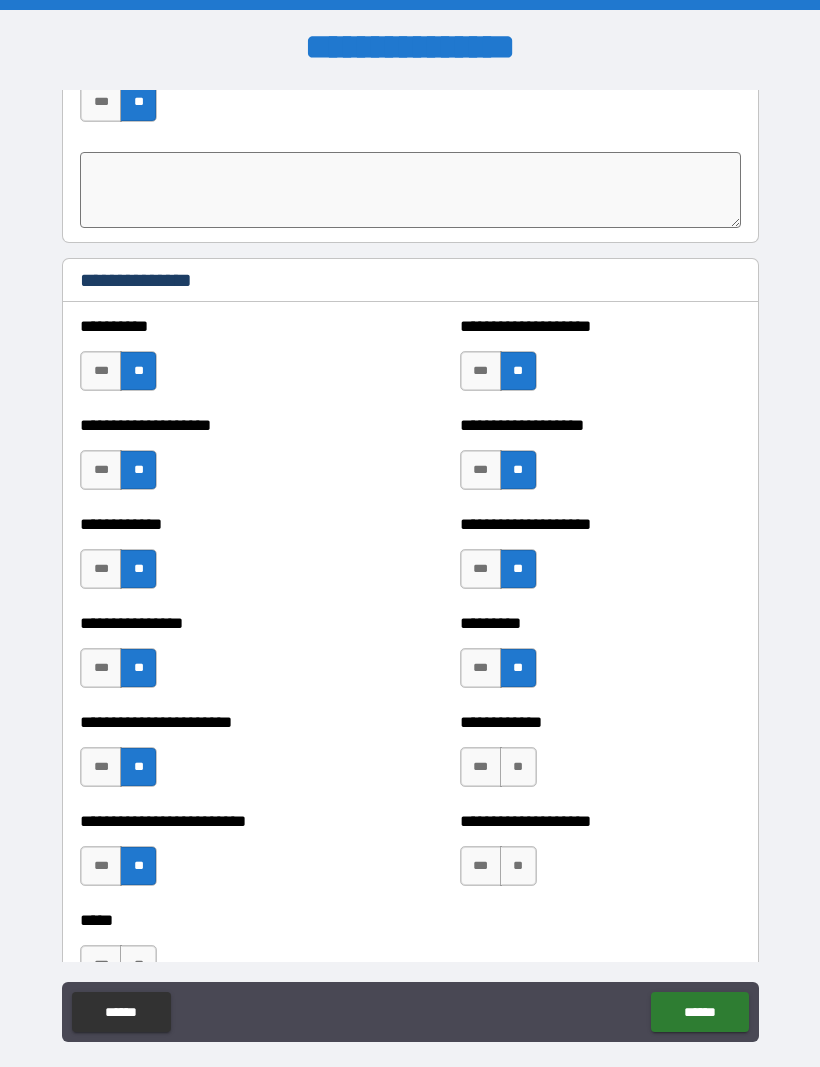 click on "**" at bounding box center (518, 767) 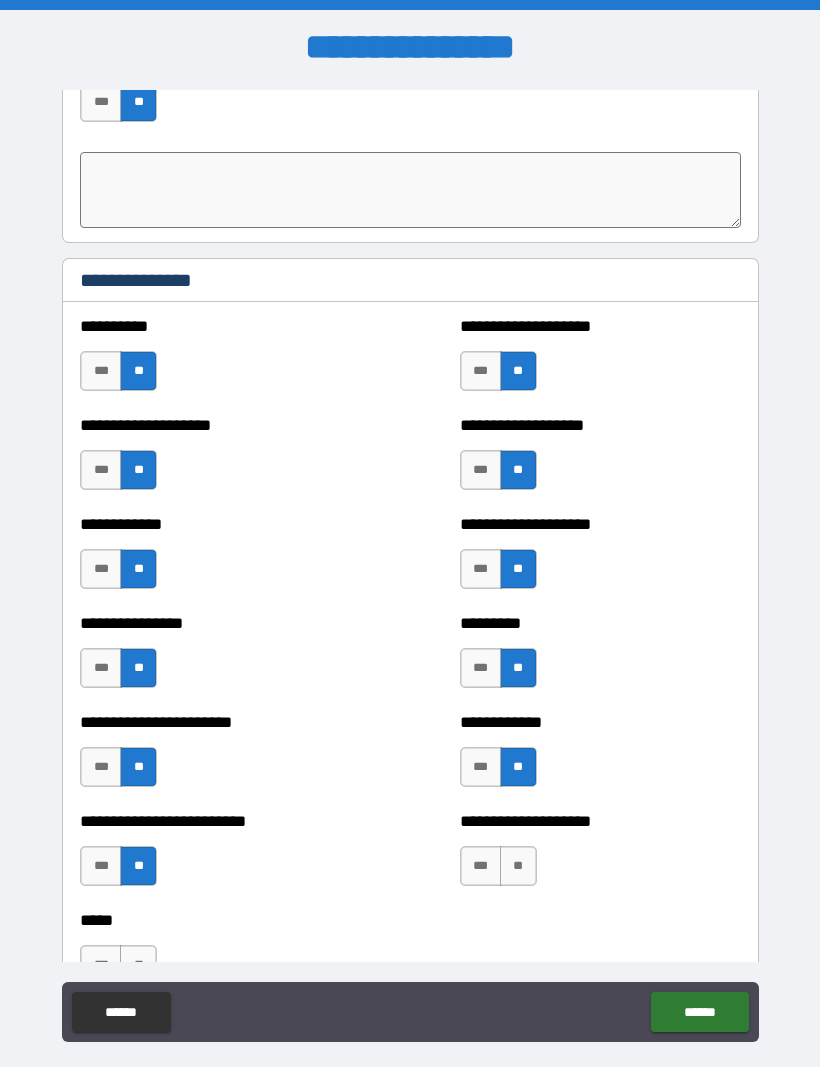 click on "**" at bounding box center (518, 866) 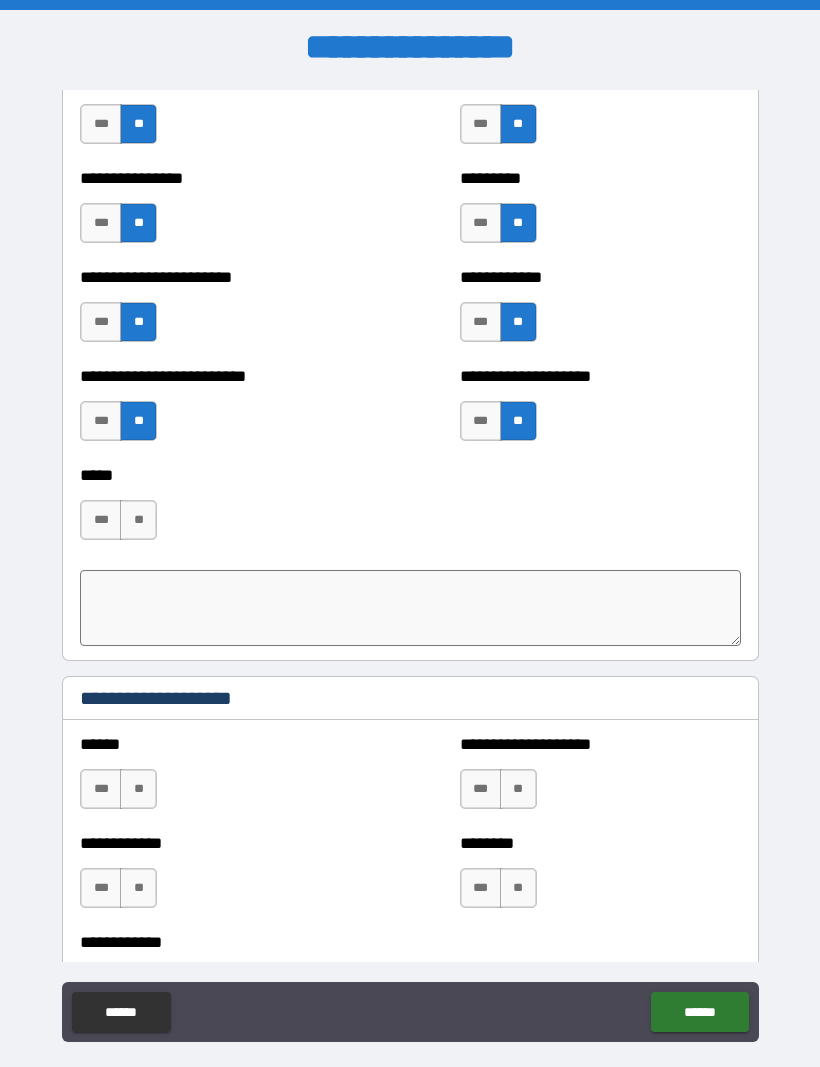 click on "**" at bounding box center (138, 520) 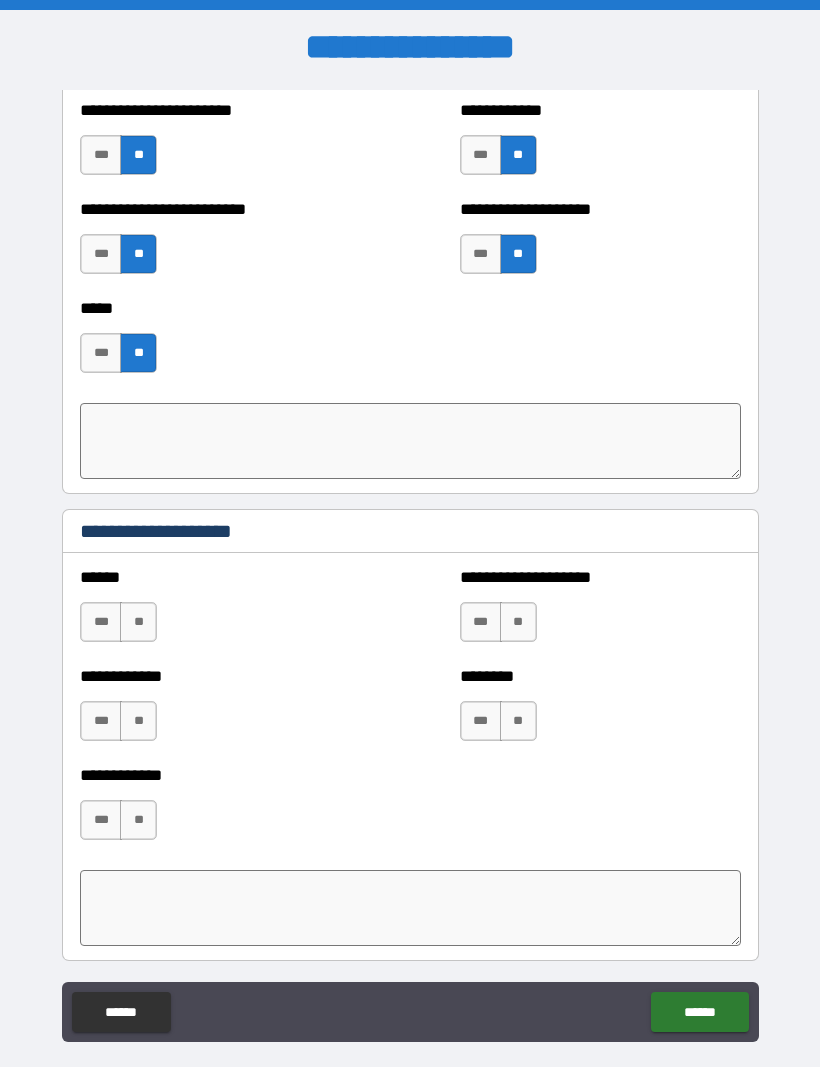 scroll, scrollTop: 4253, scrollLeft: 0, axis: vertical 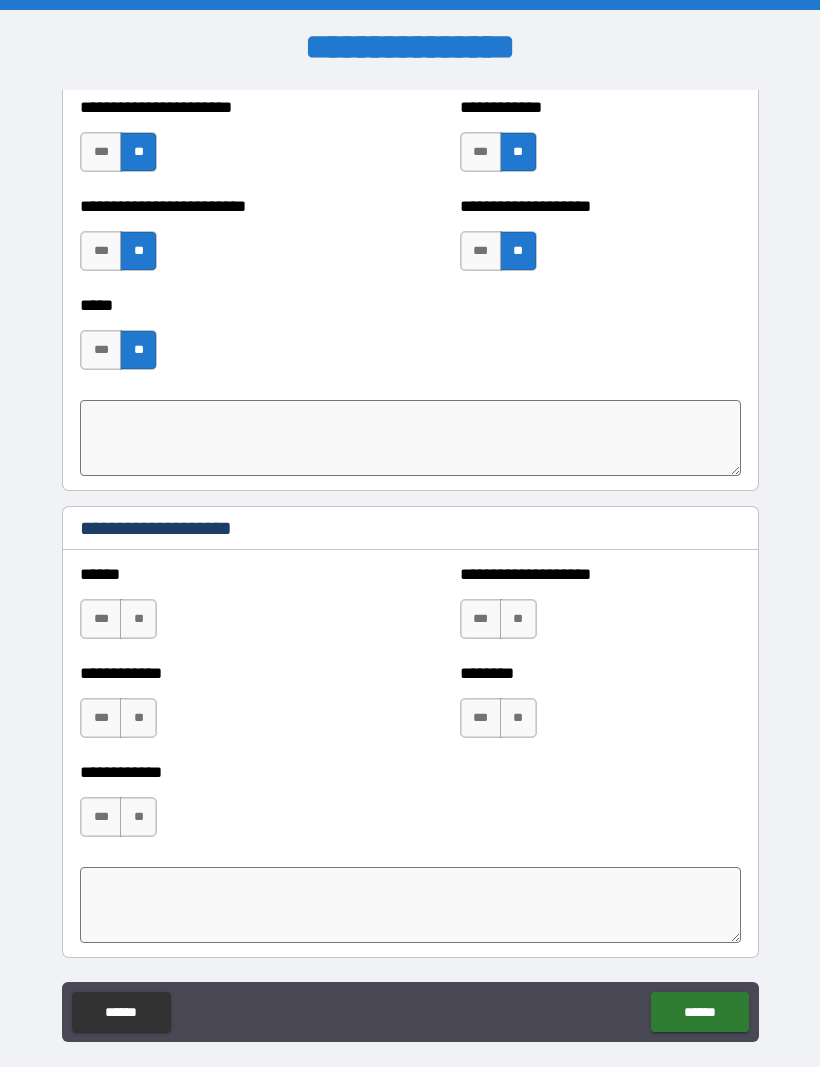 click on "**" at bounding box center (138, 619) 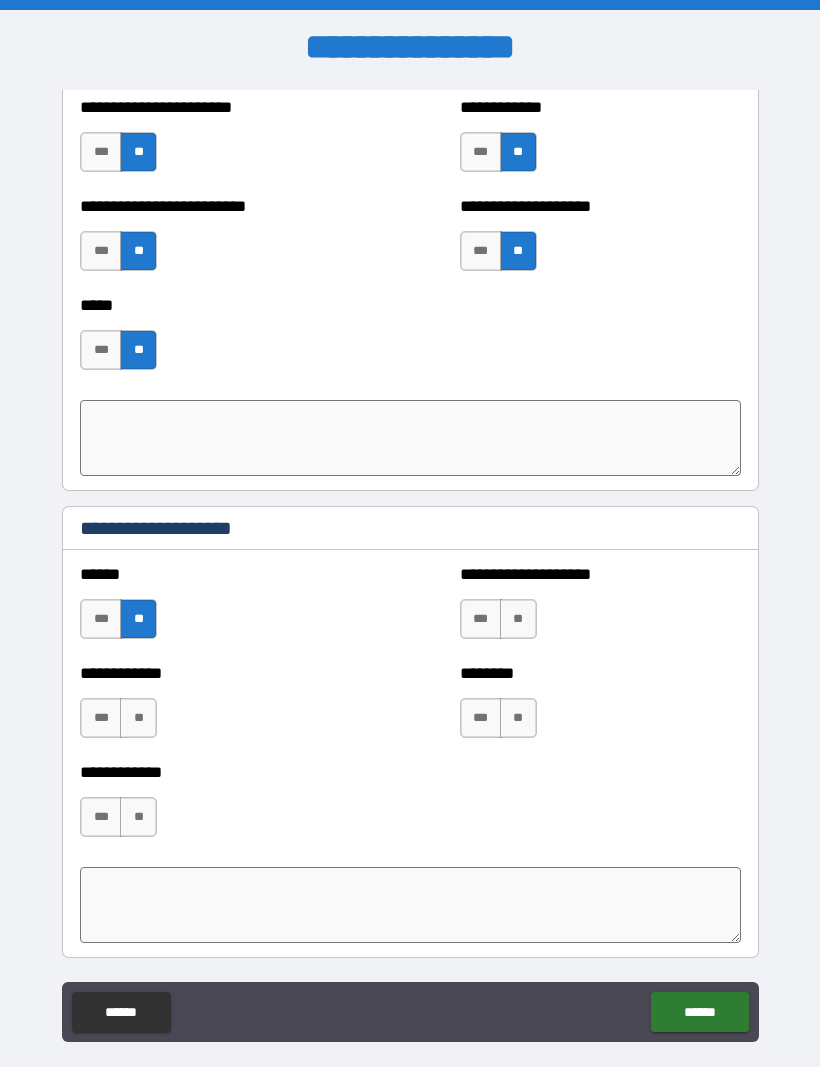 click on "**" at bounding box center [138, 718] 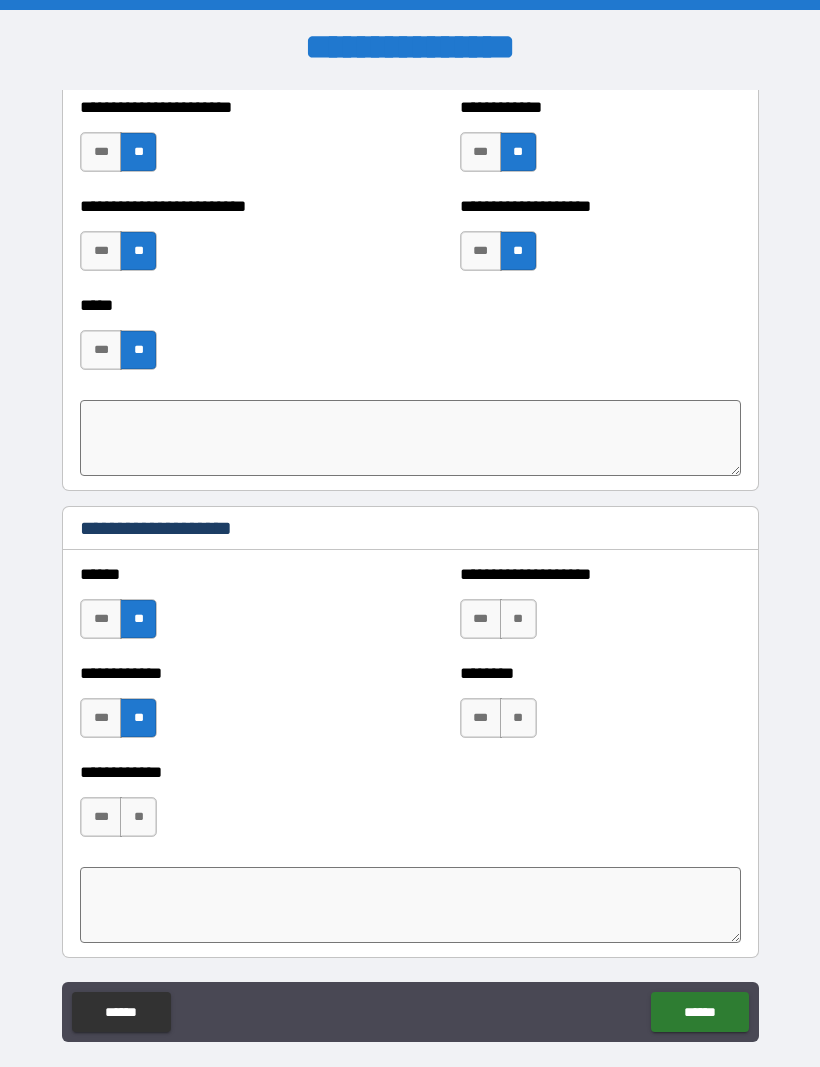 click on "**" at bounding box center [138, 817] 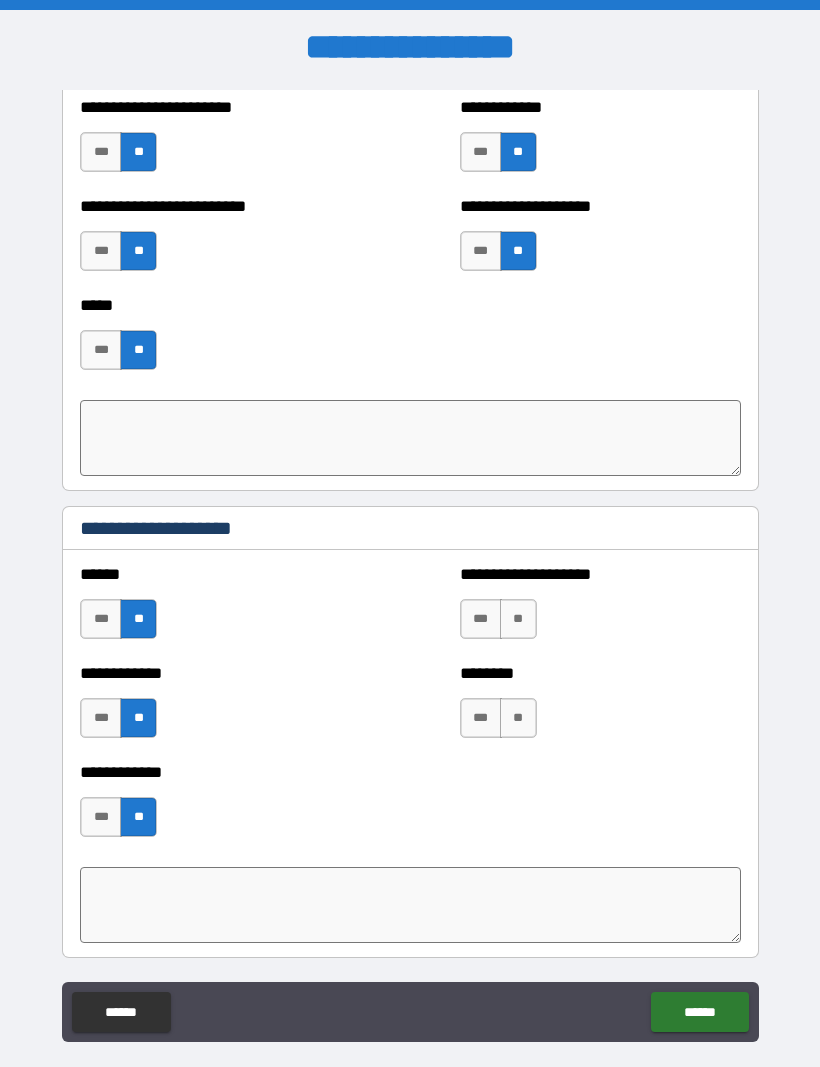 click on "**" at bounding box center [518, 619] 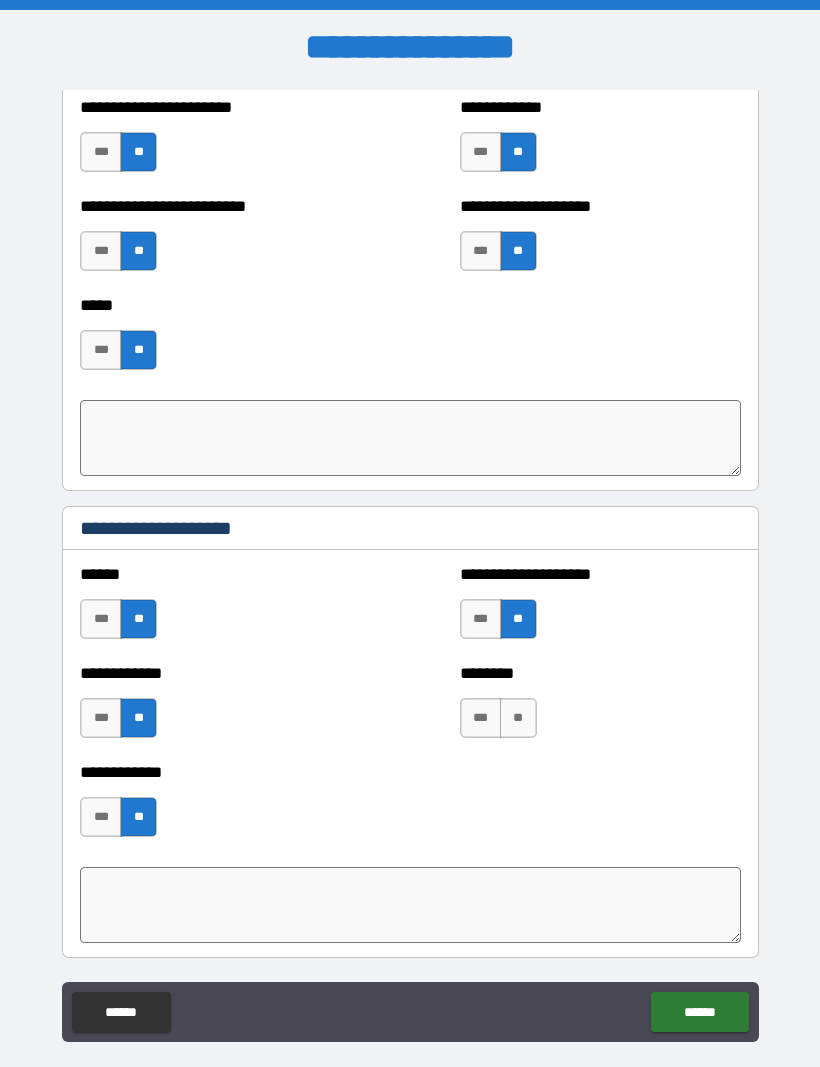 click on "**" at bounding box center [518, 718] 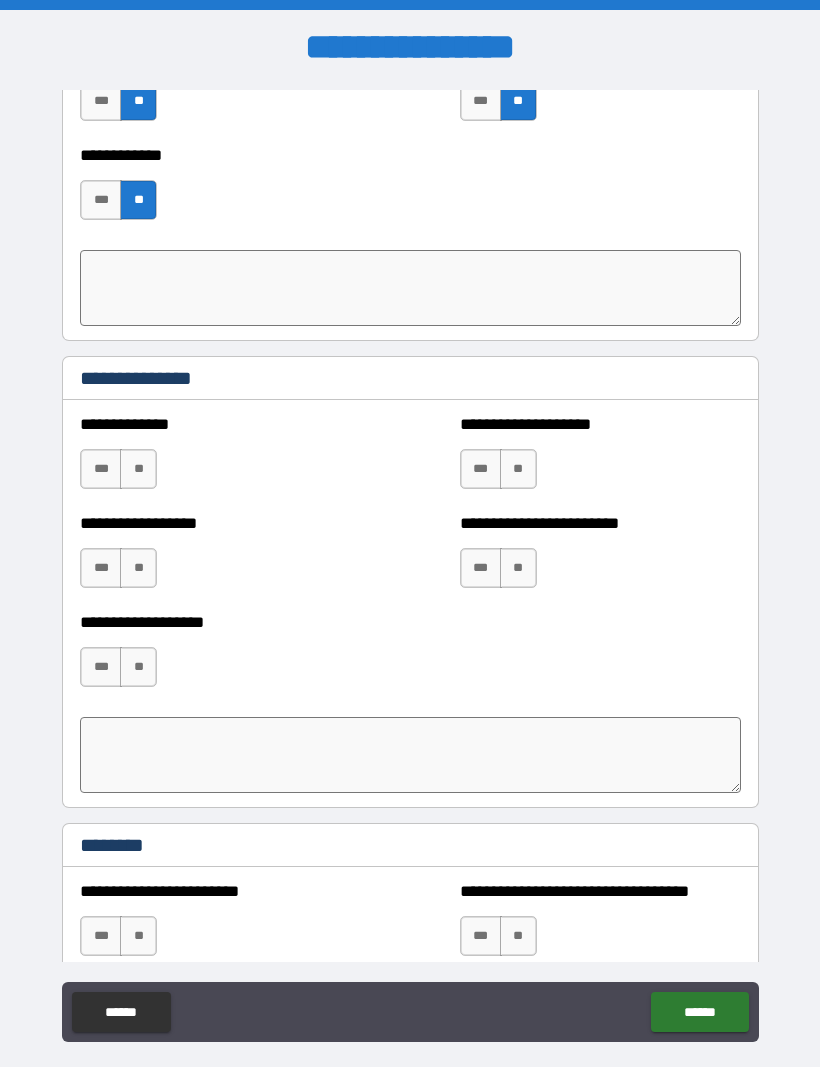 scroll, scrollTop: 4873, scrollLeft: 0, axis: vertical 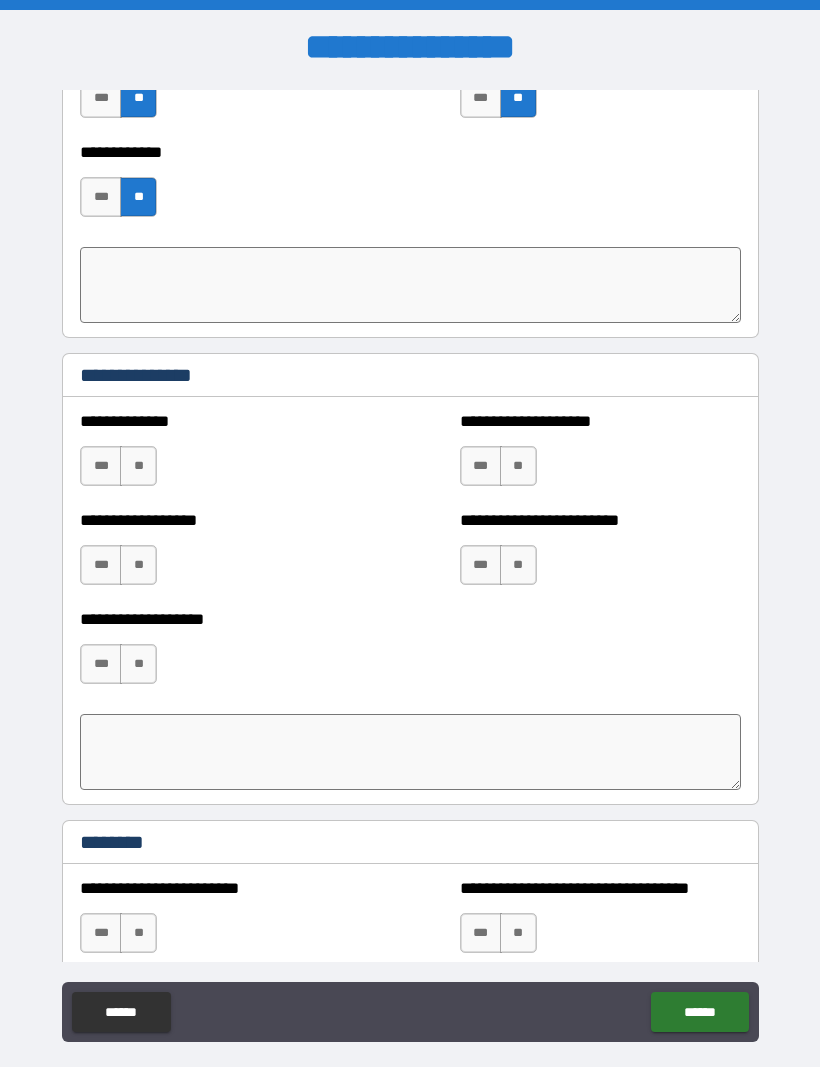 click on "**" at bounding box center (138, 466) 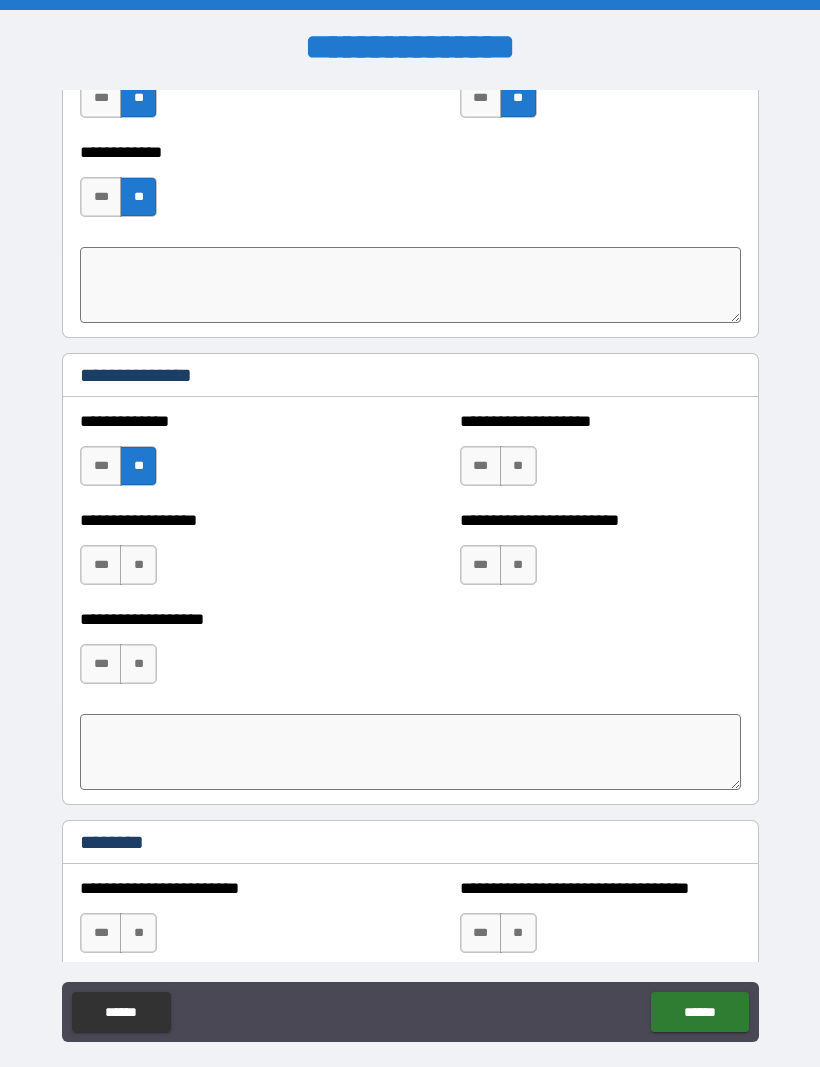 click on "**" at bounding box center (138, 565) 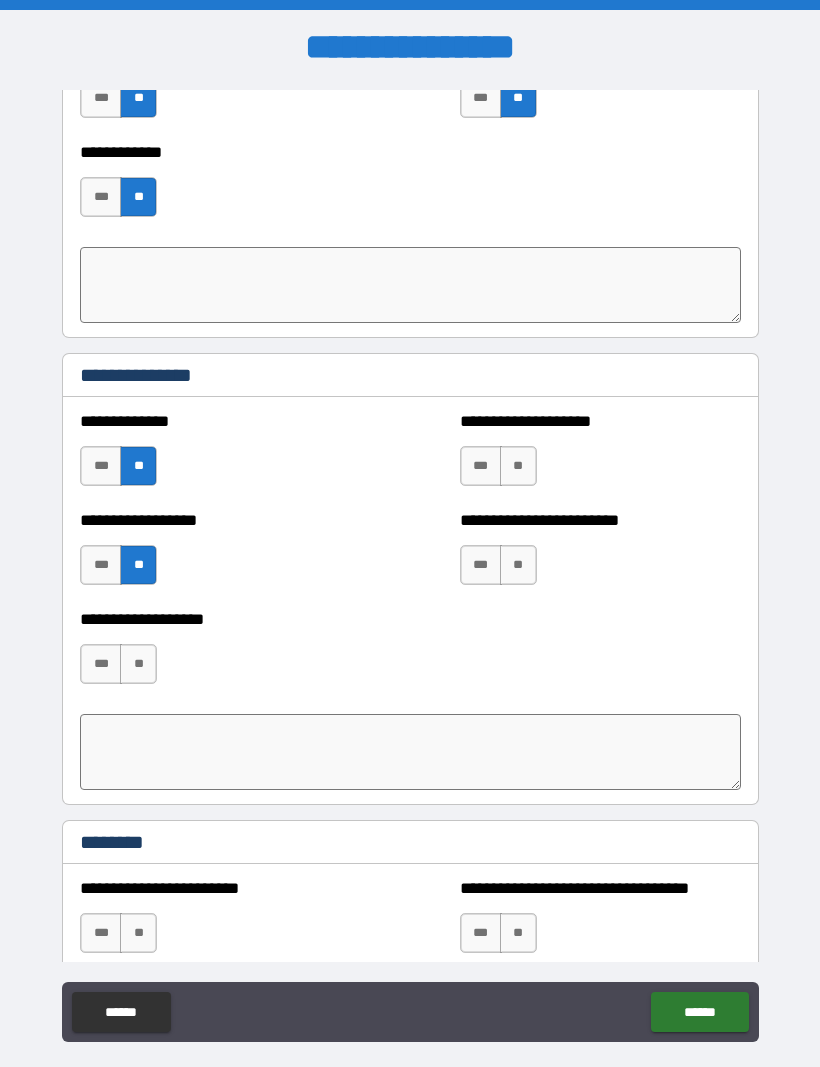 click on "**" at bounding box center [138, 664] 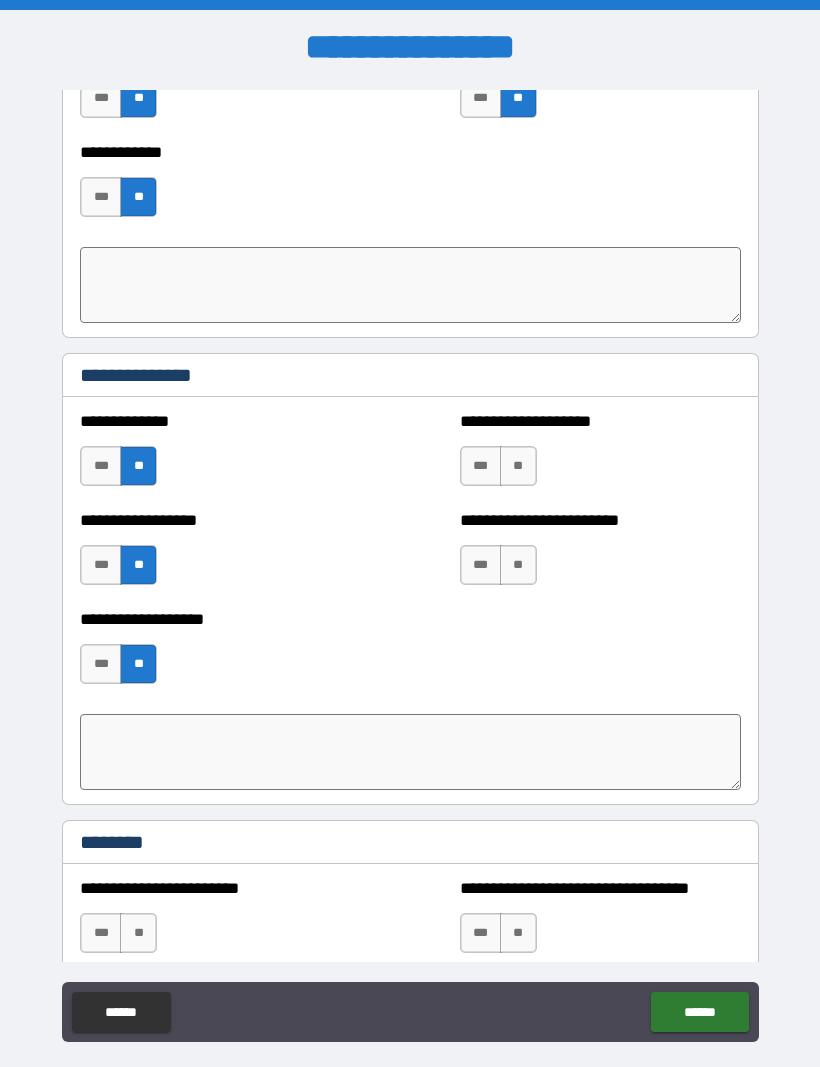 click on "**" at bounding box center (518, 466) 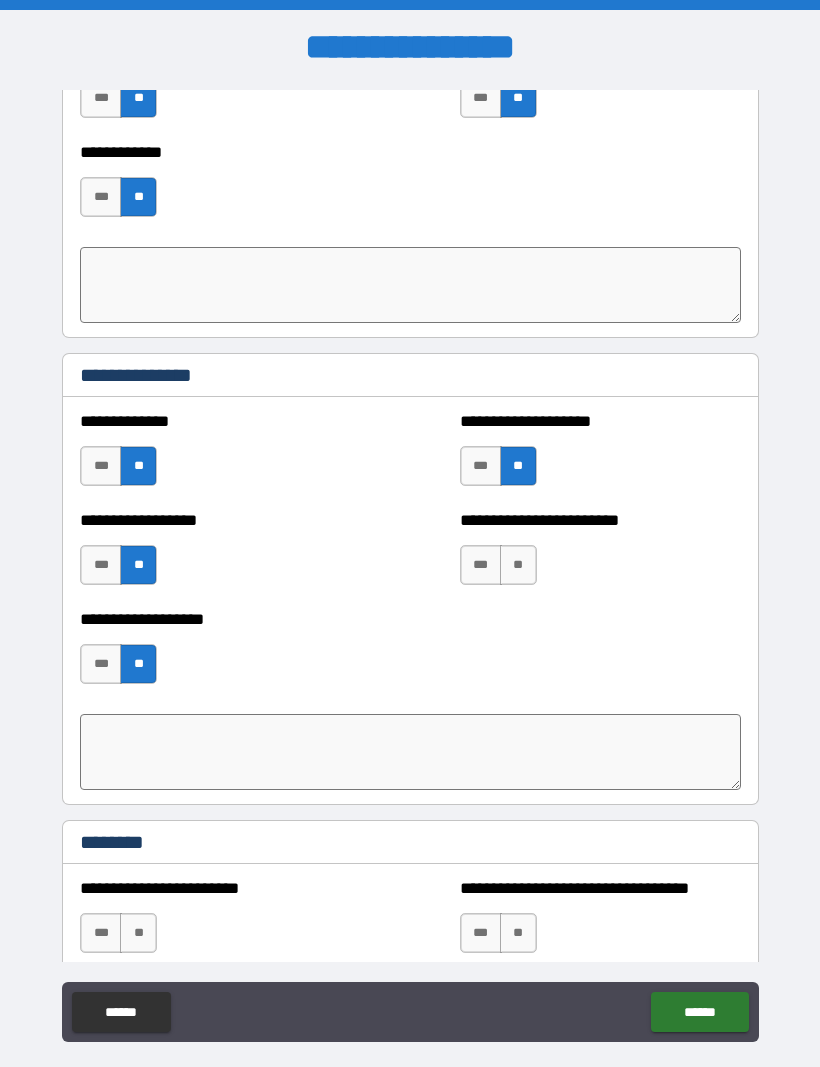 click on "**" at bounding box center [518, 565] 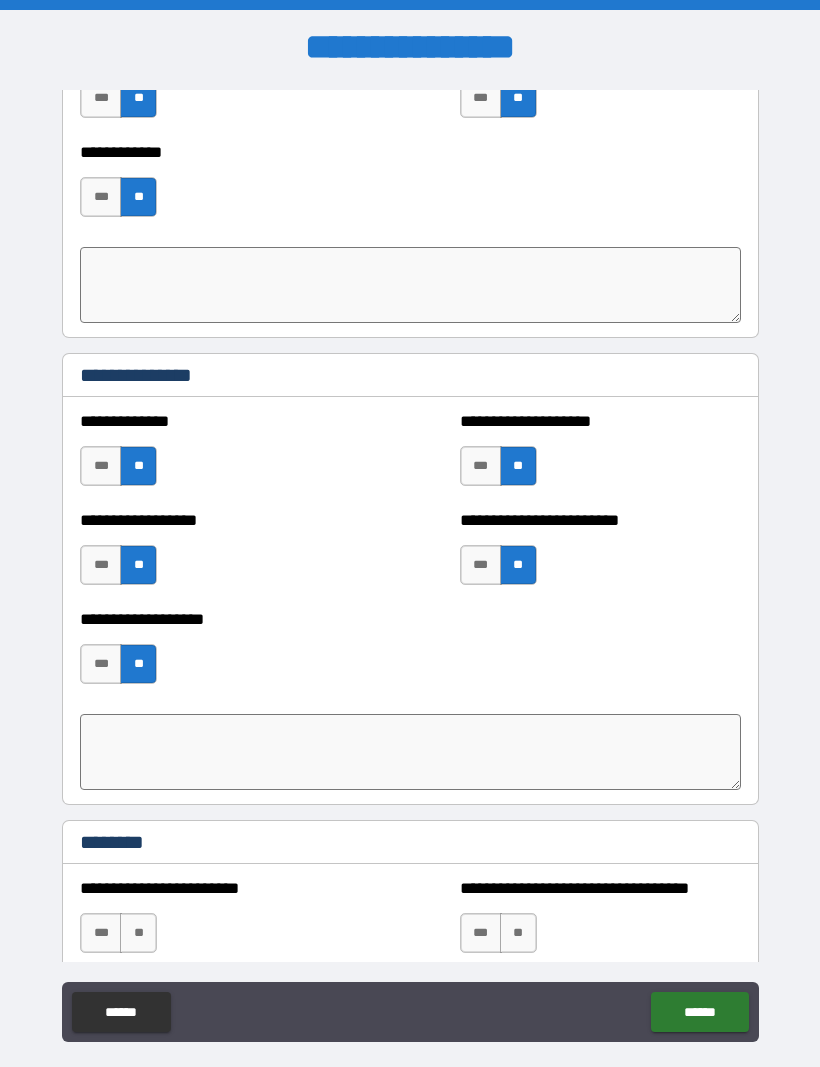 click on "***" at bounding box center (481, 466) 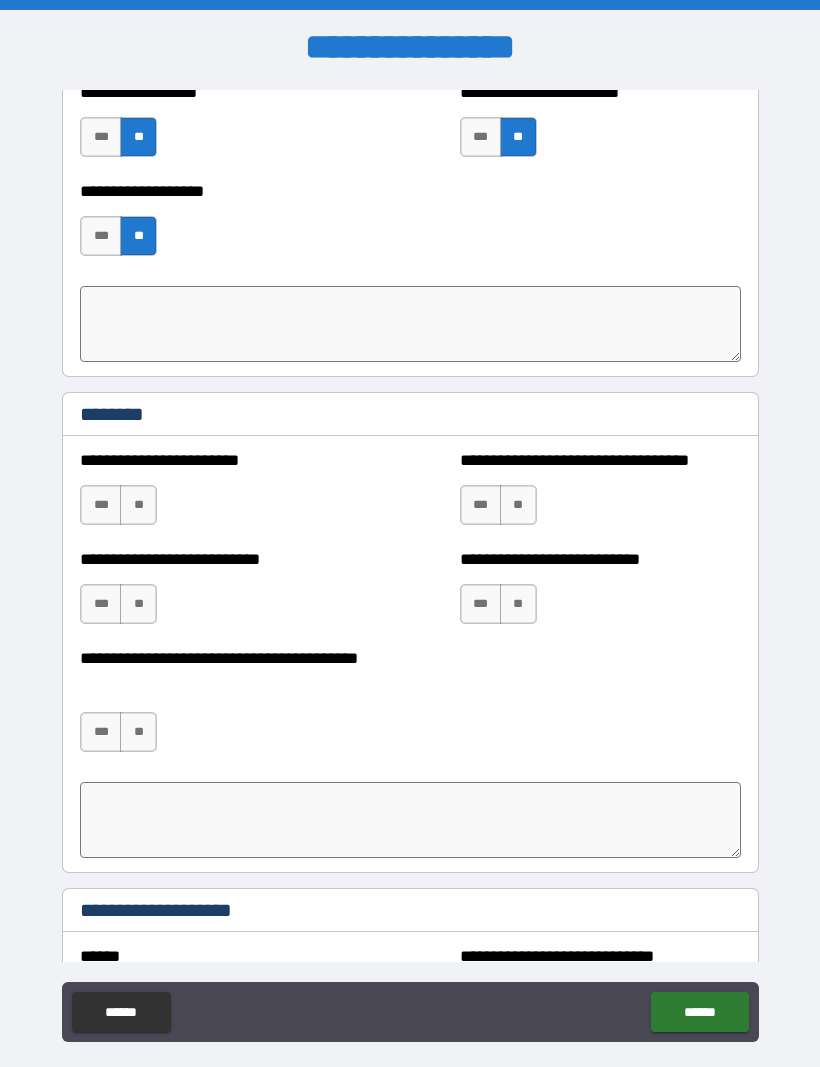 scroll, scrollTop: 5334, scrollLeft: 0, axis: vertical 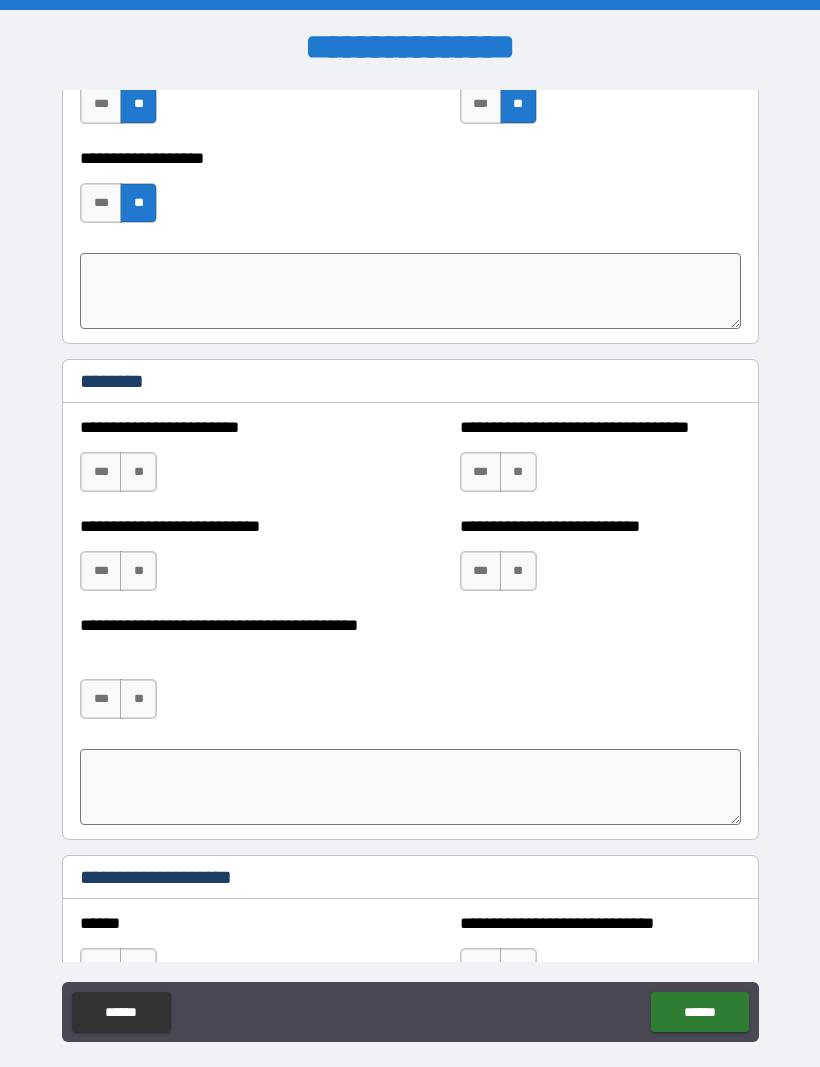 click on "**" at bounding box center [138, 472] 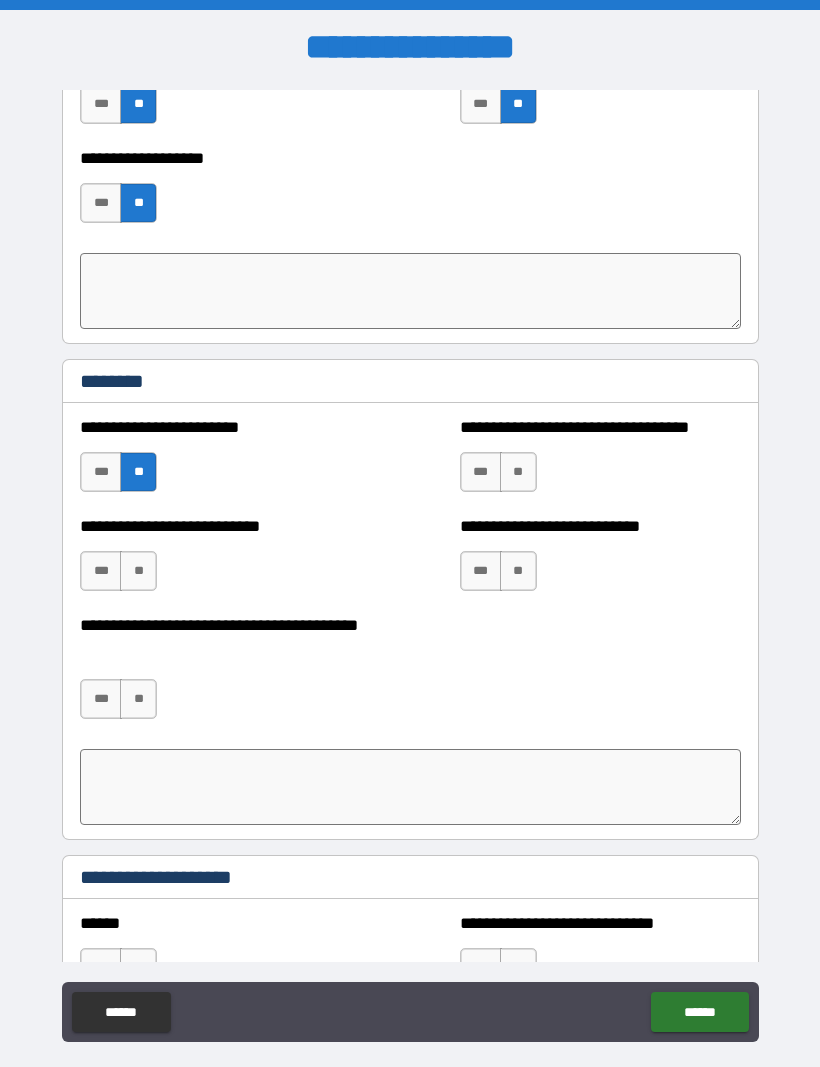 click on "**" at bounding box center [138, 571] 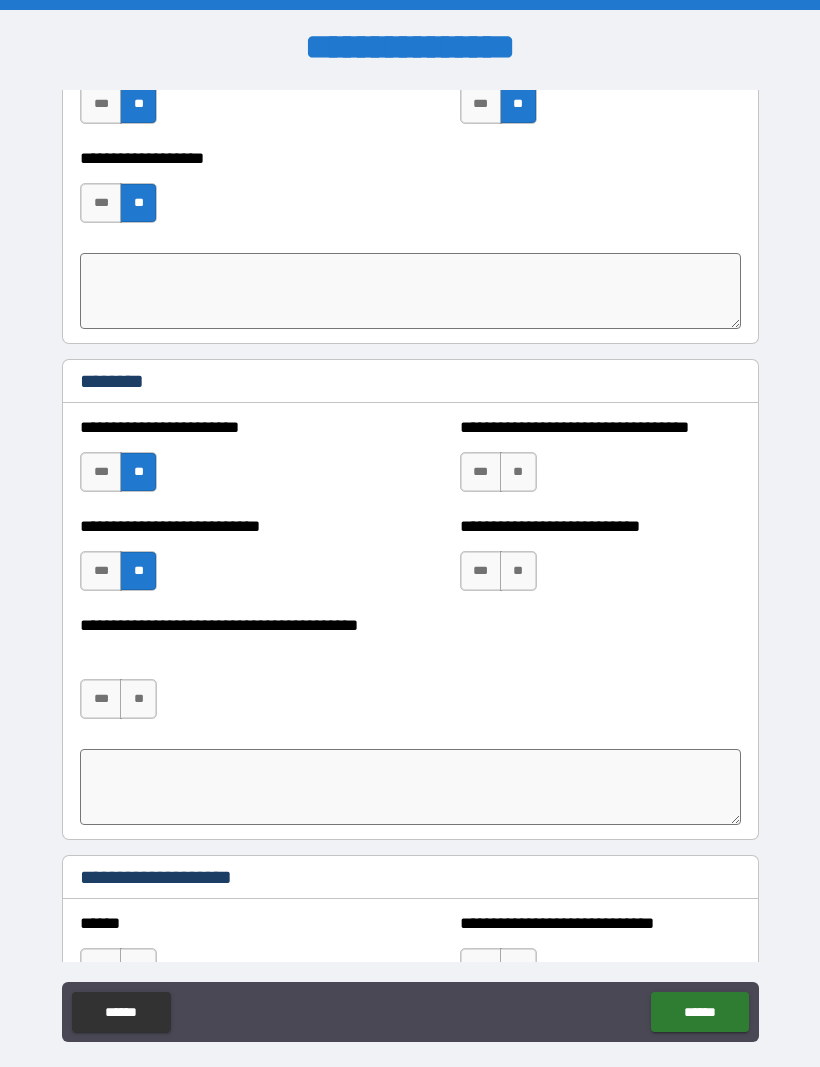 click on "**" at bounding box center (138, 699) 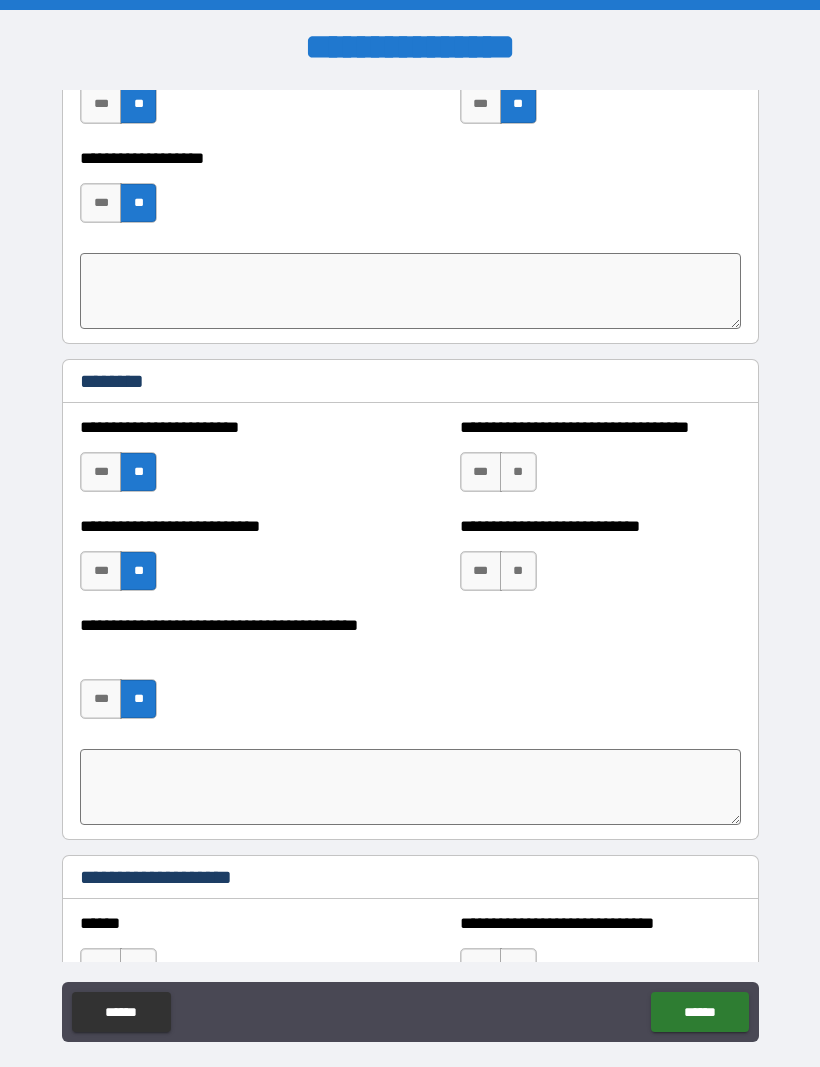 click on "**" at bounding box center (518, 472) 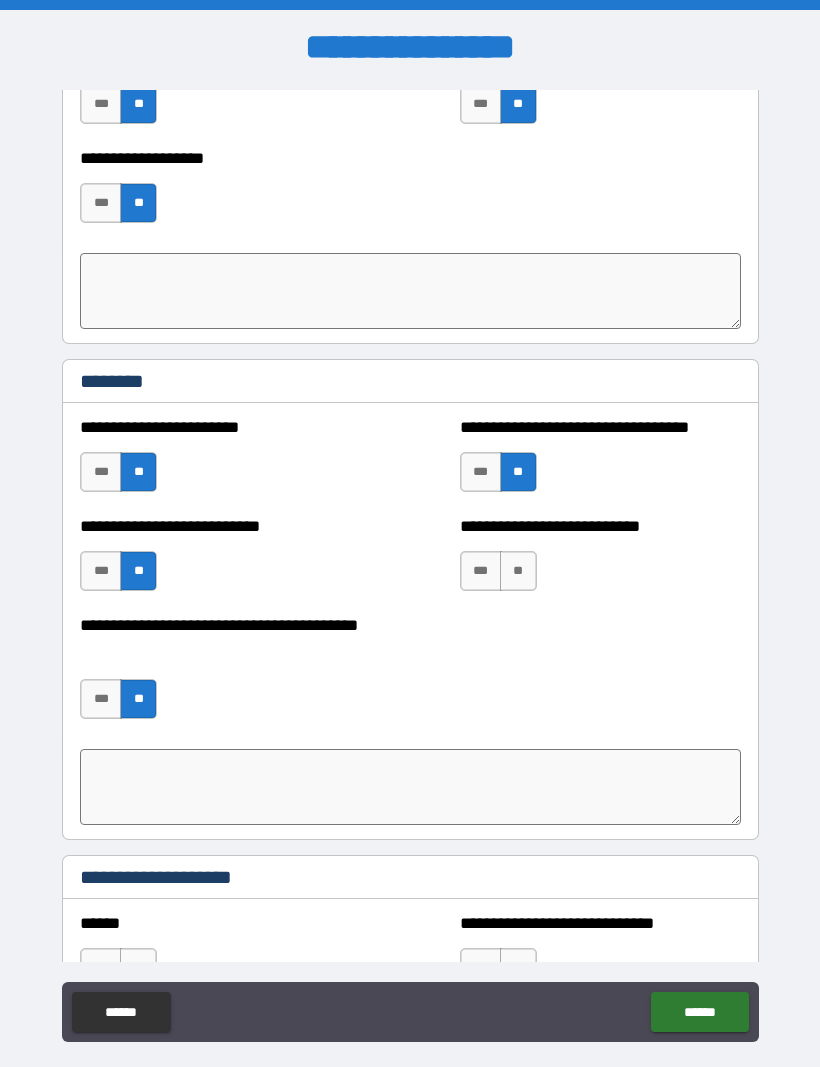 click on "**" at bounding box center [518, 571] 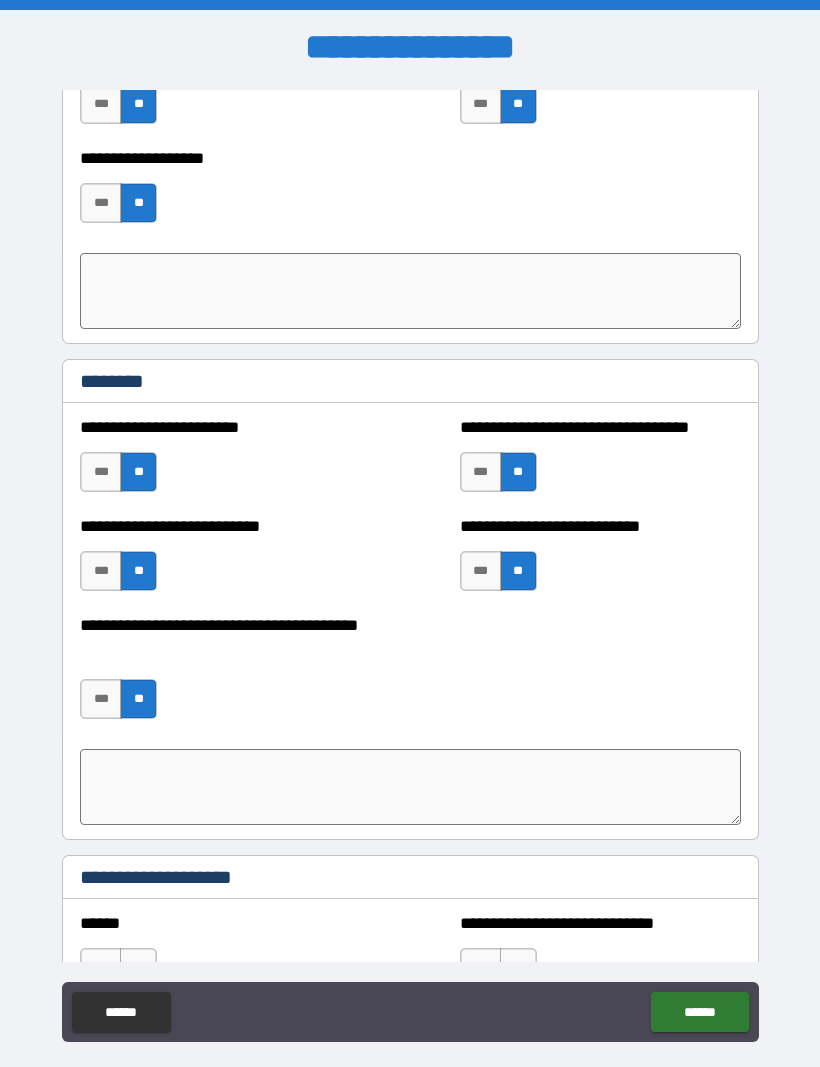 click on "***" at bounding box center (481, 472) 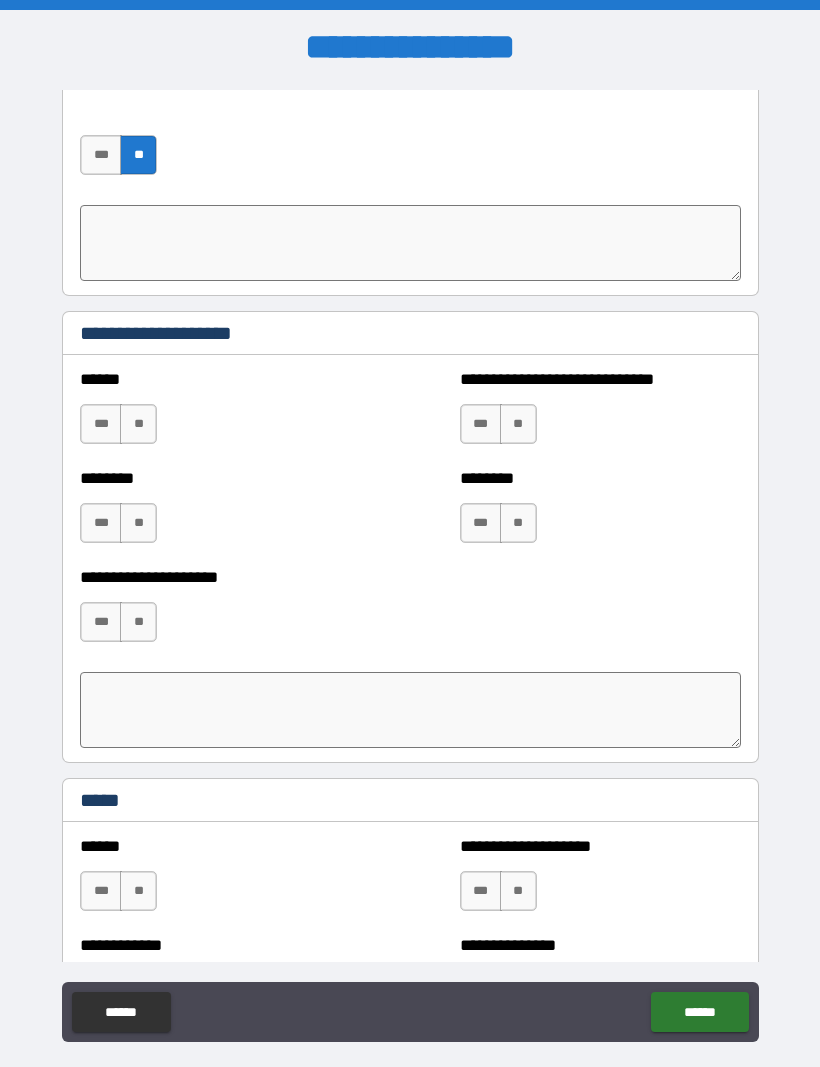 scroll, scrollTop: 5876, scrollLeft: 0, axis: vertical 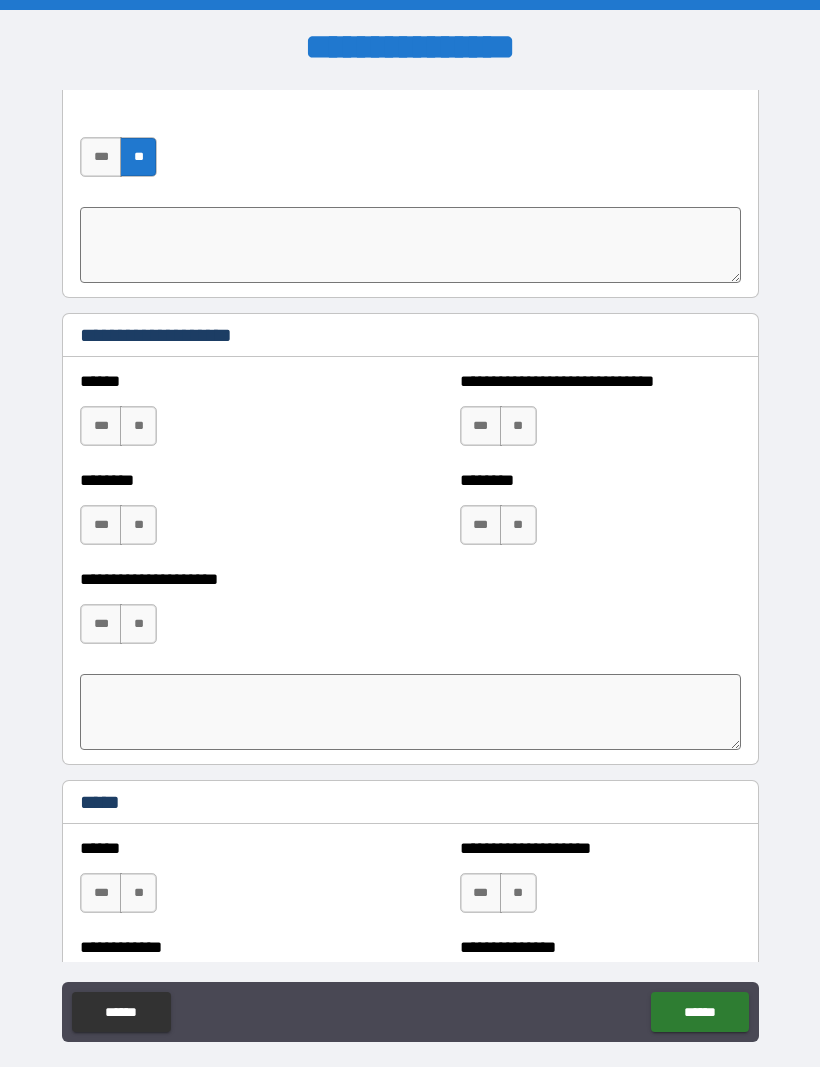 click on "**" at bounding box center (138, 426) 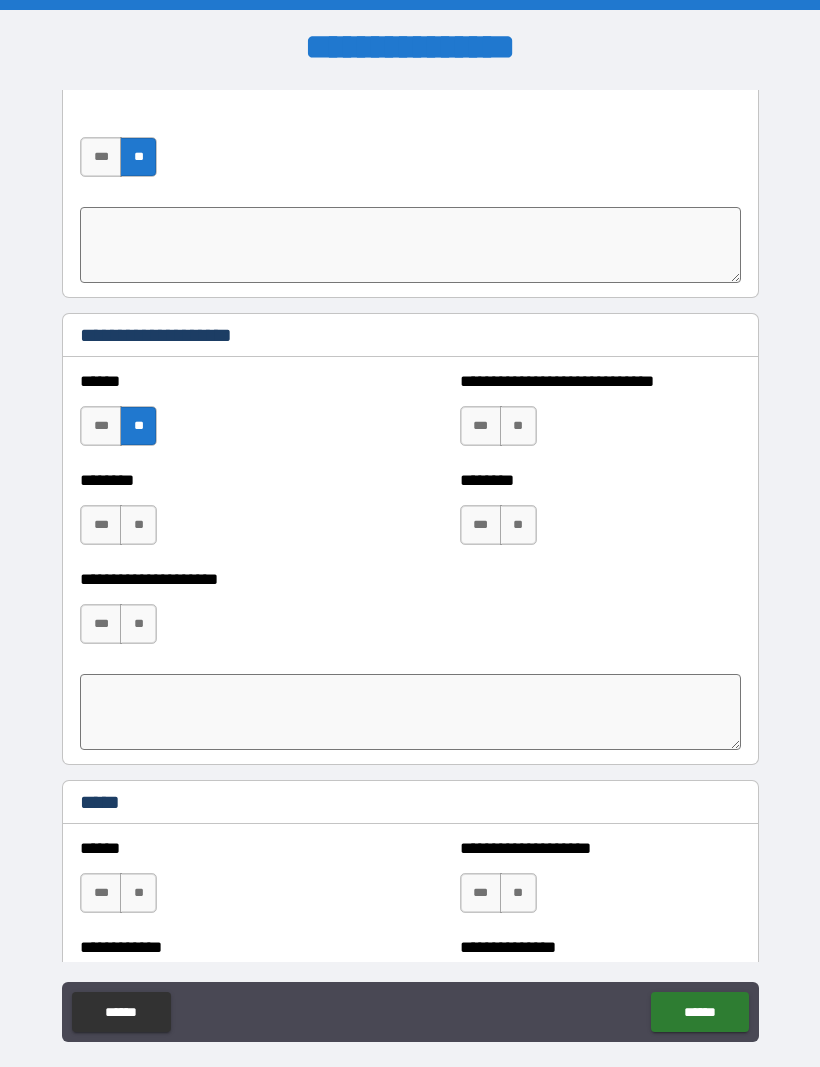 click on "**" at bounding box center [138, 525] 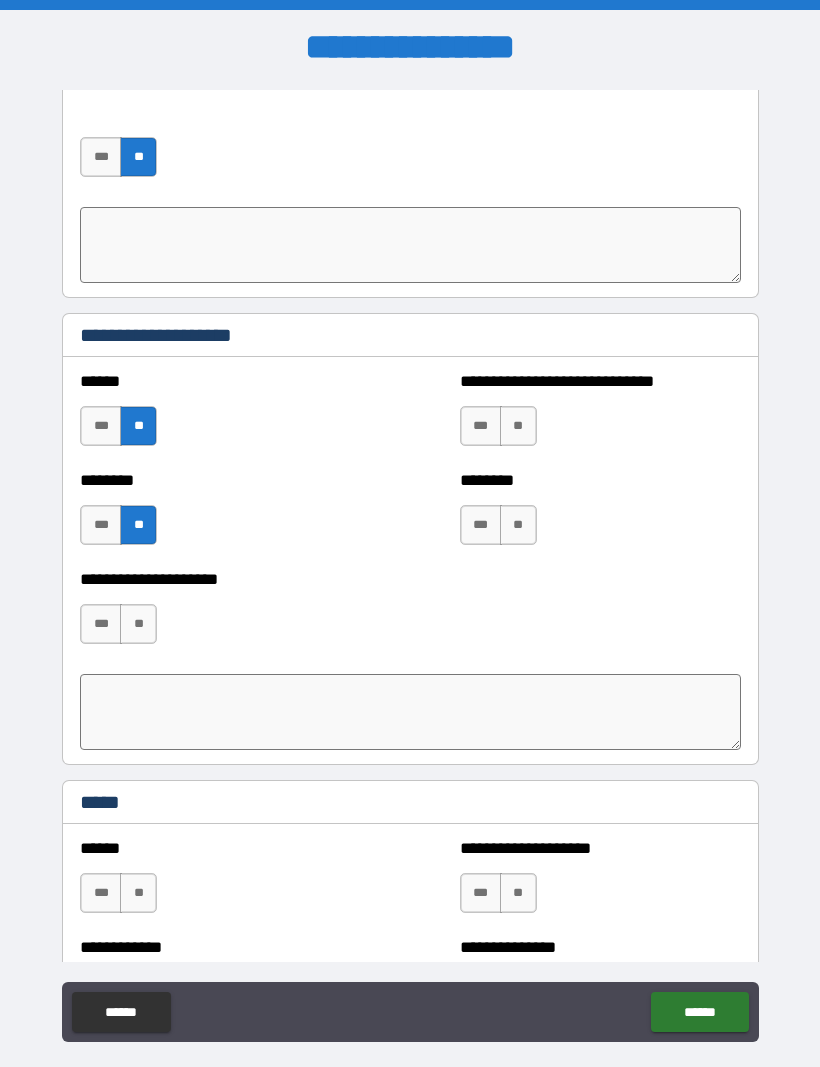 click on "**" at bounding box center [138, 624] 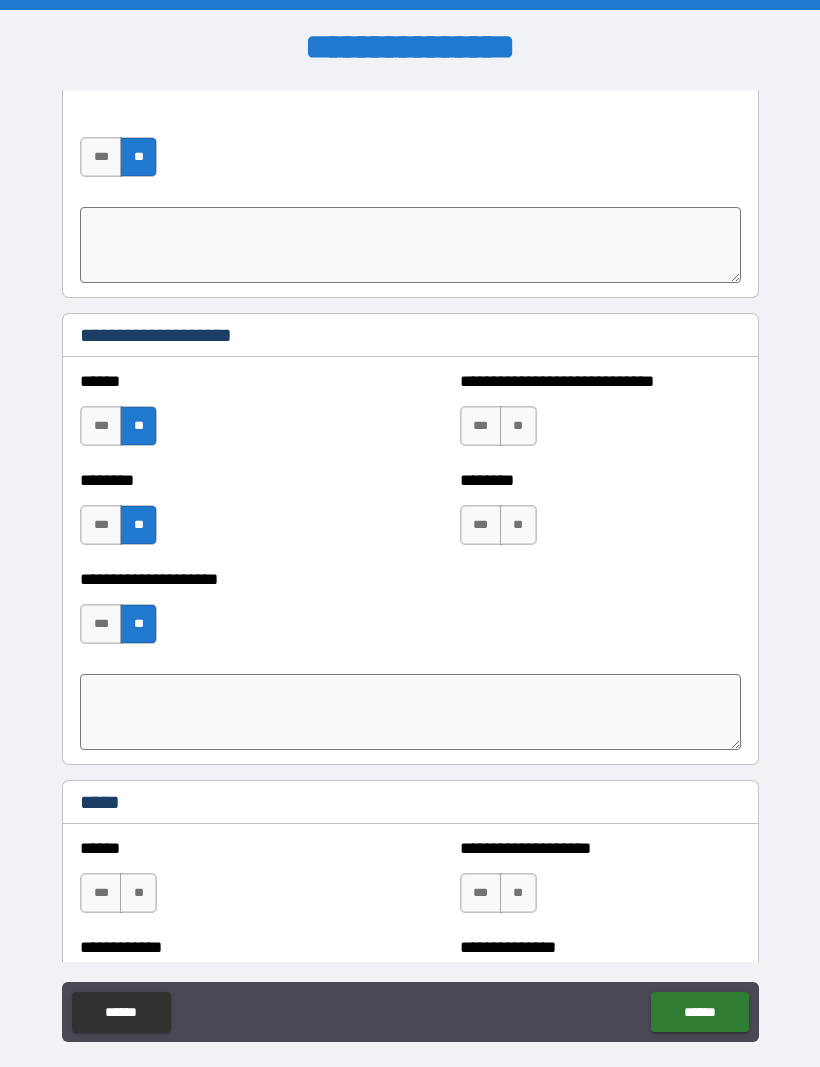 click on "**" at bounding box center (518, 426) 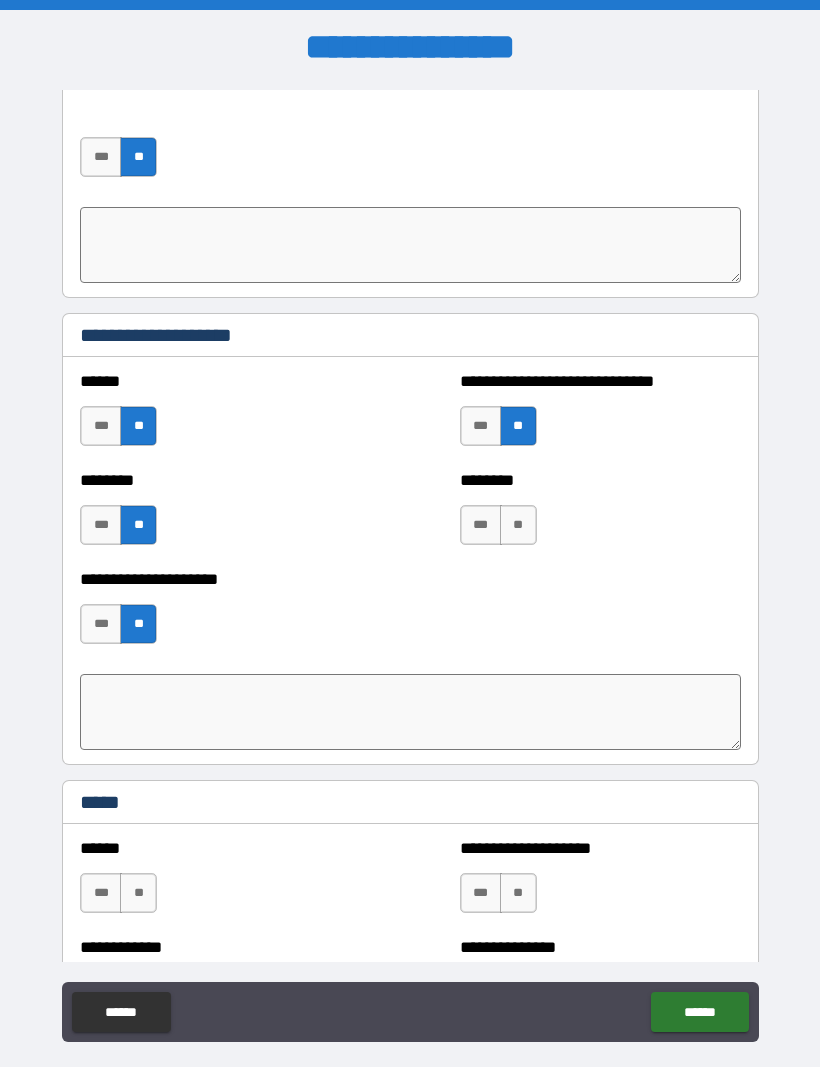 click on "**" at bounding box center [518, 525] 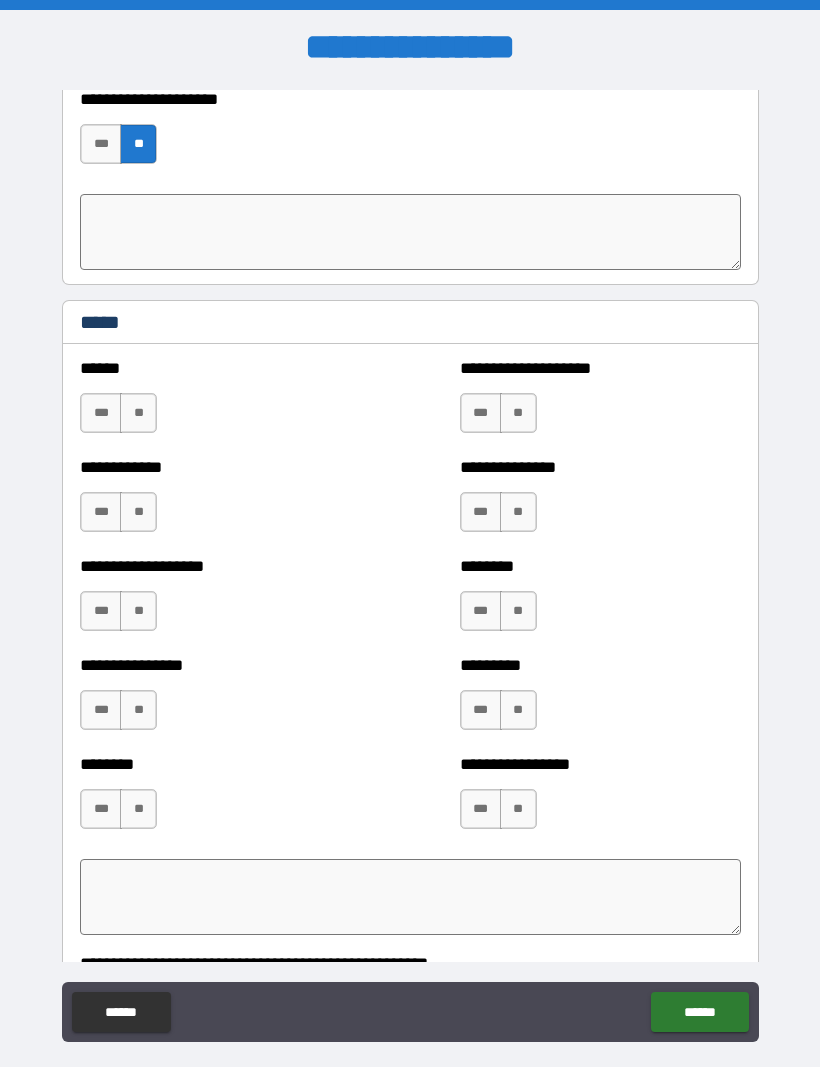 scroll, scrollTop: 6352, scrollLeft: 0, axis: vertical 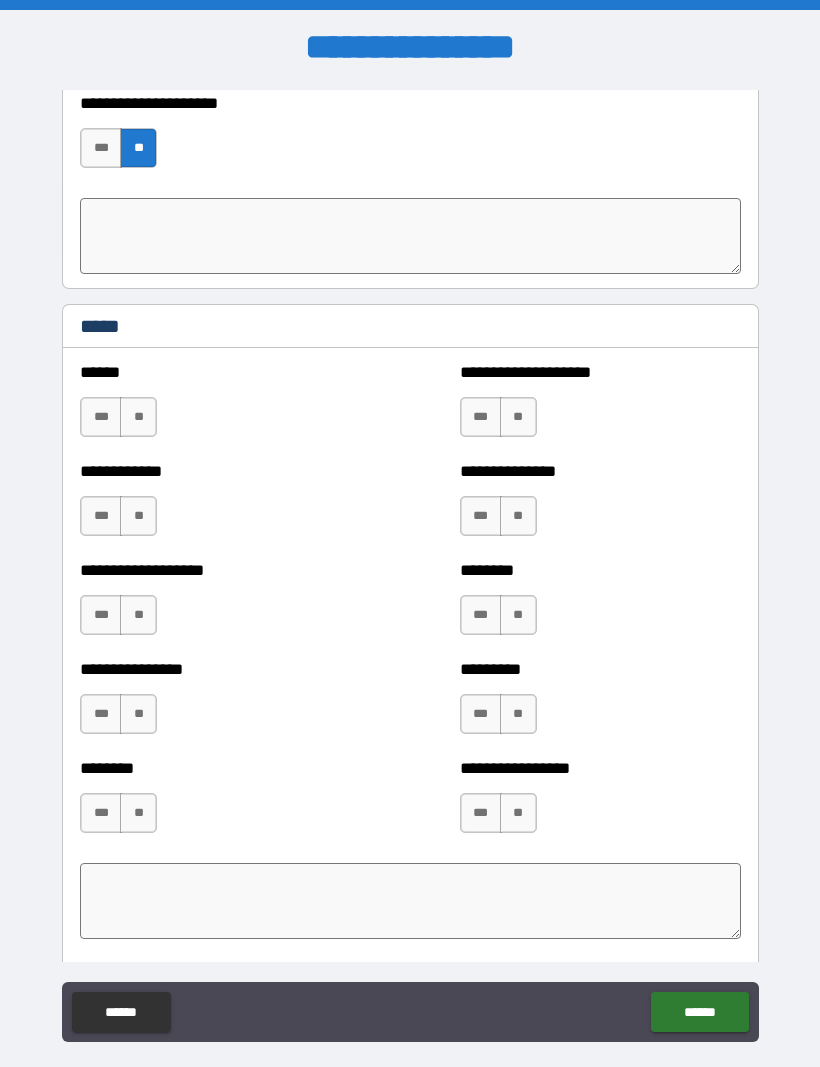 click on "**" at bounding box center (138, 417) 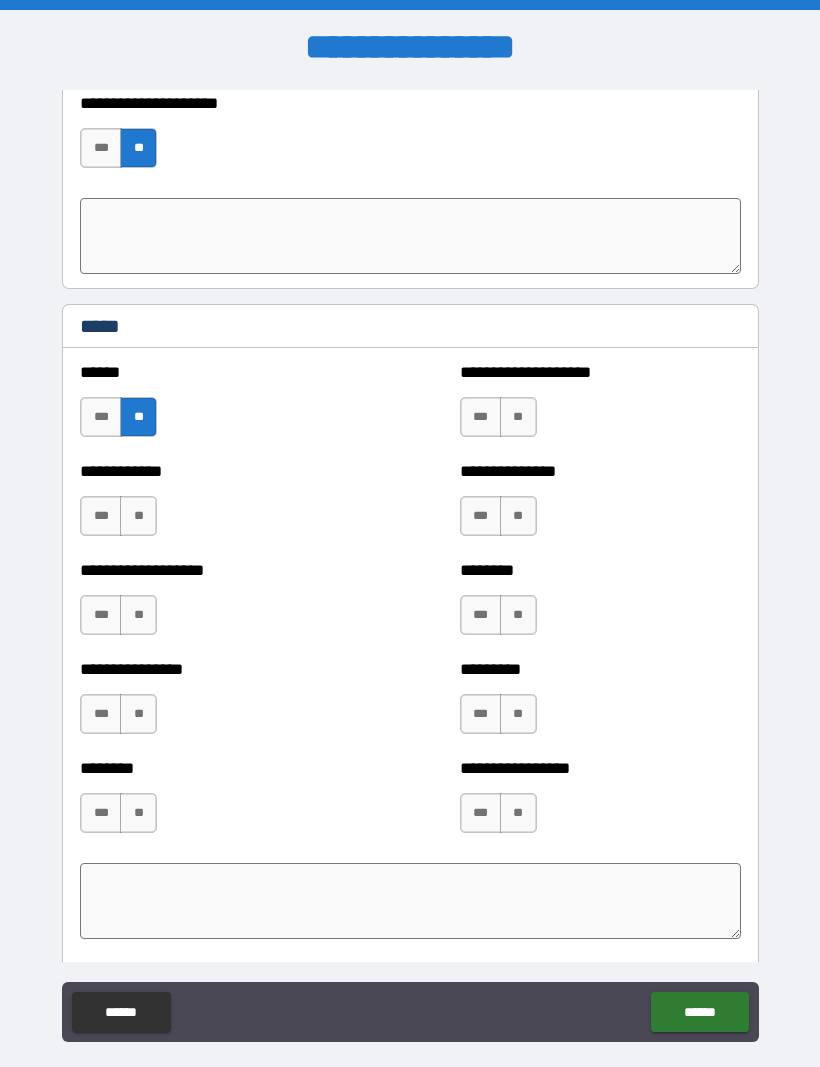 click on "**" at bounding box center [138, 516] 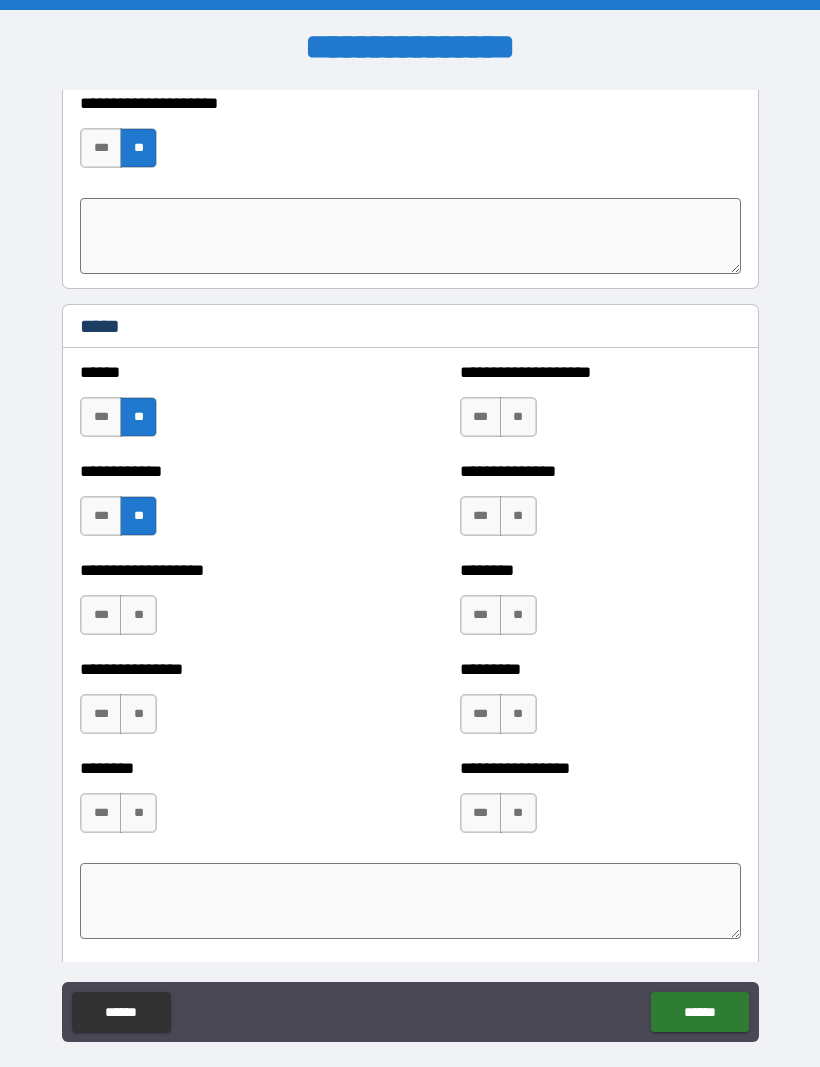 click on "**" at bounding box center (138, 615) 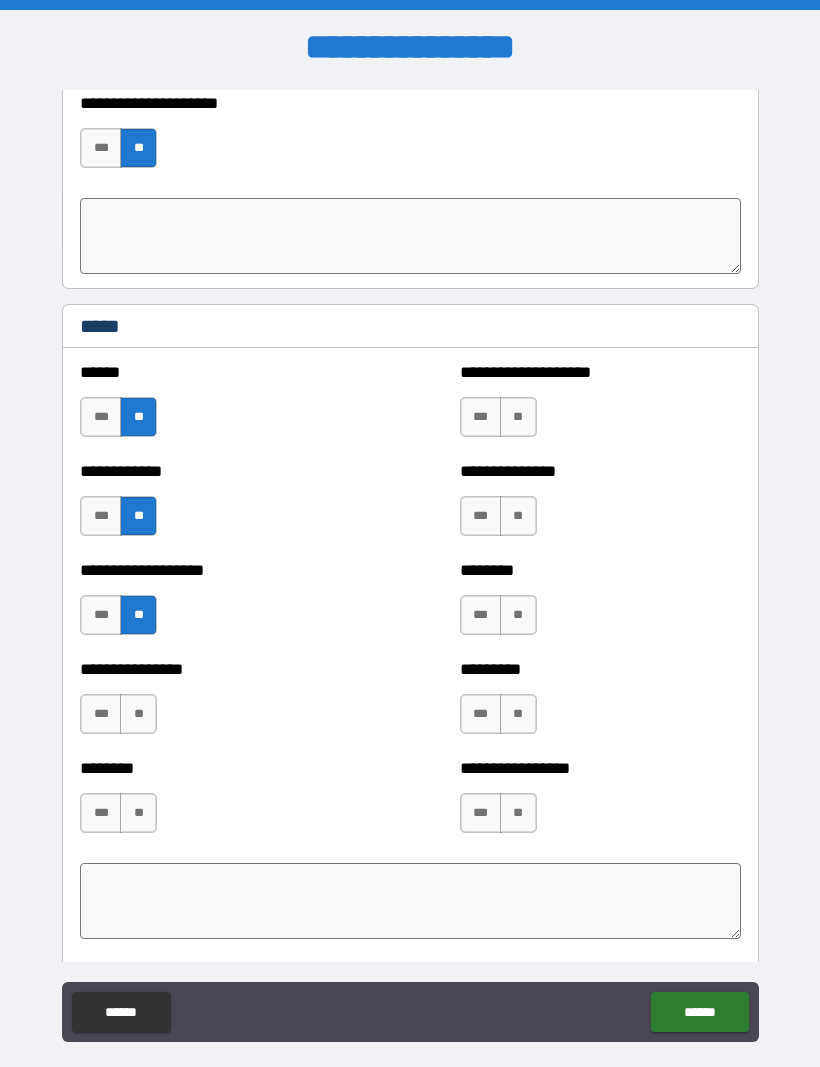 click on "**" at bounding box center [138, 714] 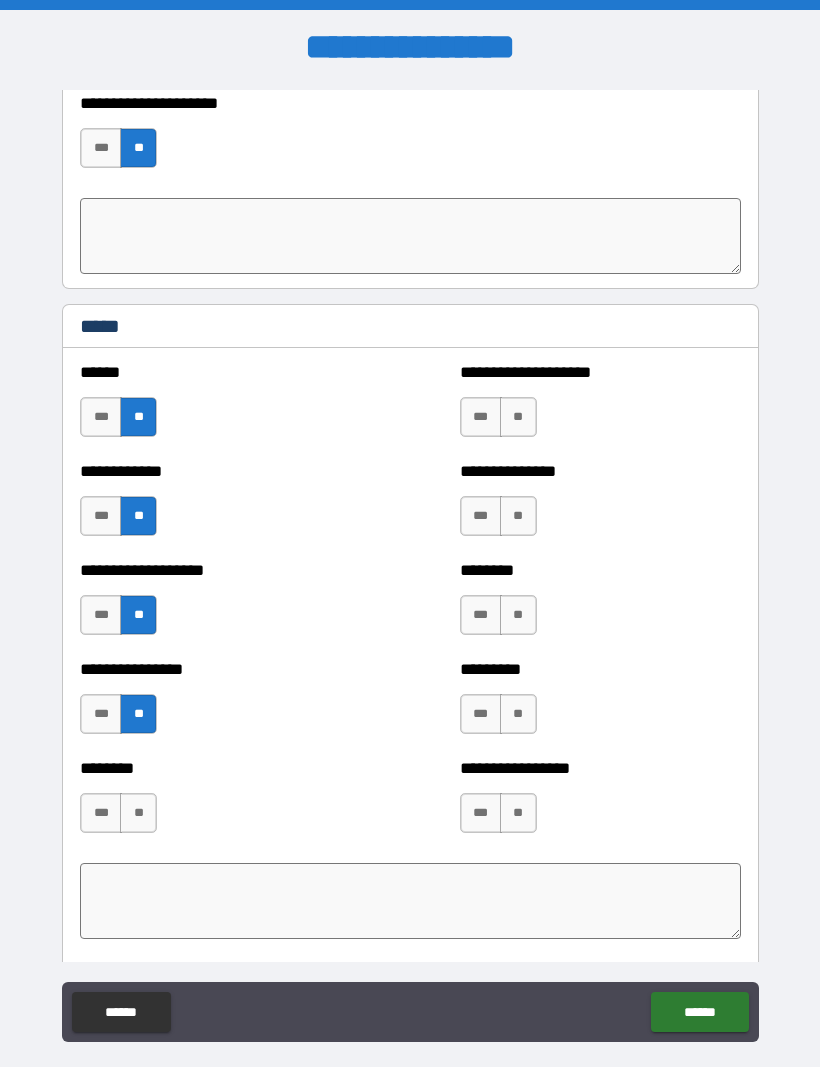 click on "**" at bounding box center [138, 813] 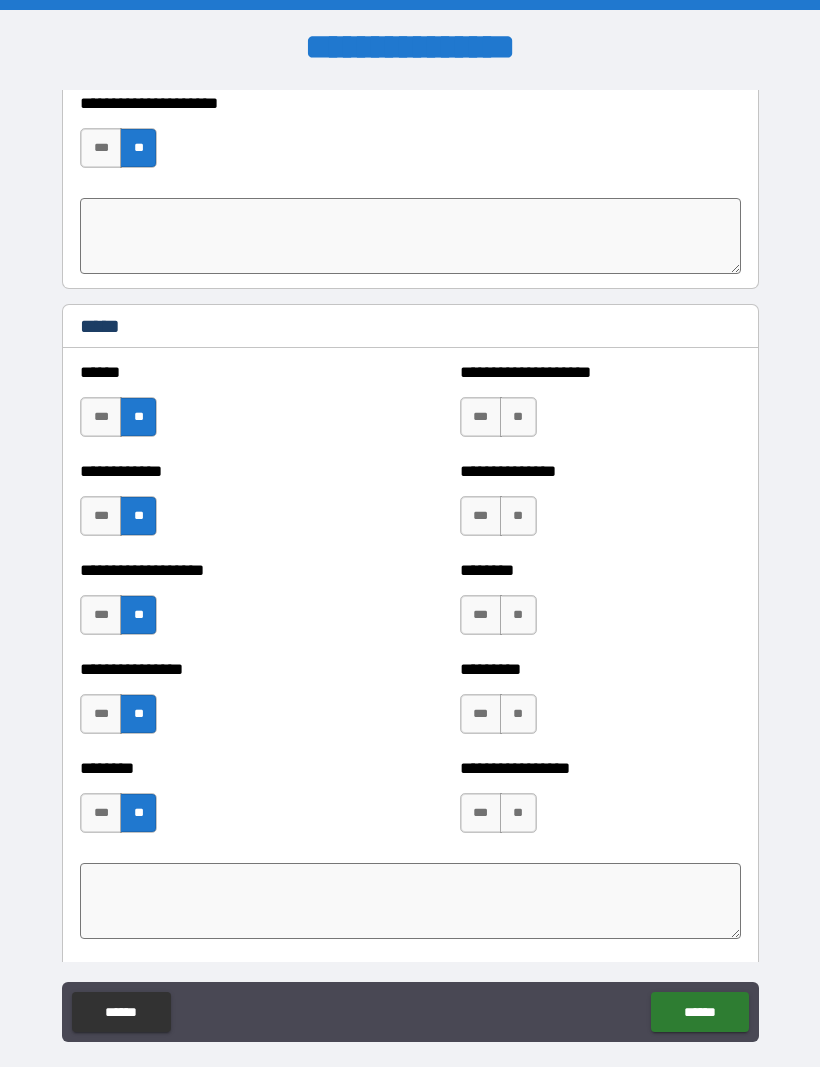 click on "**" at bounding box center (518, 417) 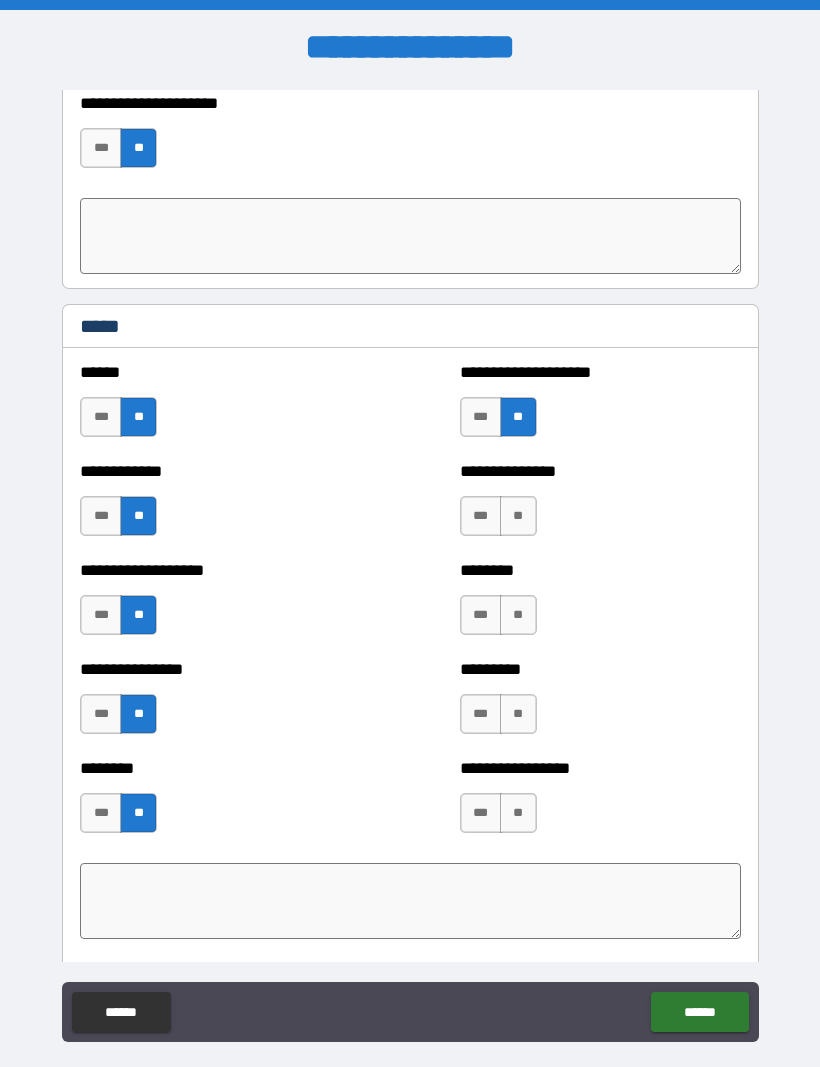 click on "**" at bounding box center [518, 516] 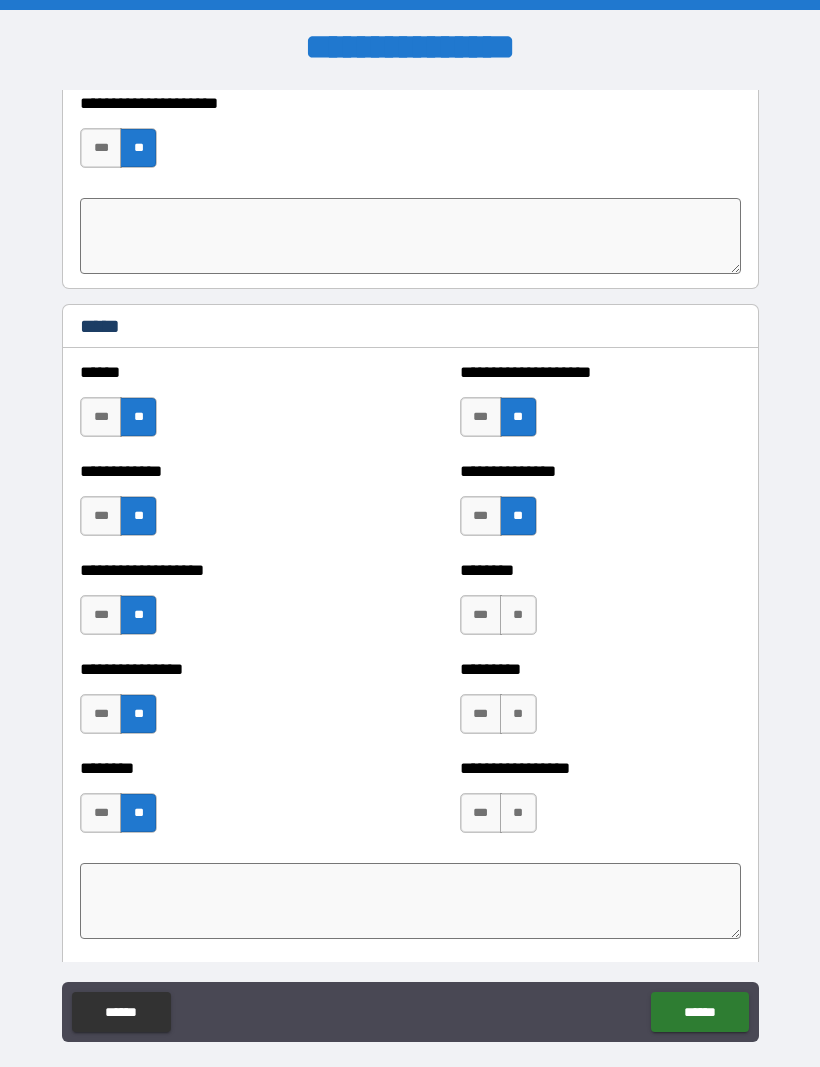 click on "**" at bounding box center [518, 615] 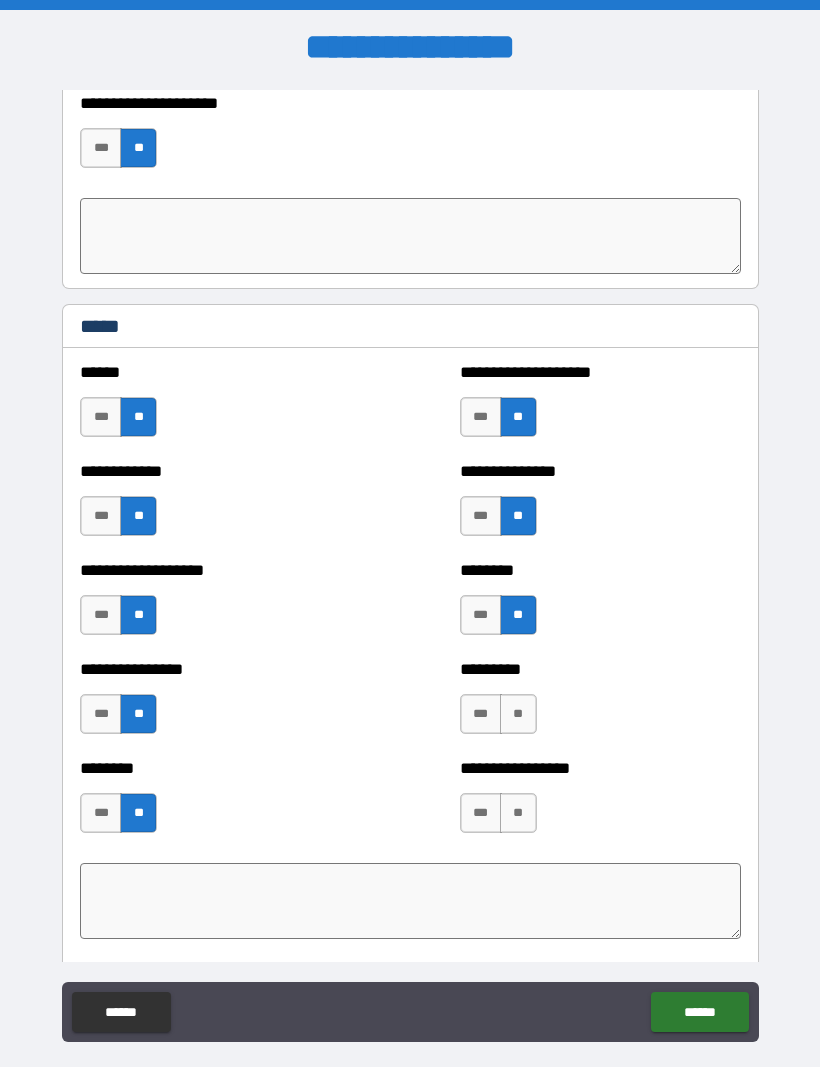 click on "**" at bounding box center (518, 714) 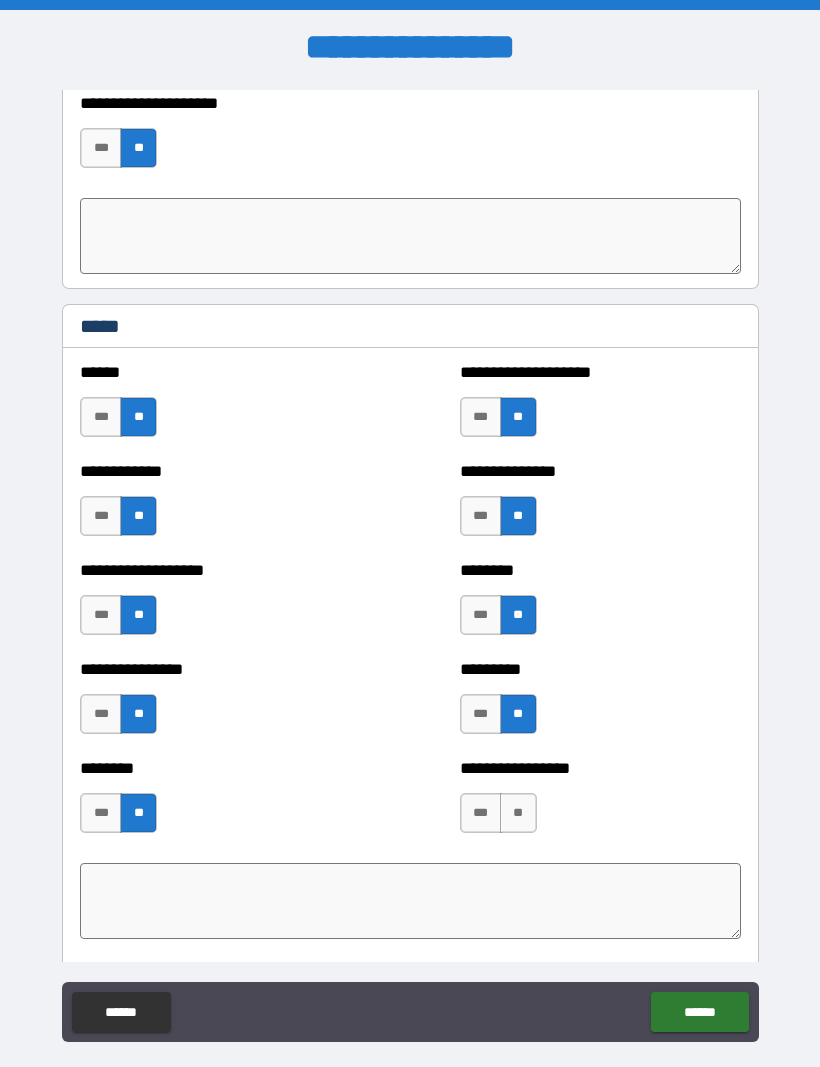 click on "**" at bounding box center (518, 813) 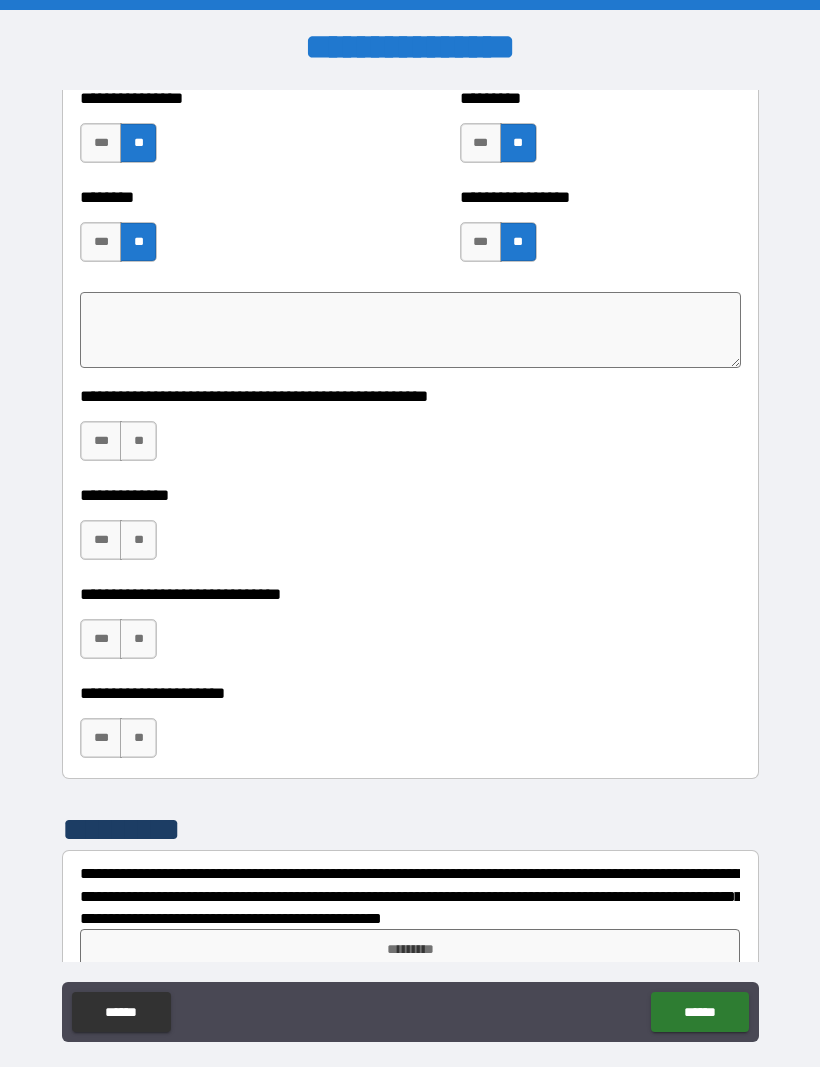 scroll, scrollTop: 6924, scrollLeft: 0, axis: vertical 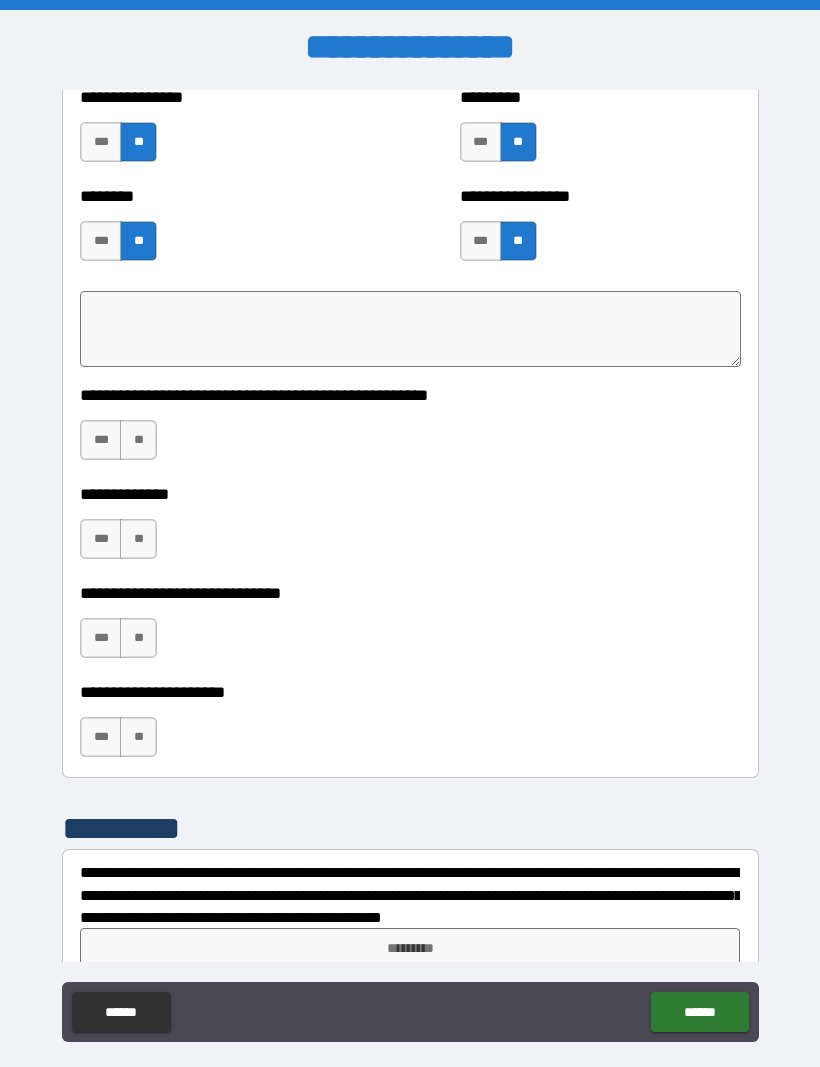 click on "**" at bounding box center [138, 440] 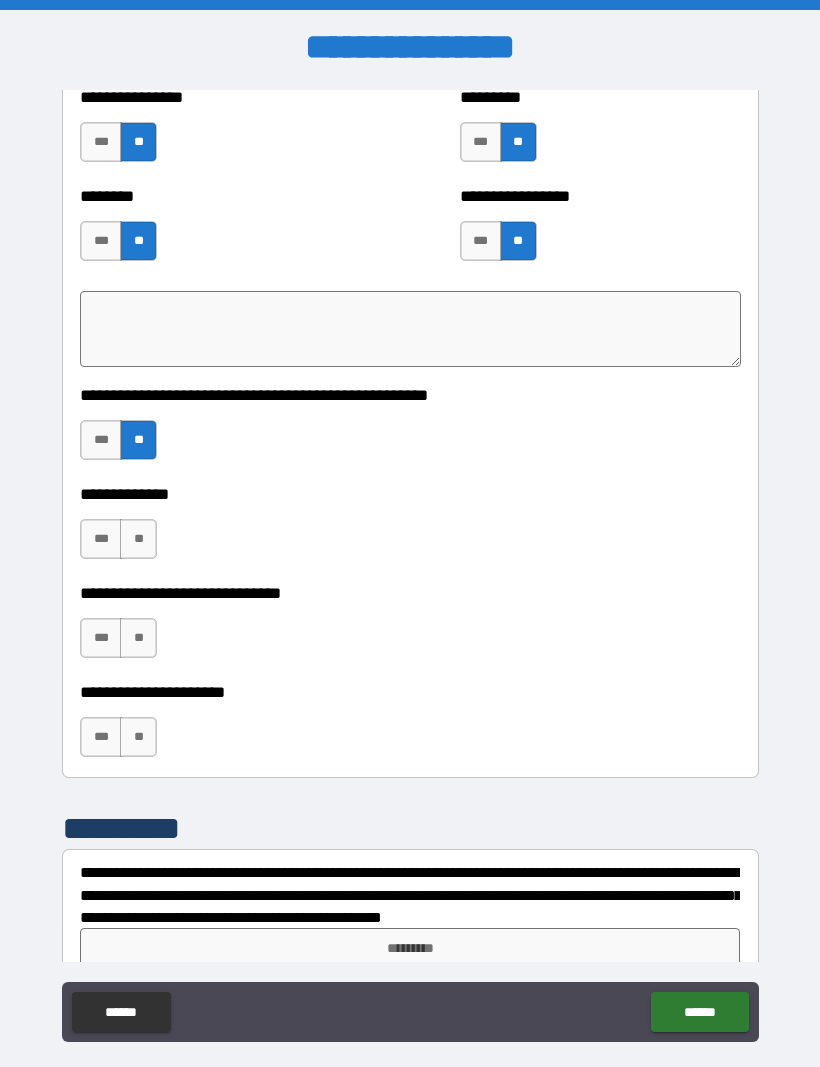 click on "**" at bounding box center [138, 539] 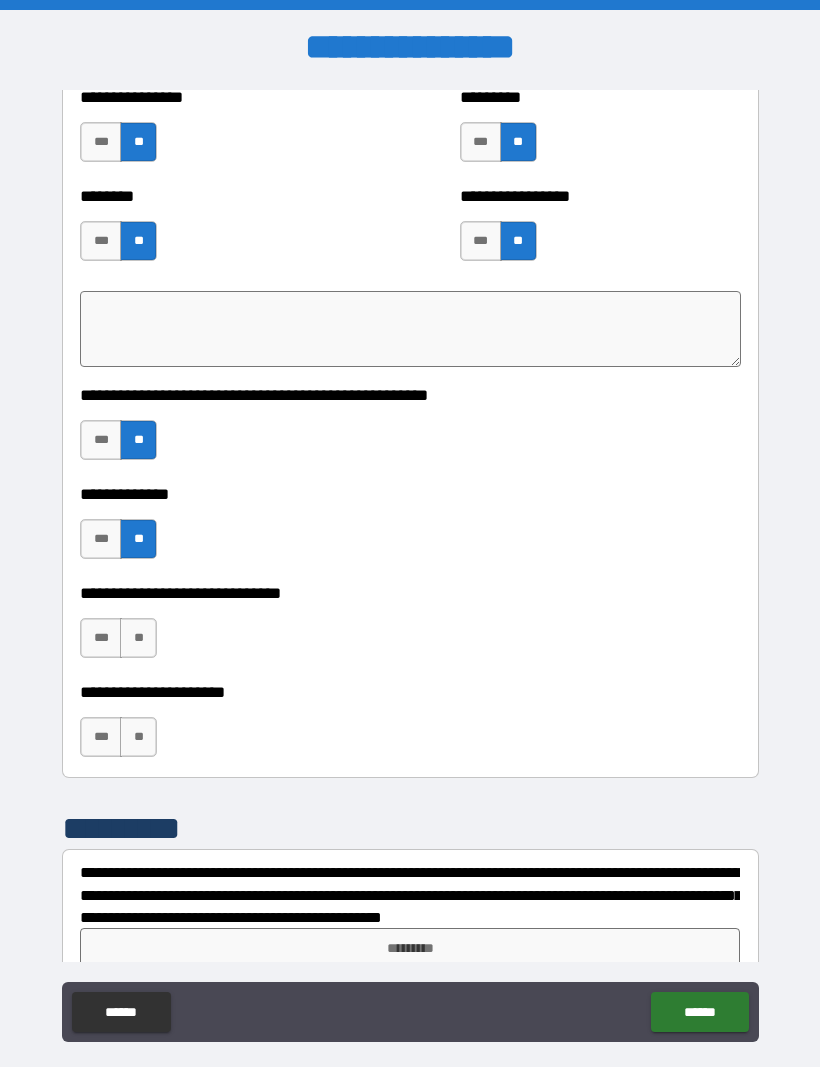 click on "**" at bounding box center (138, 638) 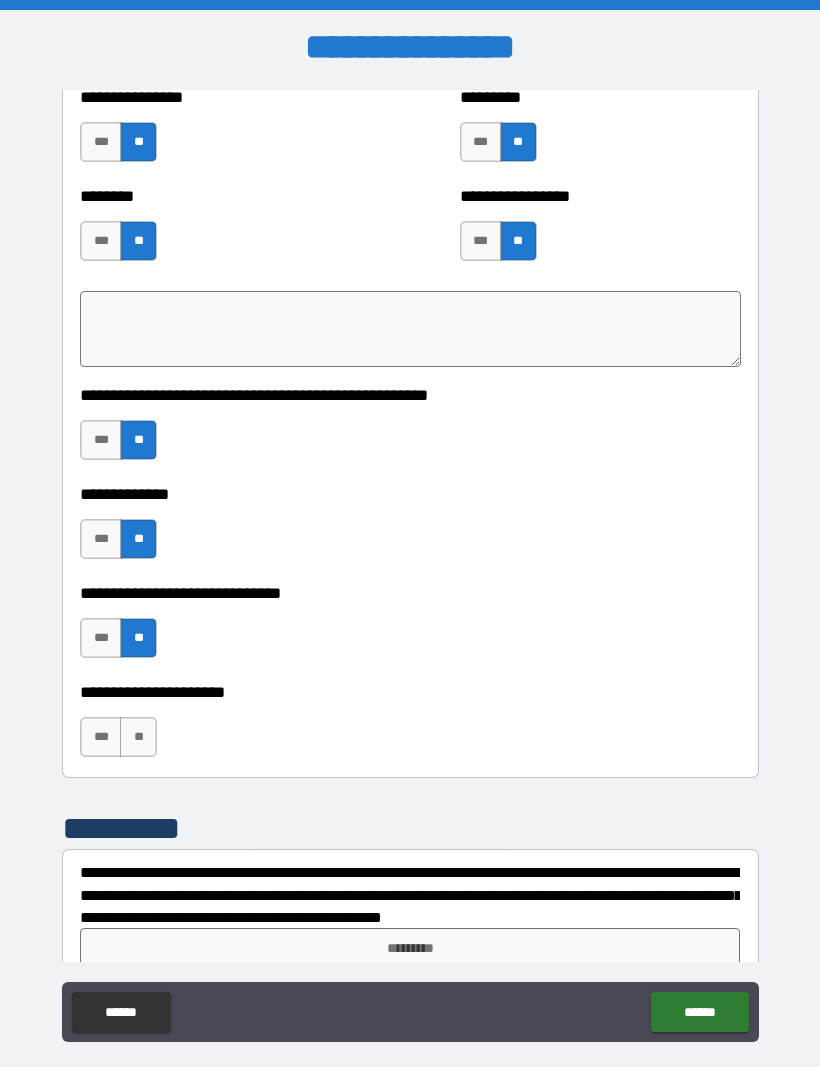 click on "***" at bounding box center (101, 737) 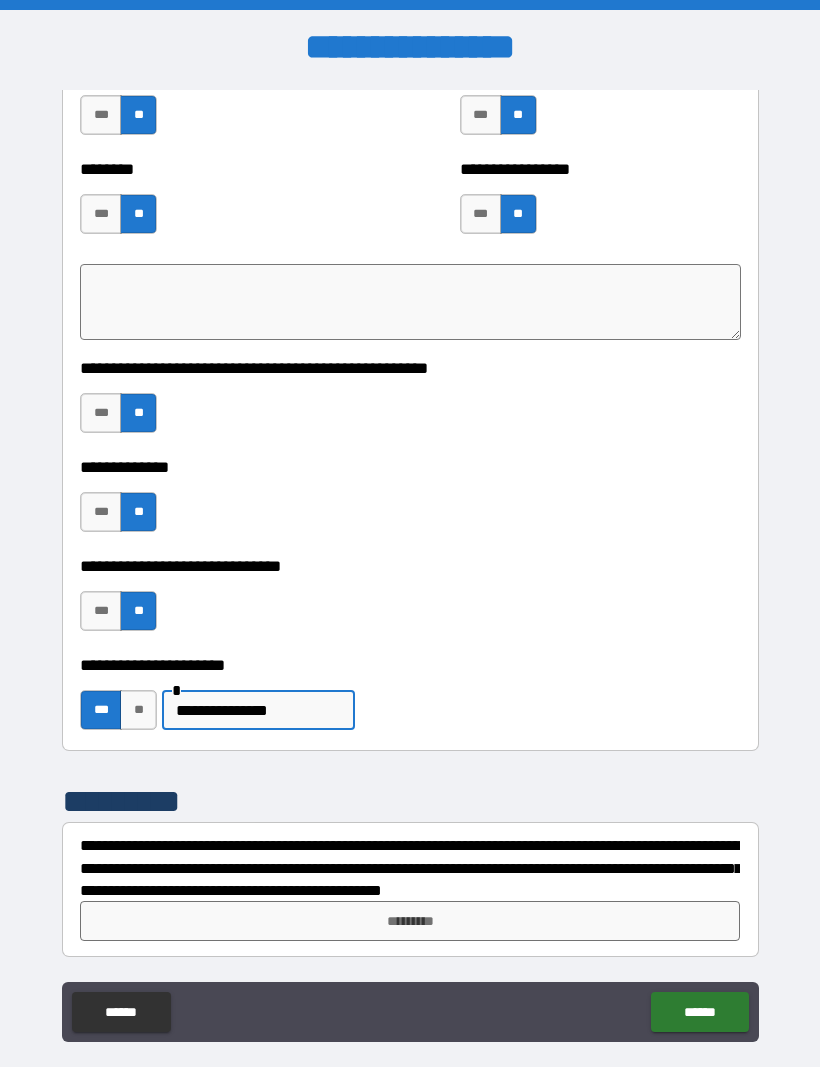 type on "**********" 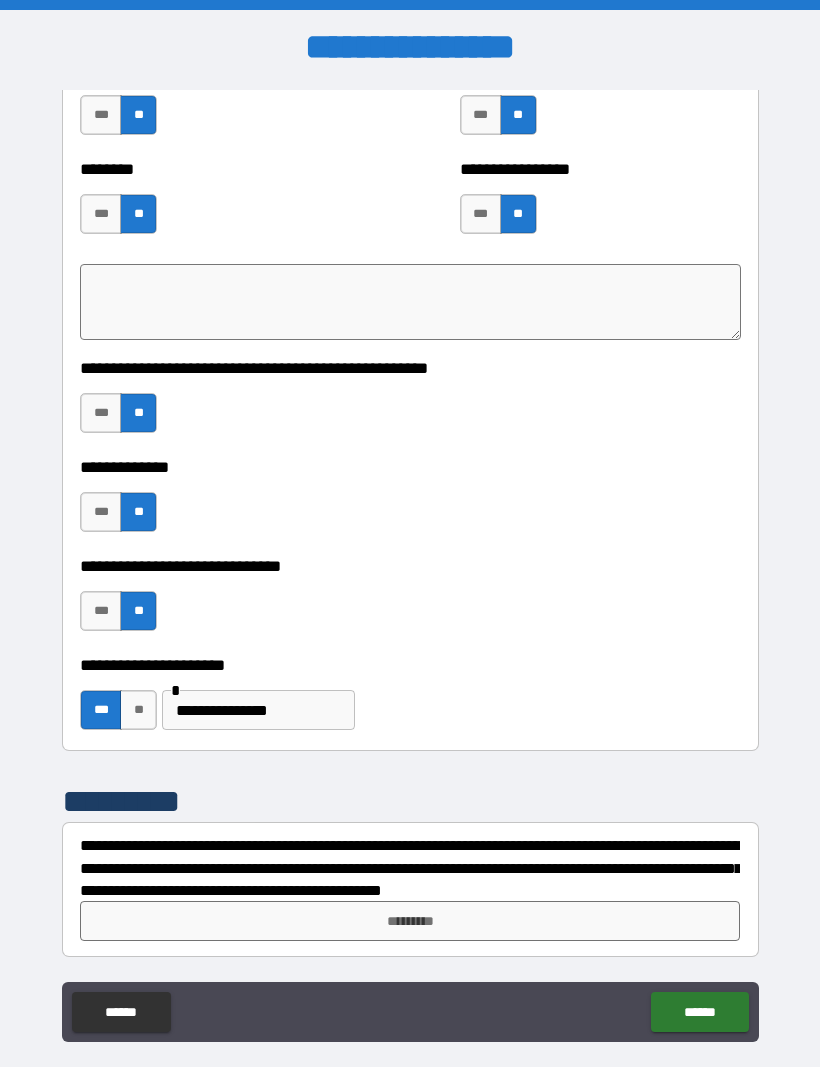 scroll, scrollTop: 6951, scrollLeft: 0, axis: vertical 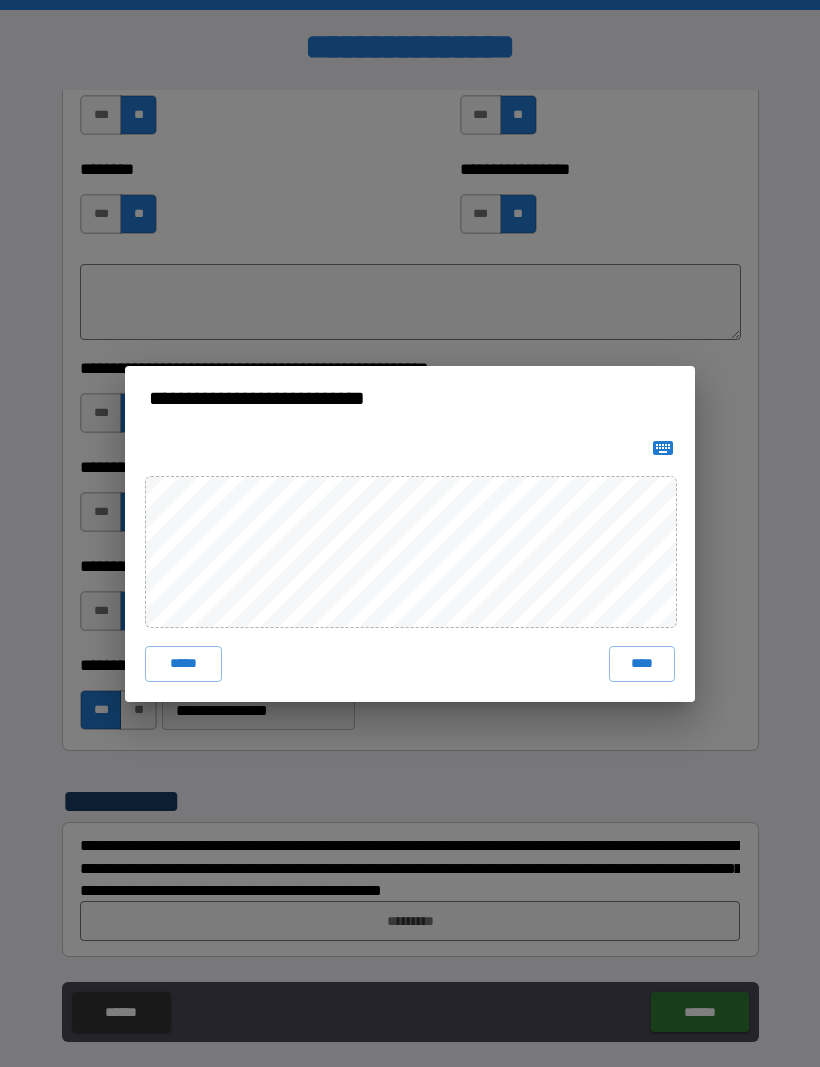 click on "****" at bounding box center (642, 664) 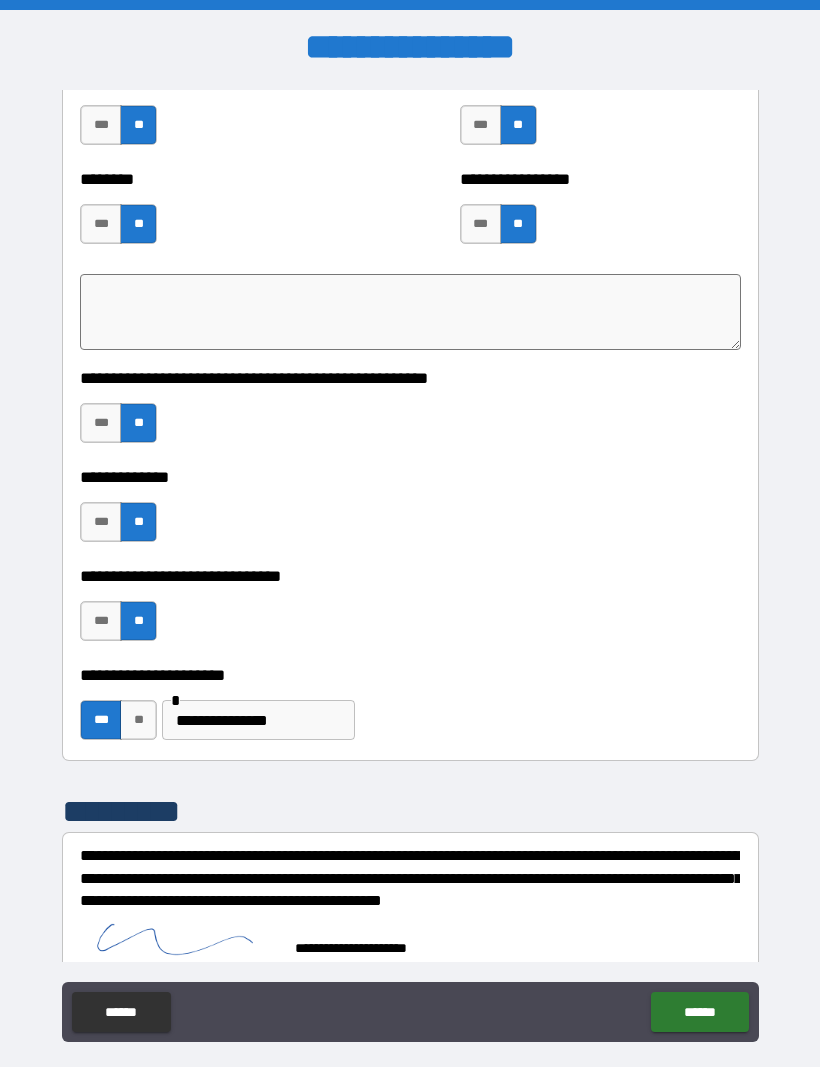 click on "******" at bounding box center (699, 1012) 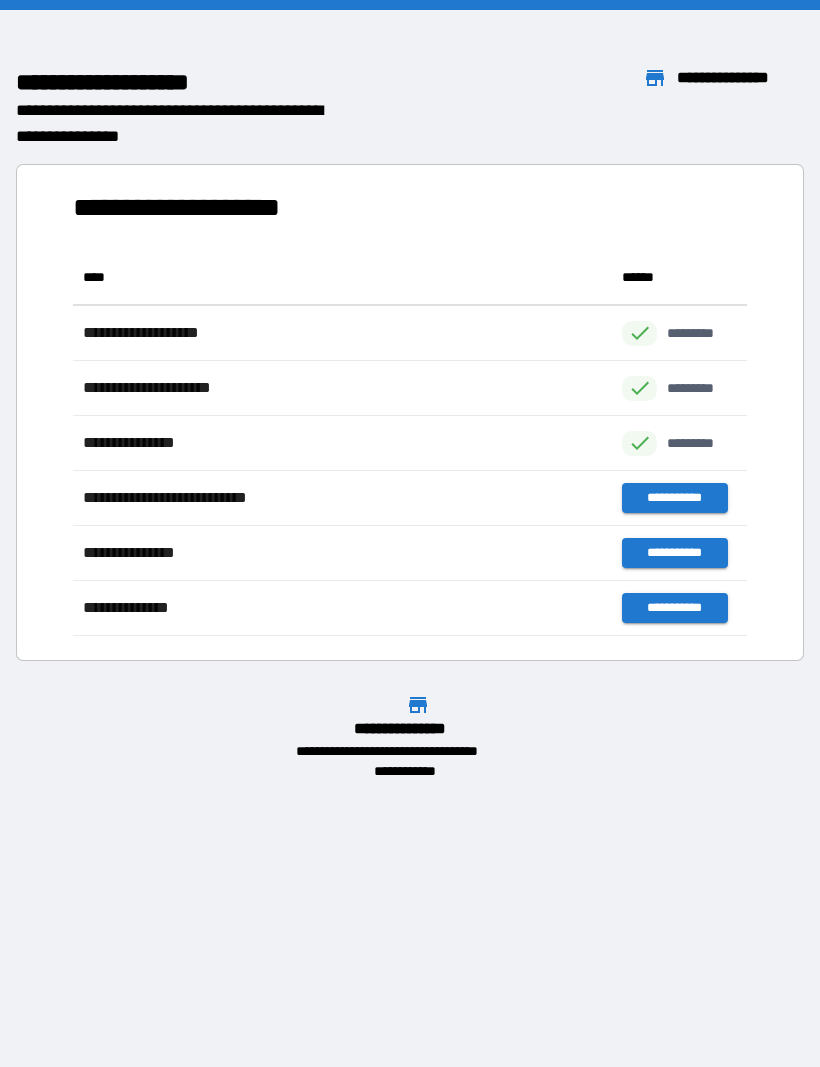 scroll, scrollTop: 386, scrollLeft: 674, axis: both 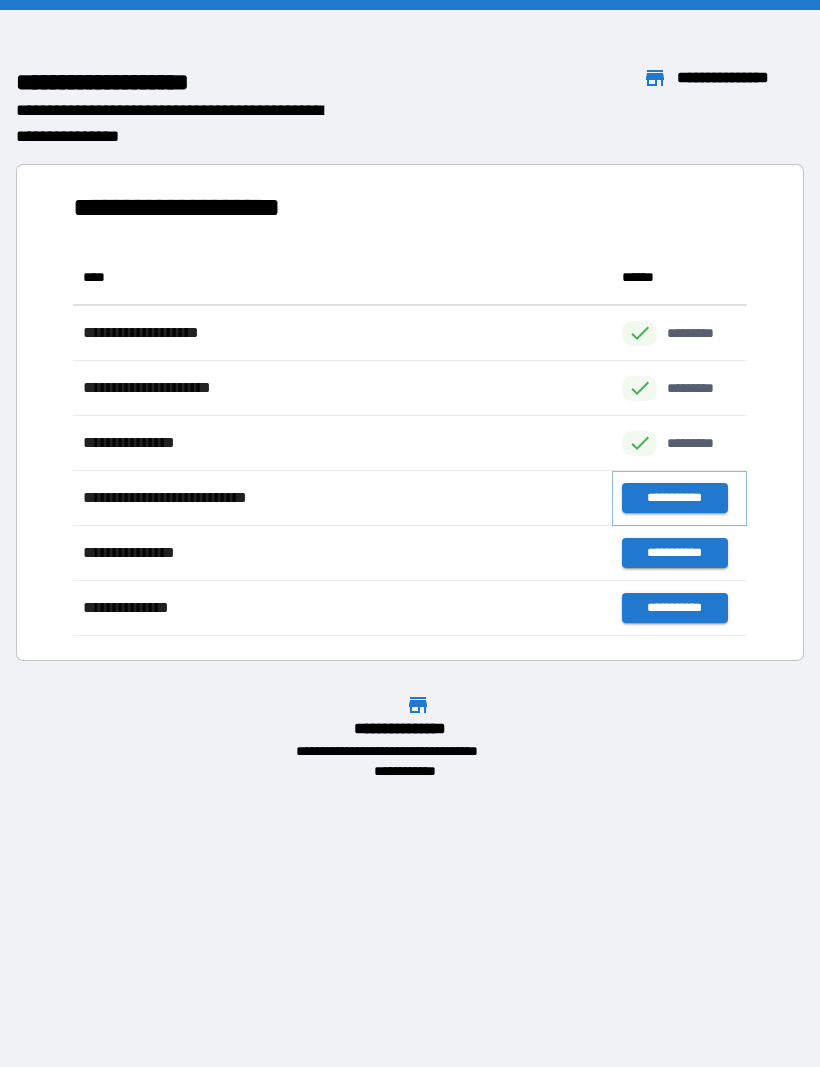 click on "**********" at bounding box center [674, 498] 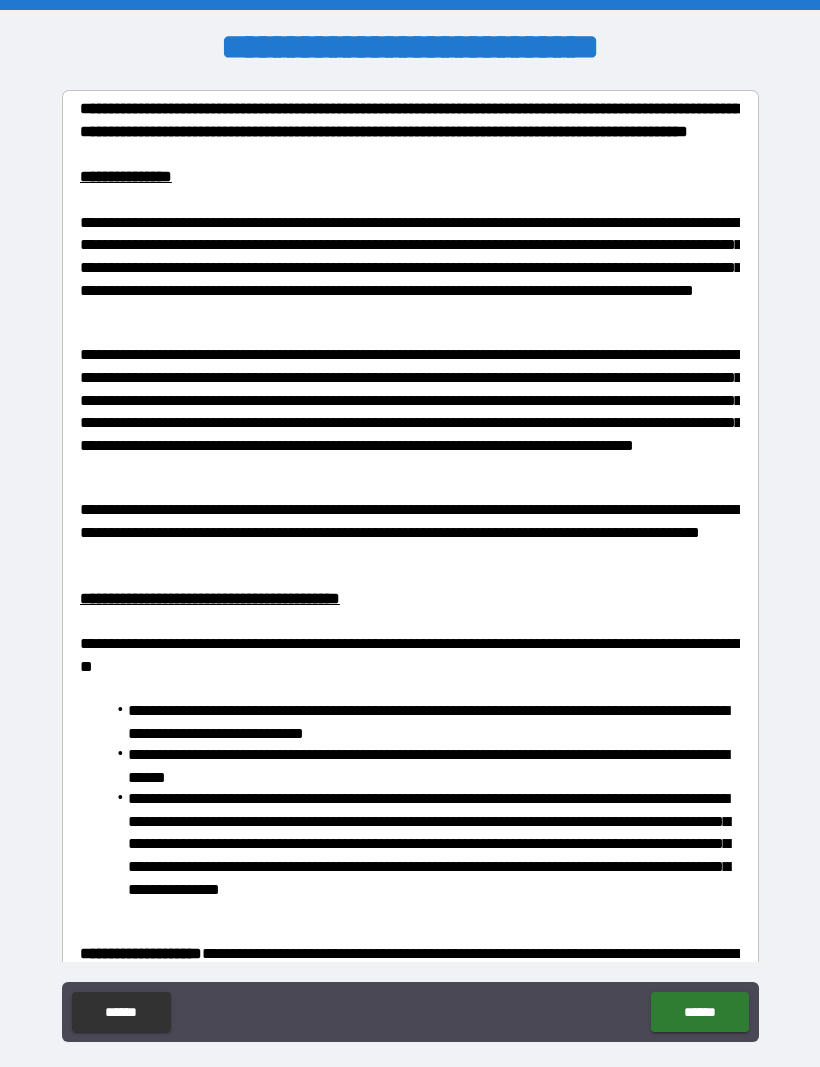 click on "**********" at bounding box center [422, 722] 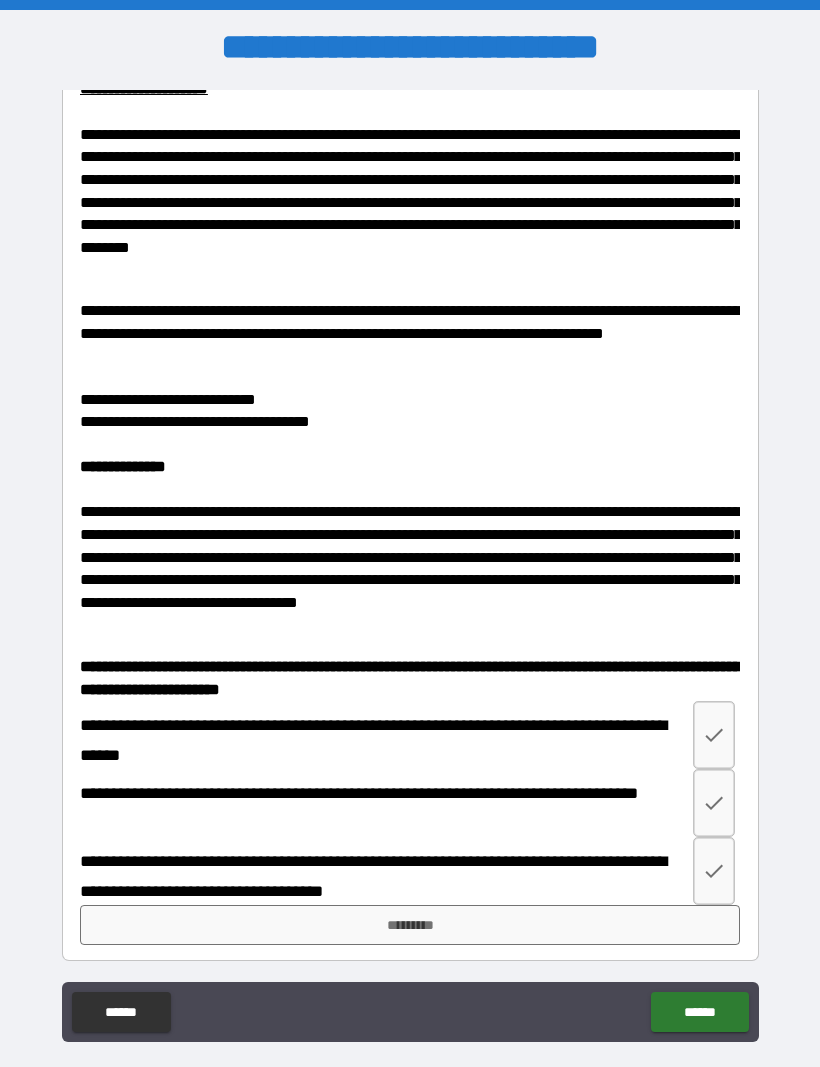scroll, scrollTop: 2701, scrollLeft: 0, axis: vertical 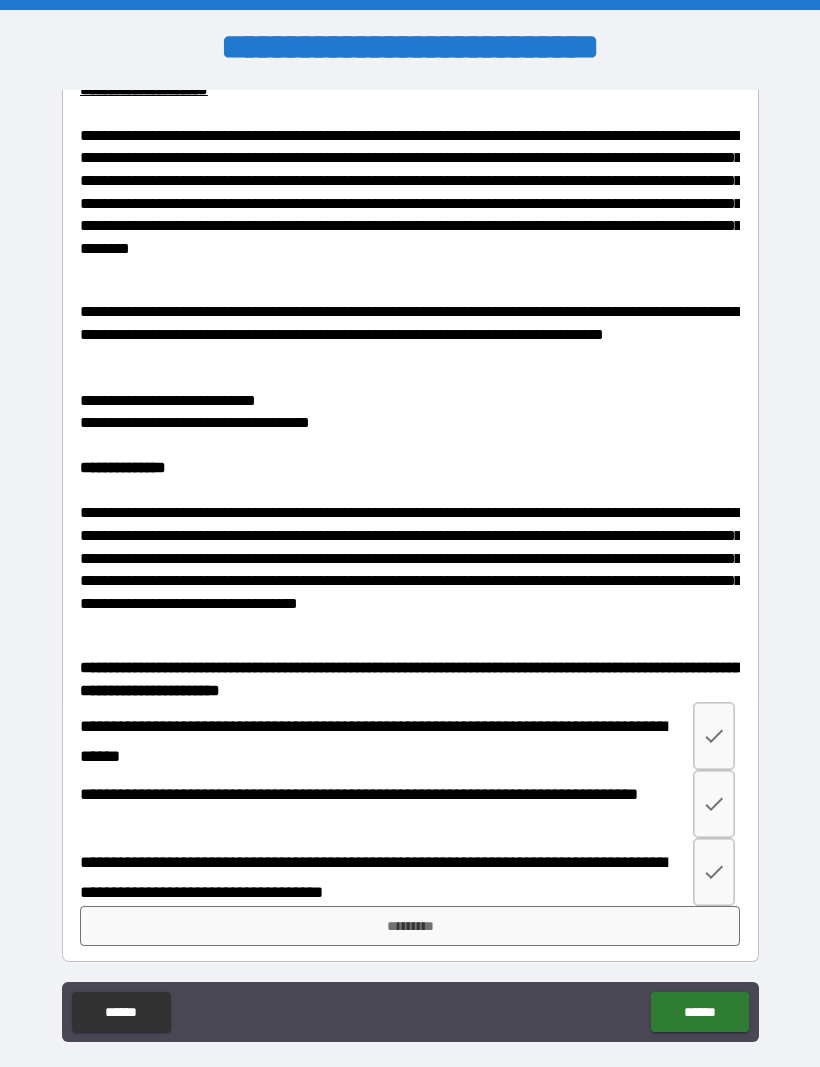 click 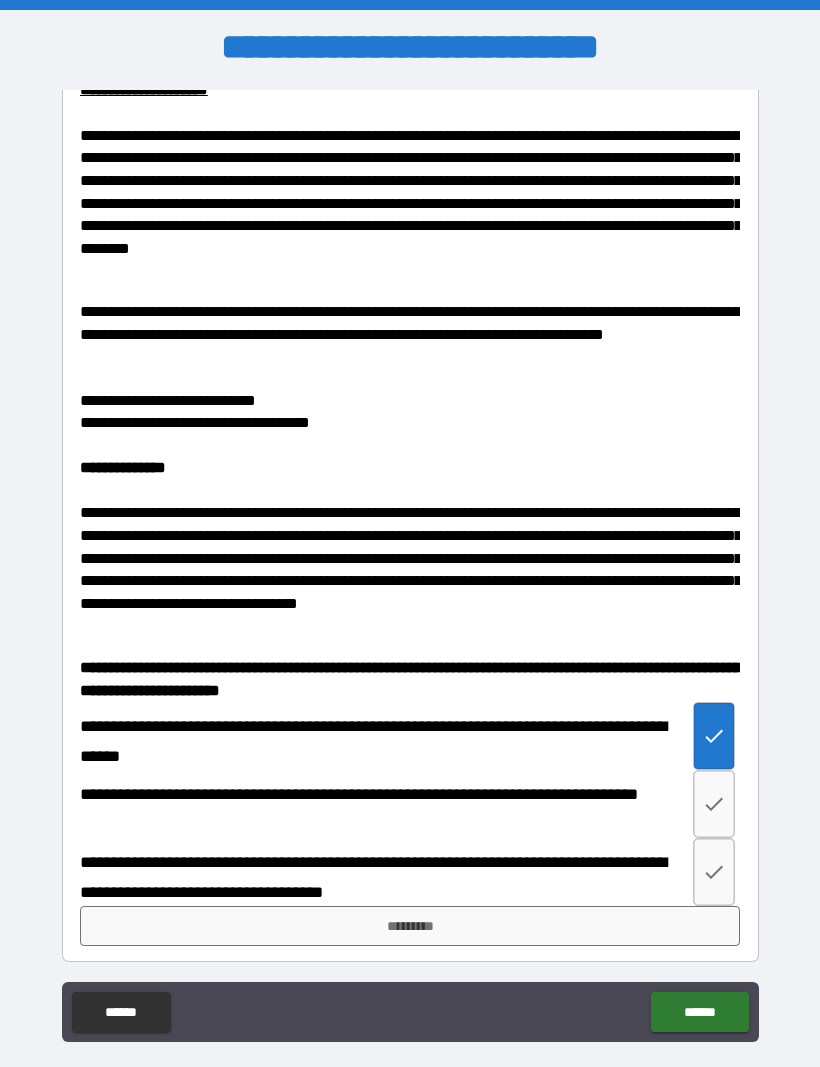 click 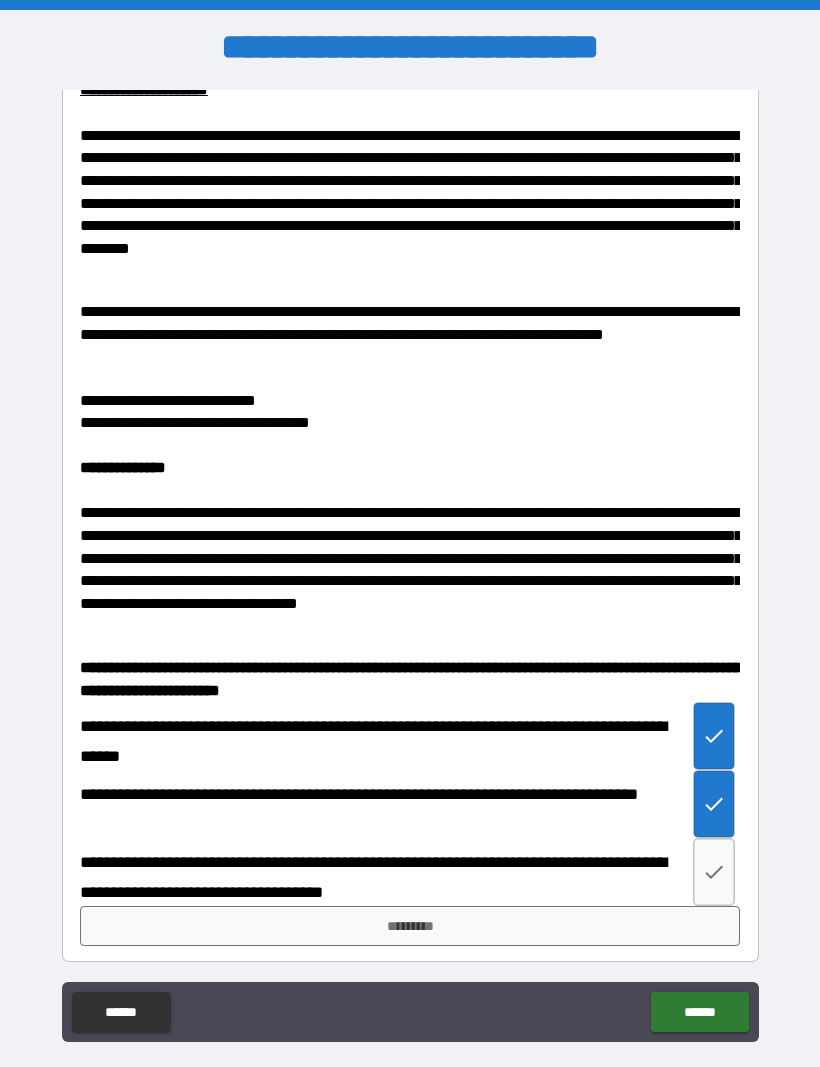 click 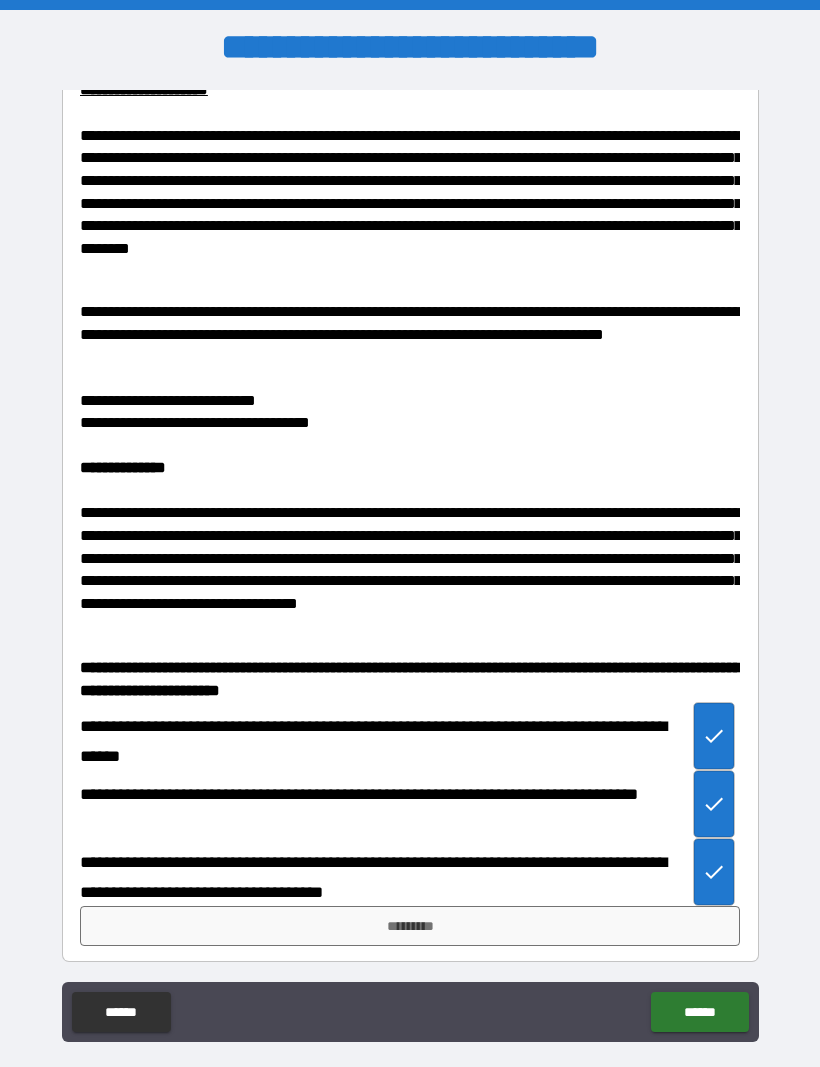click on "*********" at bounding box center (410, 926) 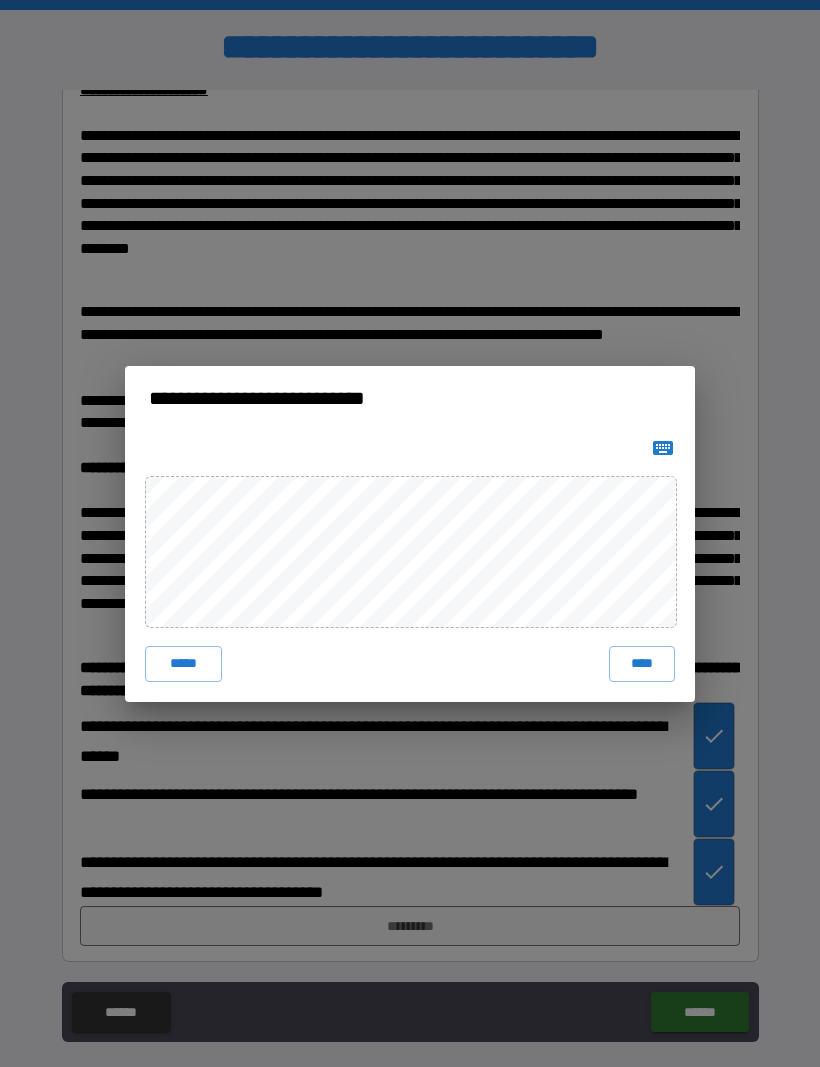 click on "****" at bounding box center [642, 664] 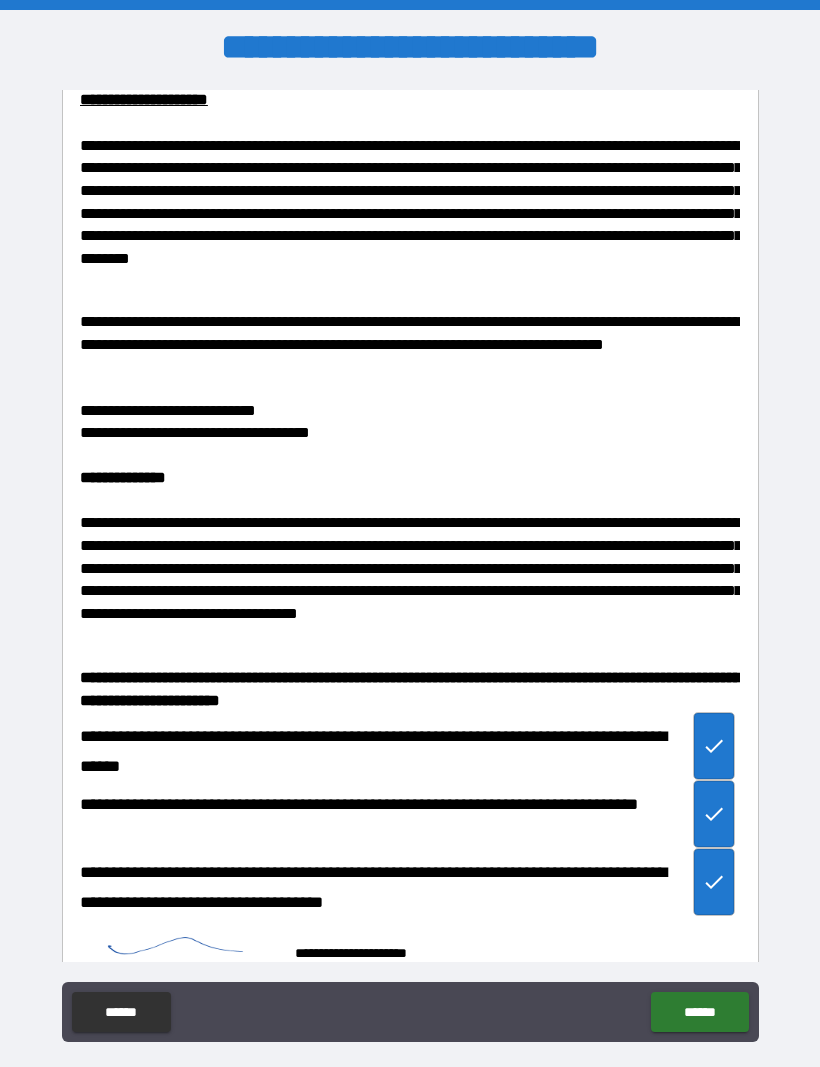 click on "******" at bounding box center [699, 1012] 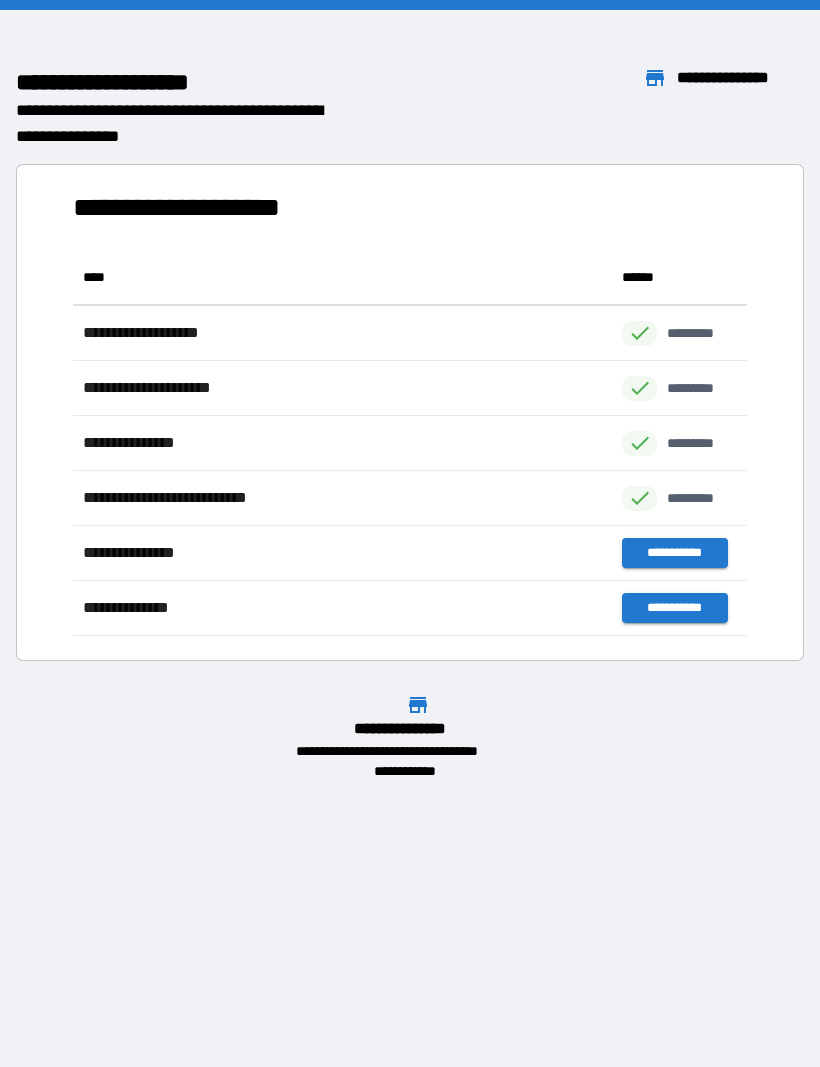 scroll, scrollTop: 386, scrollLeft: 674, axis: both 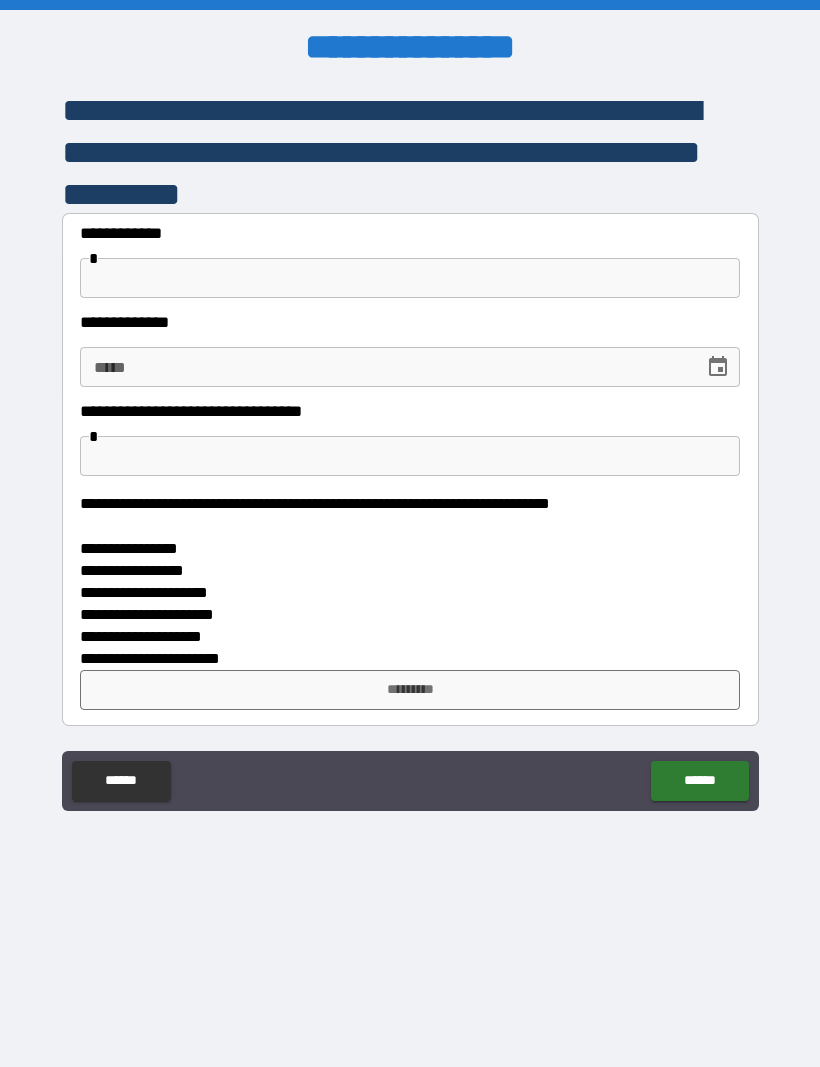 click at bounding box center (410, 278) 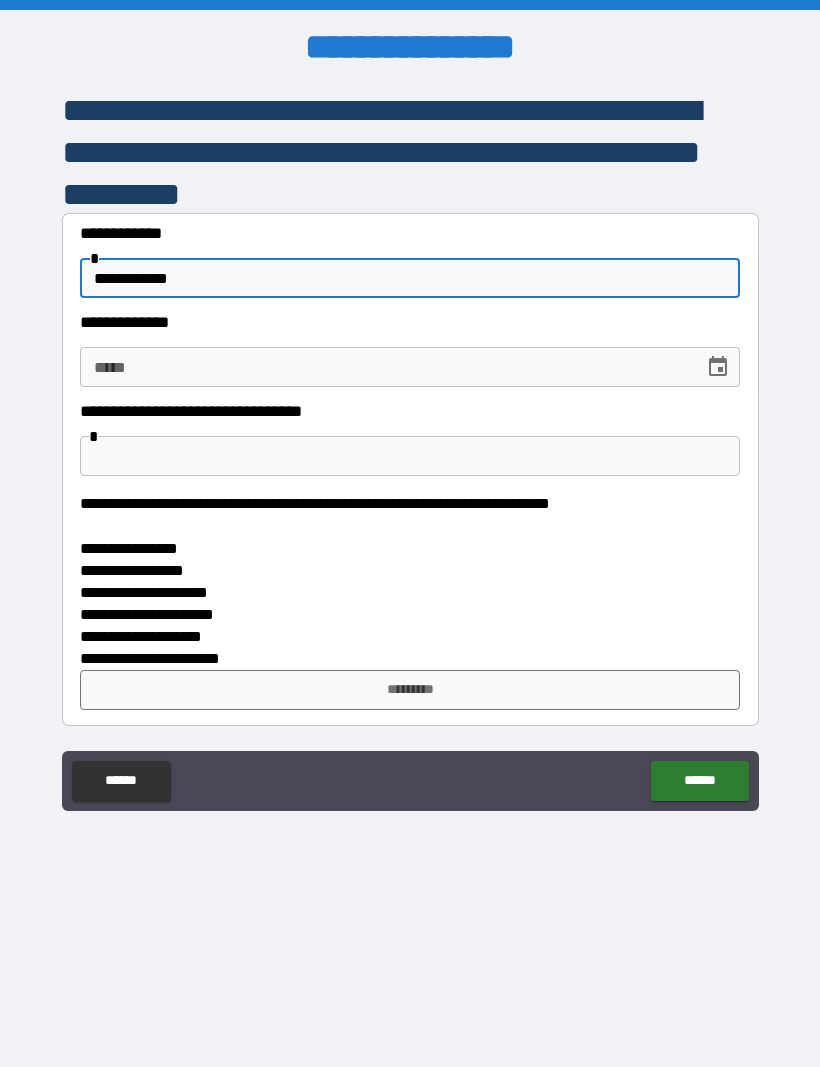 type on "**********" 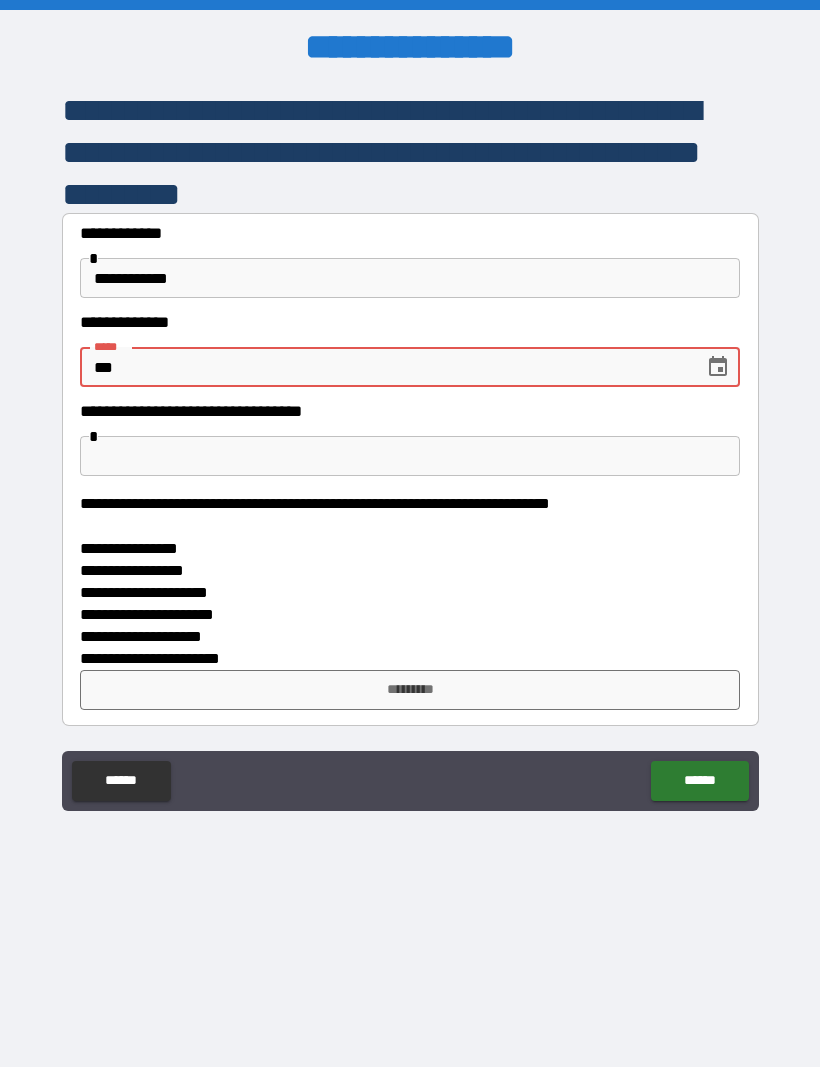 type on "*" 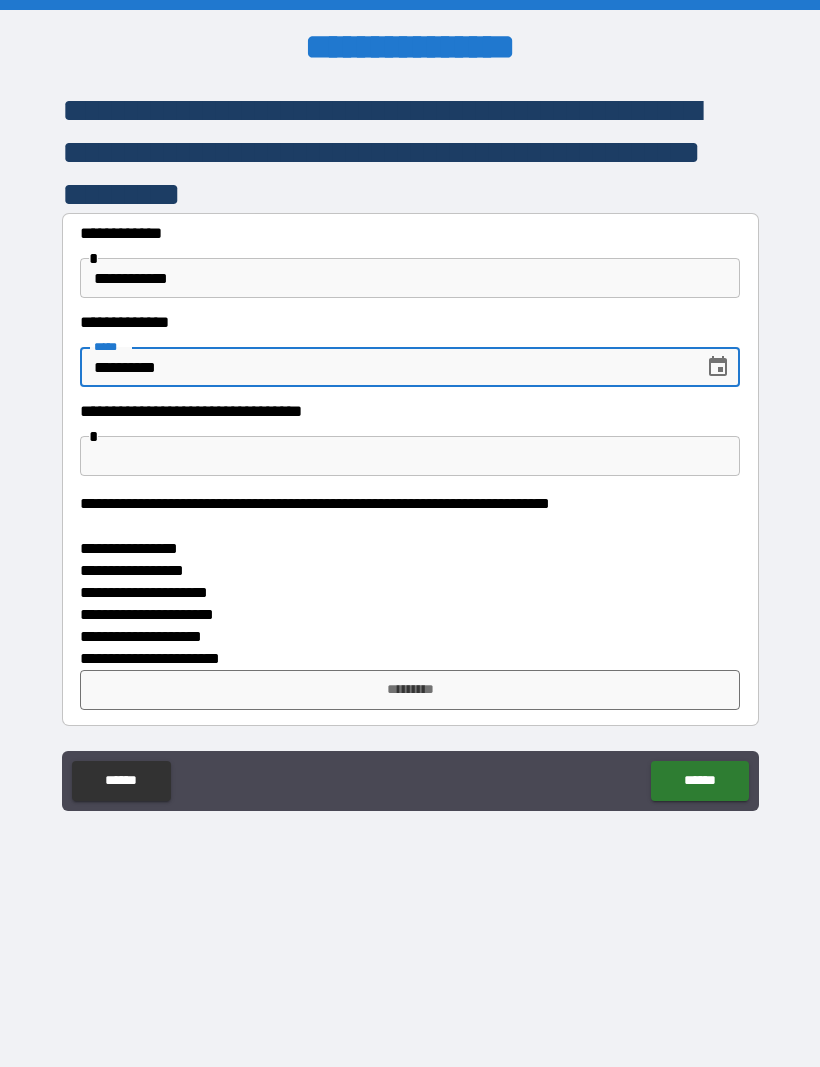 type on "**********" 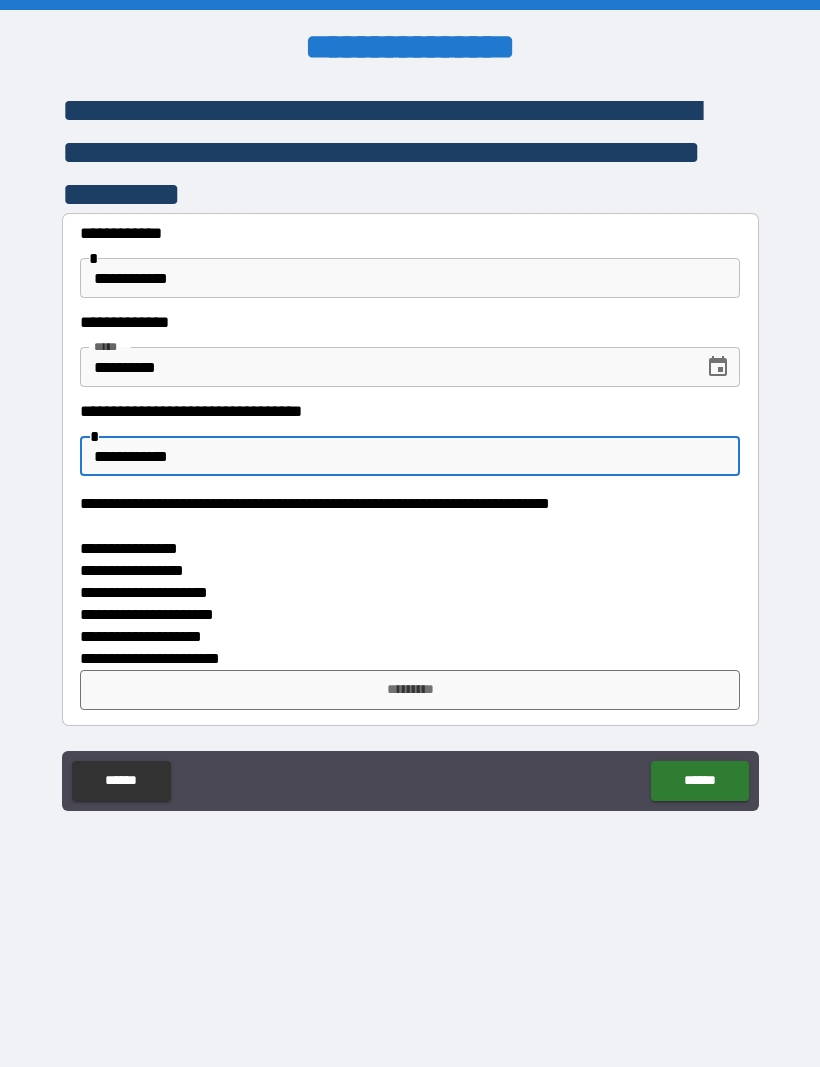 type on "**********" 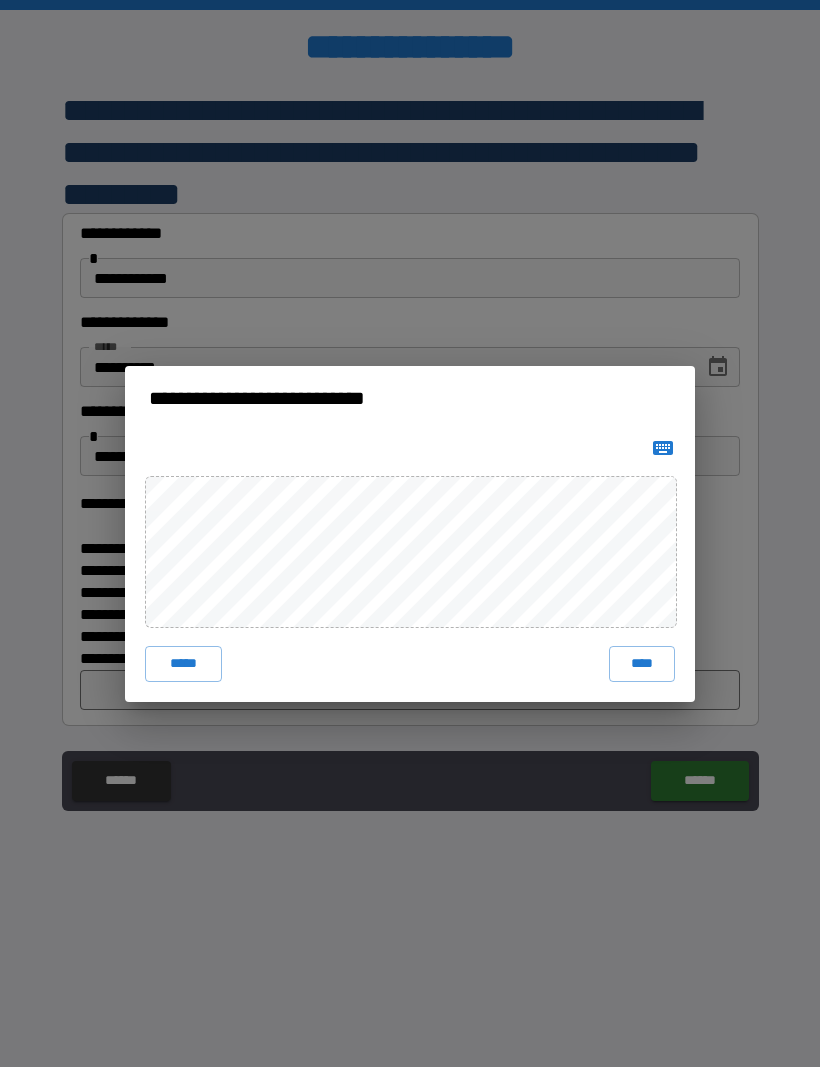 click on "****" at bounding box center (642, 664) 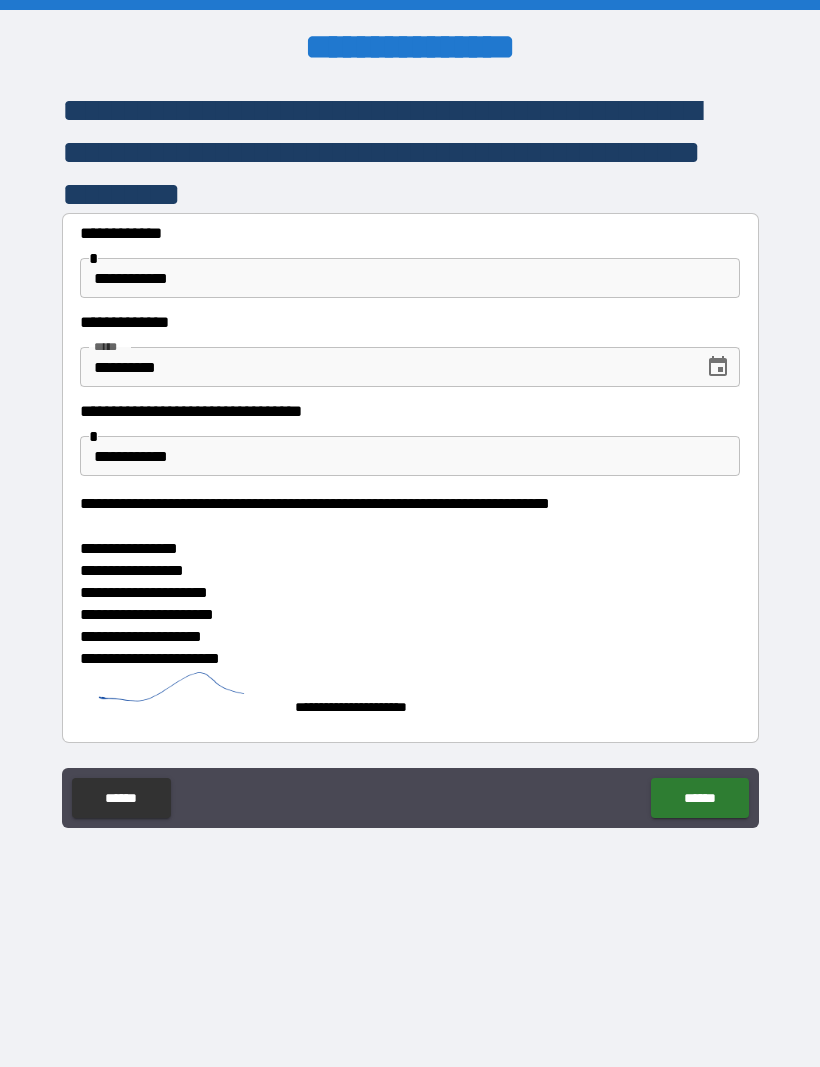 click on "******" at bounding box center (699, 798) 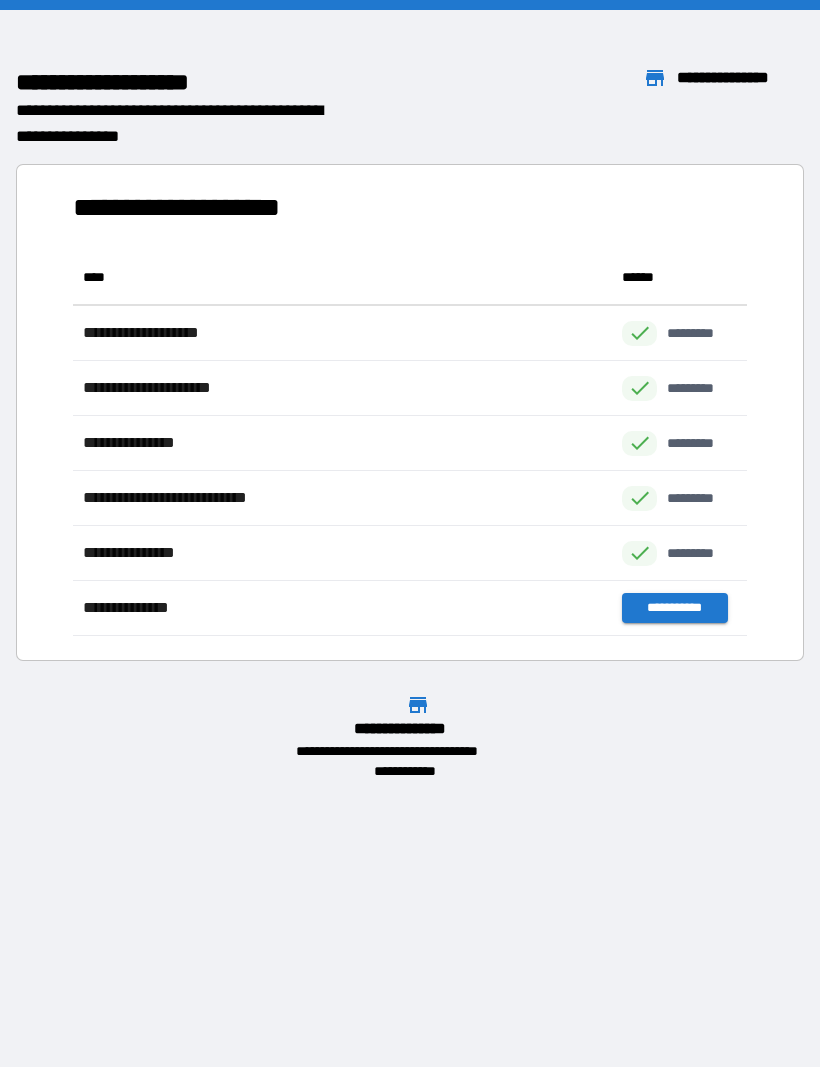scroll, scrollTop: 1, scrollLeft: 1, axis: both 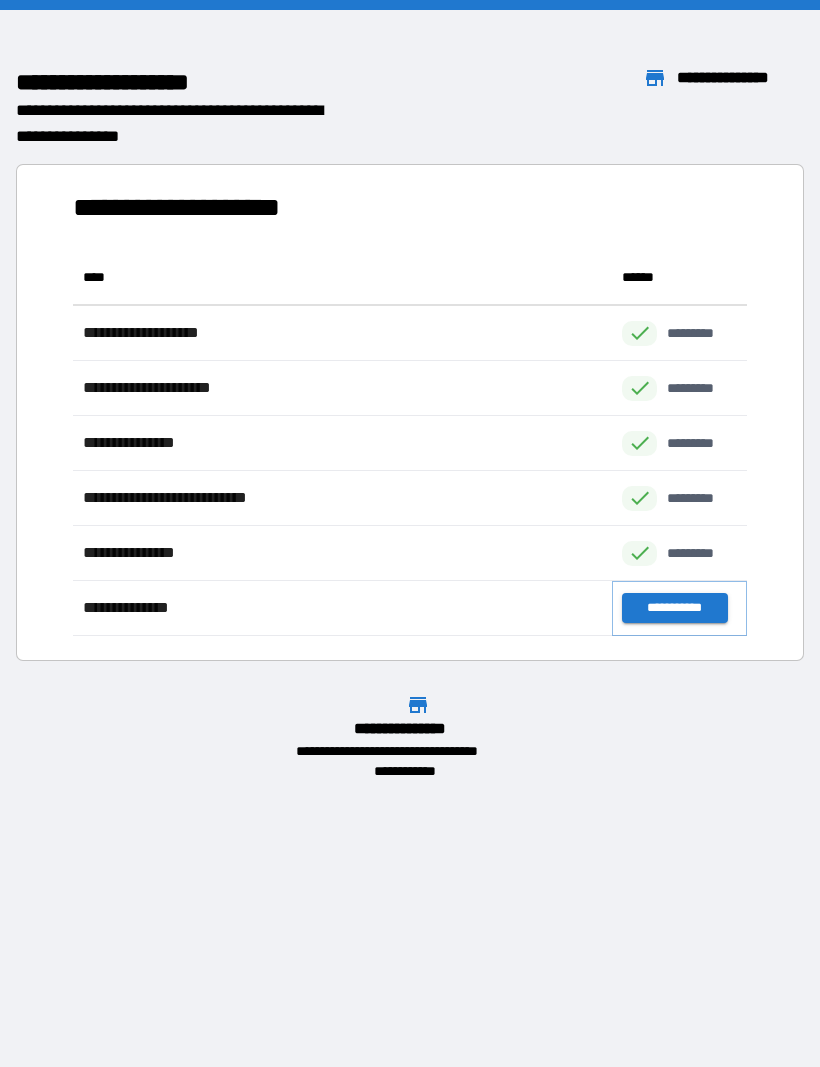 click on "**********" at bounding box center (674, 608) 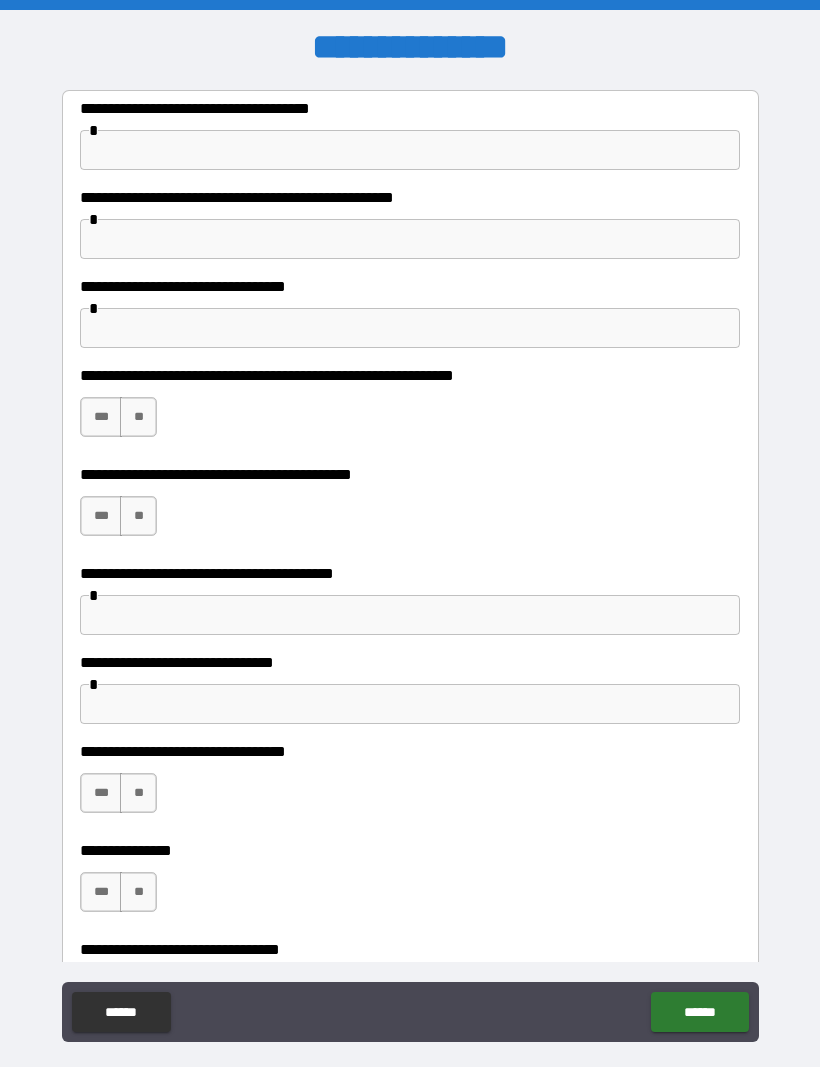 click at bounding box center (410, 150) 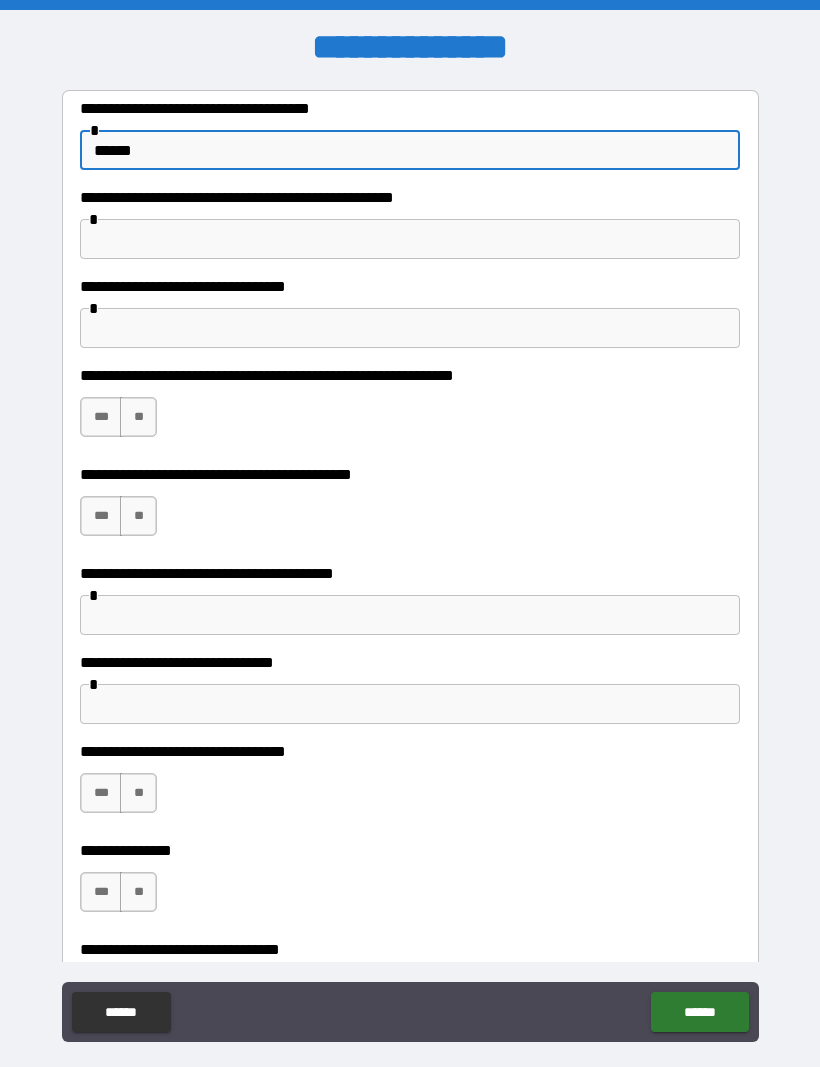 type on "******" 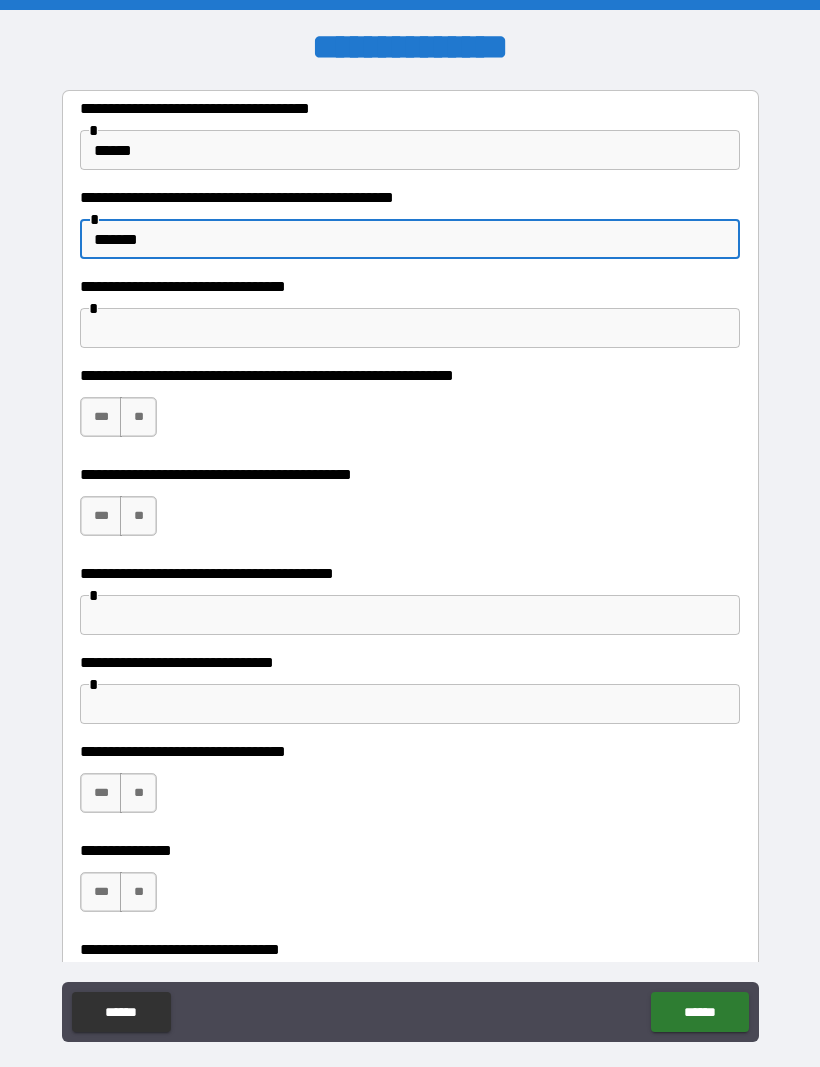 type on "*******" 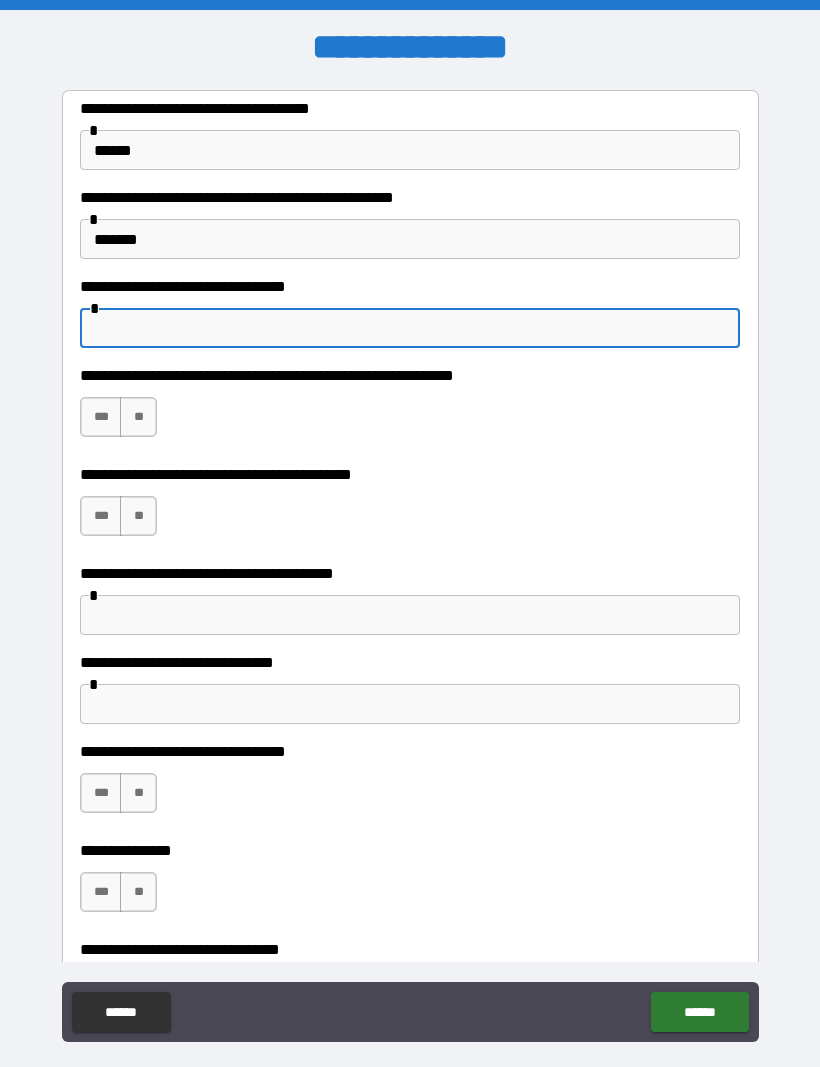 type on "*" 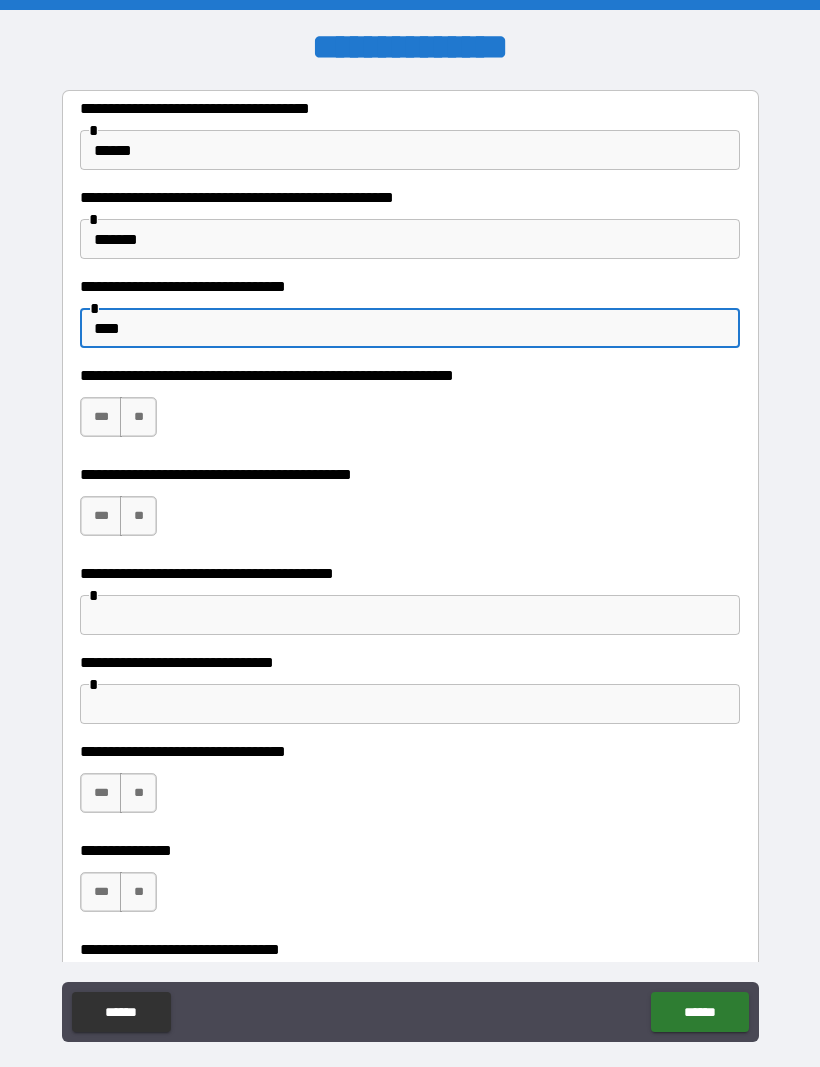 type on "****" 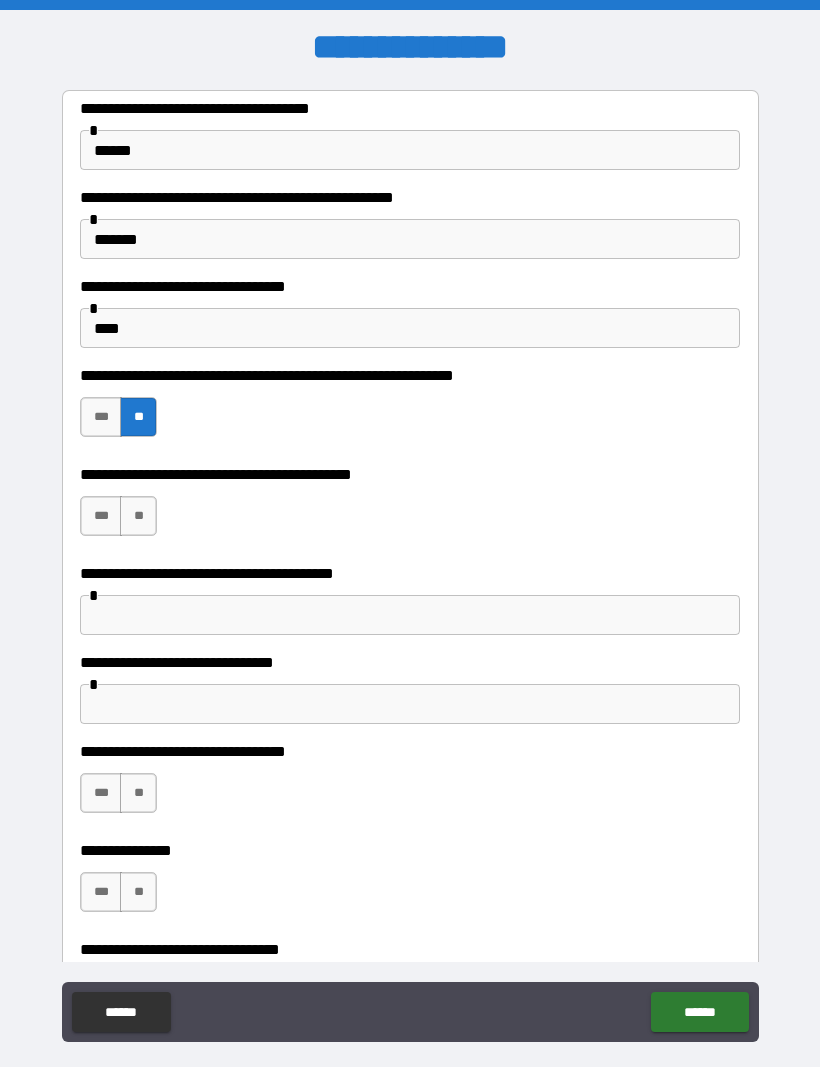 click on "**" at bounding box center [138, 516] 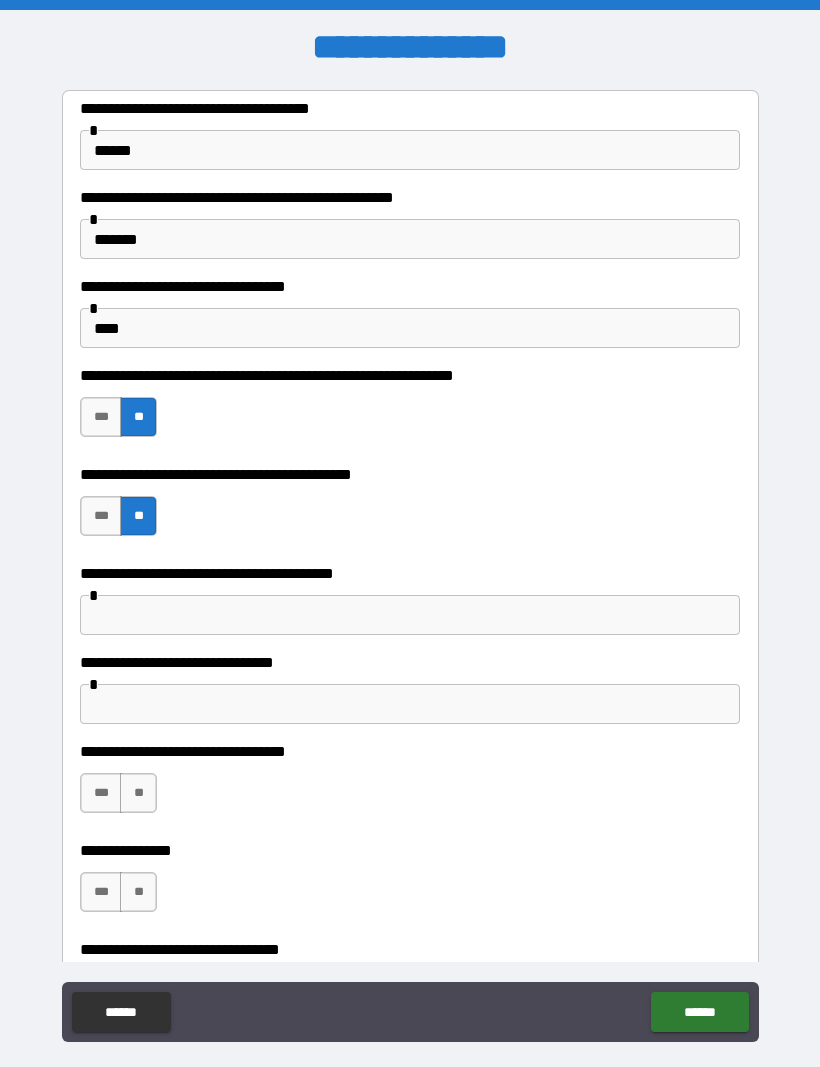 click at bounding box center [410, 615] 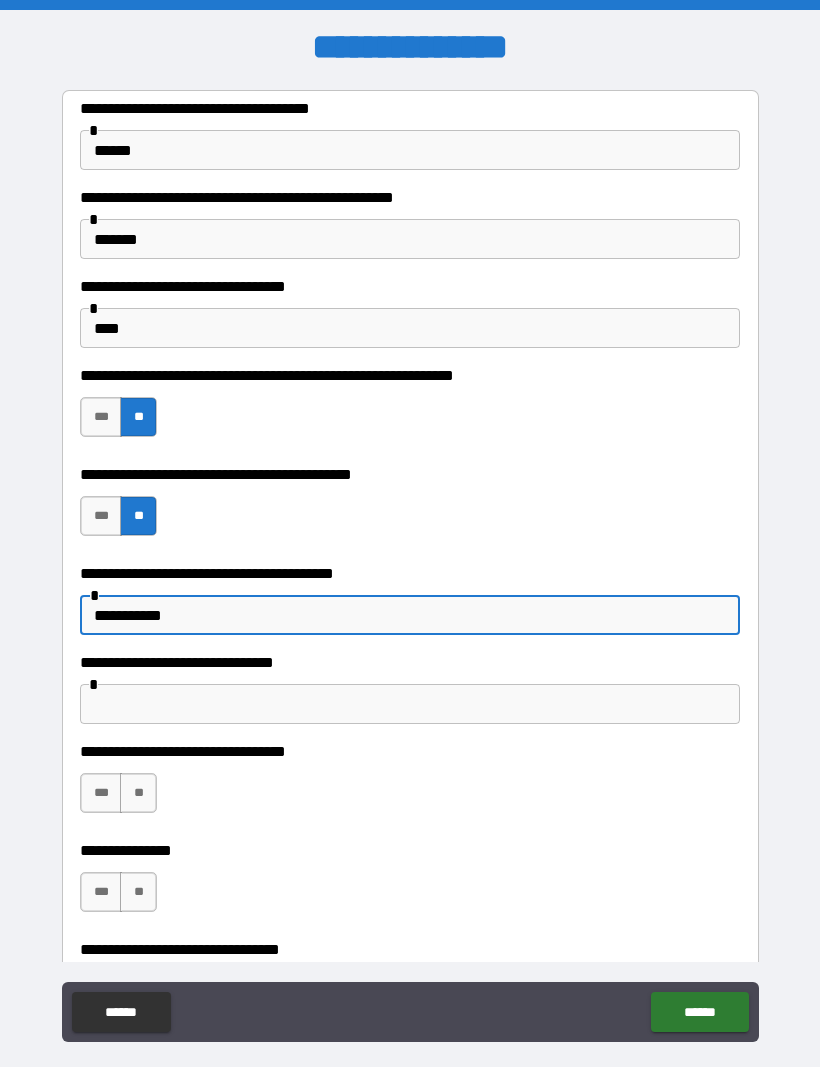 click on "**********" at bounding box center [410, 615] 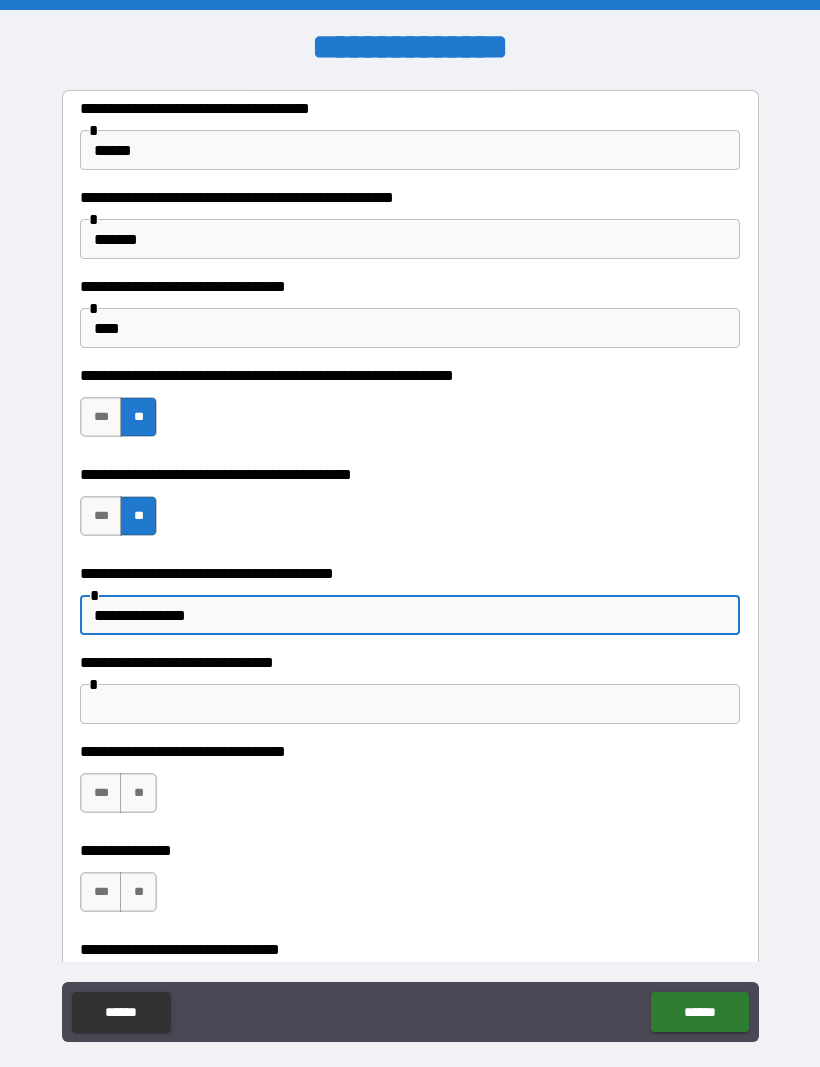 type on "**********" 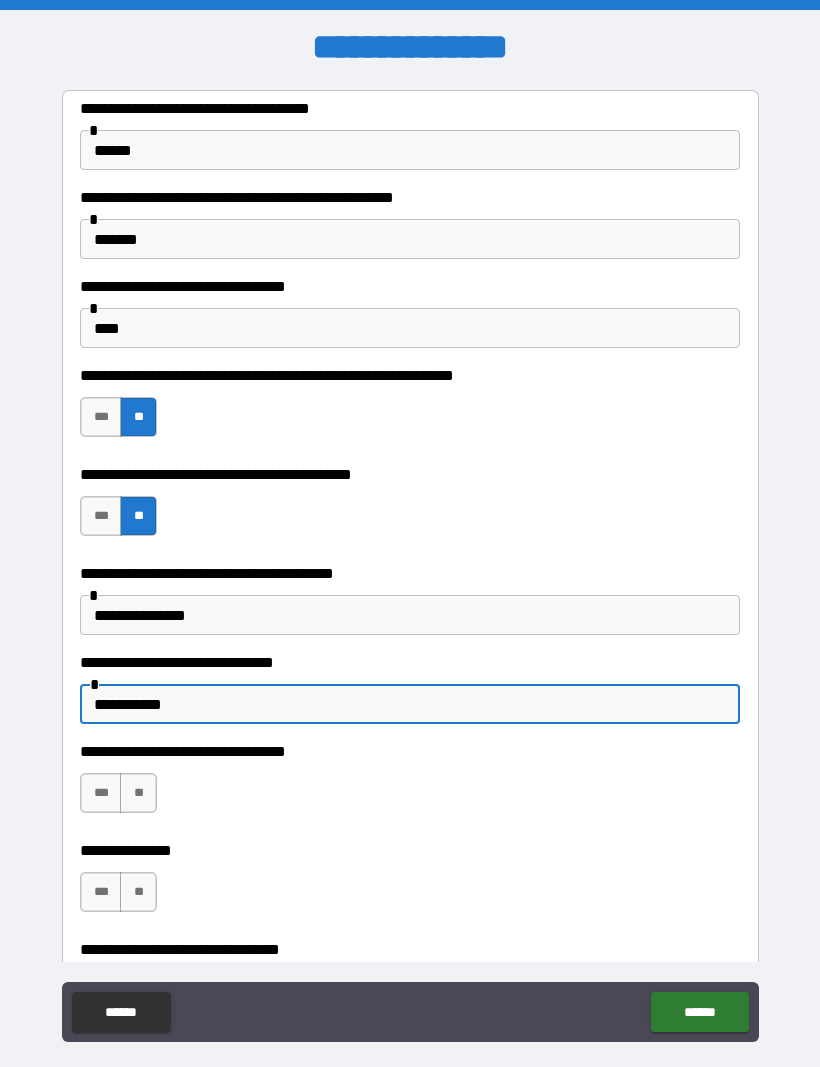 type on "**********" 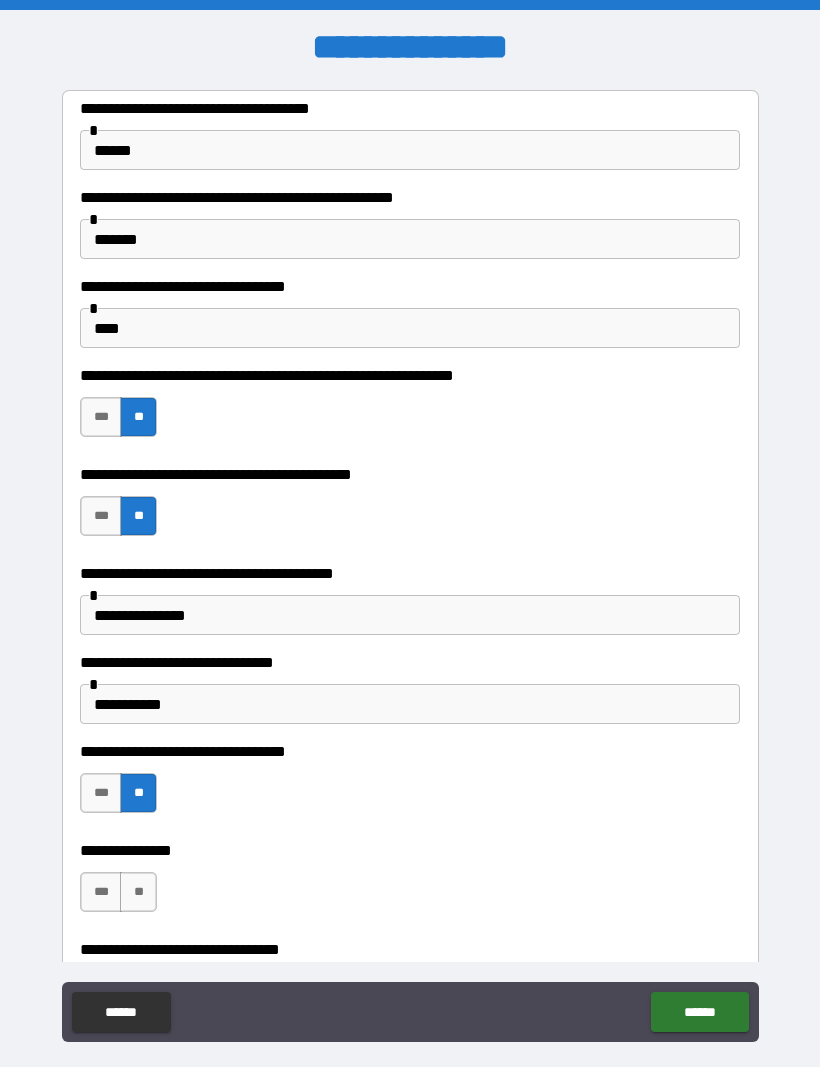 click on "**" at bounding box center (138, 892) 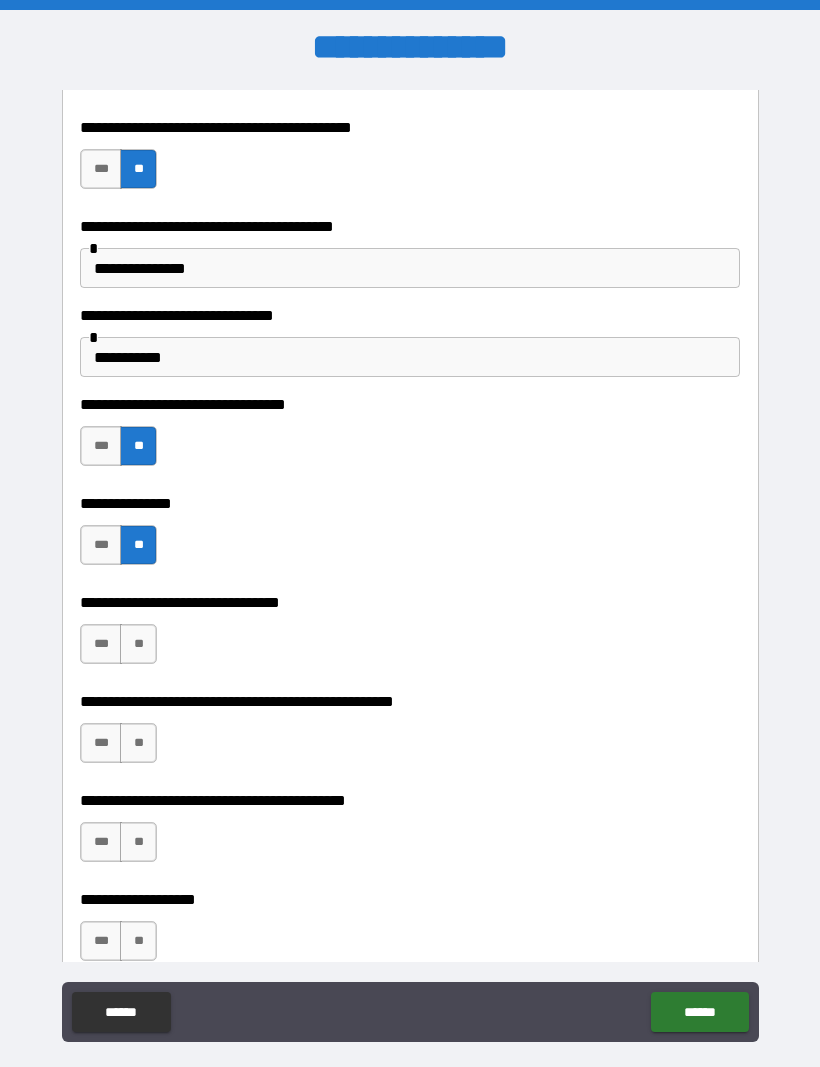 scroll, scrollTop: 366, scrollLeft: 0, axis: vertical 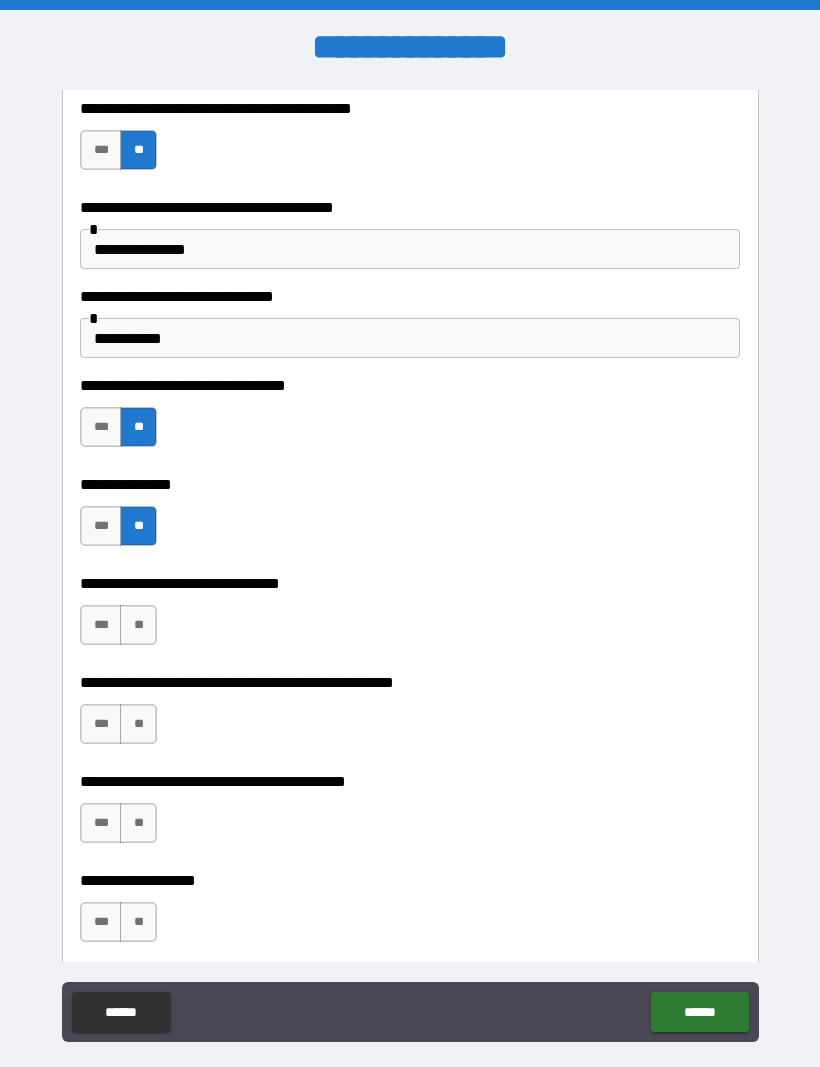 click on "***" at bounding box center [101, 625] 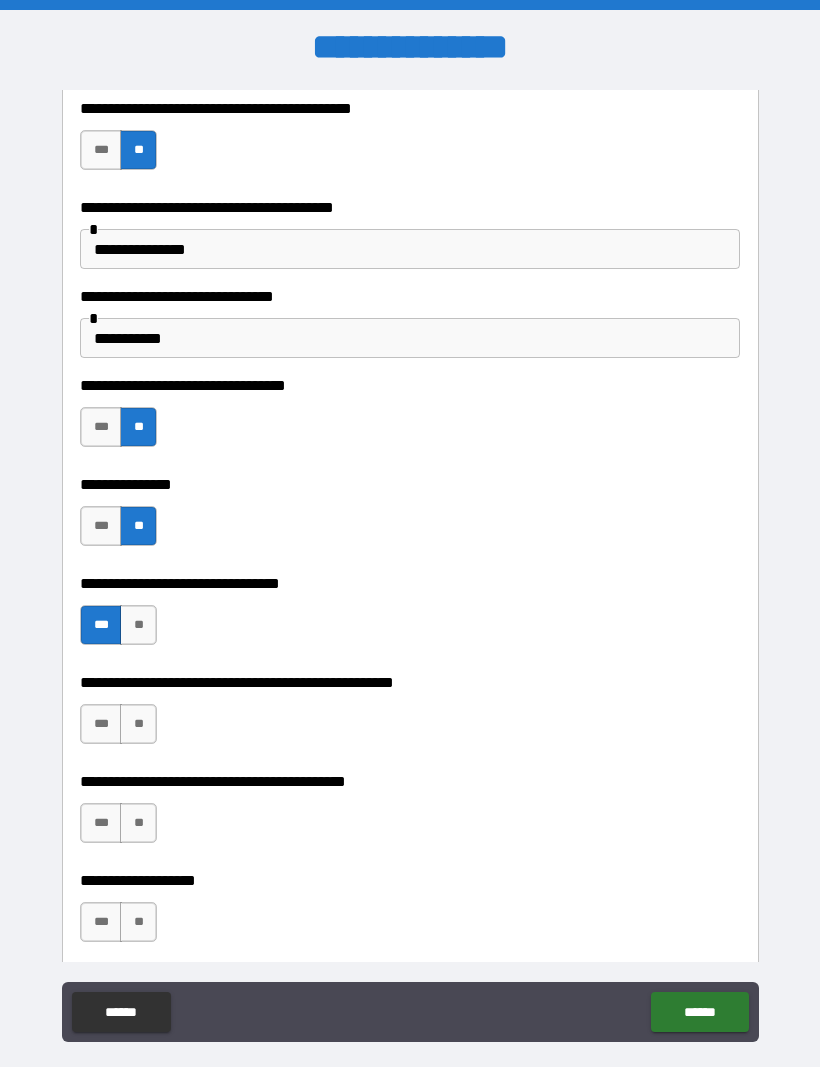 click on "***" at bounding box center (101, 724) 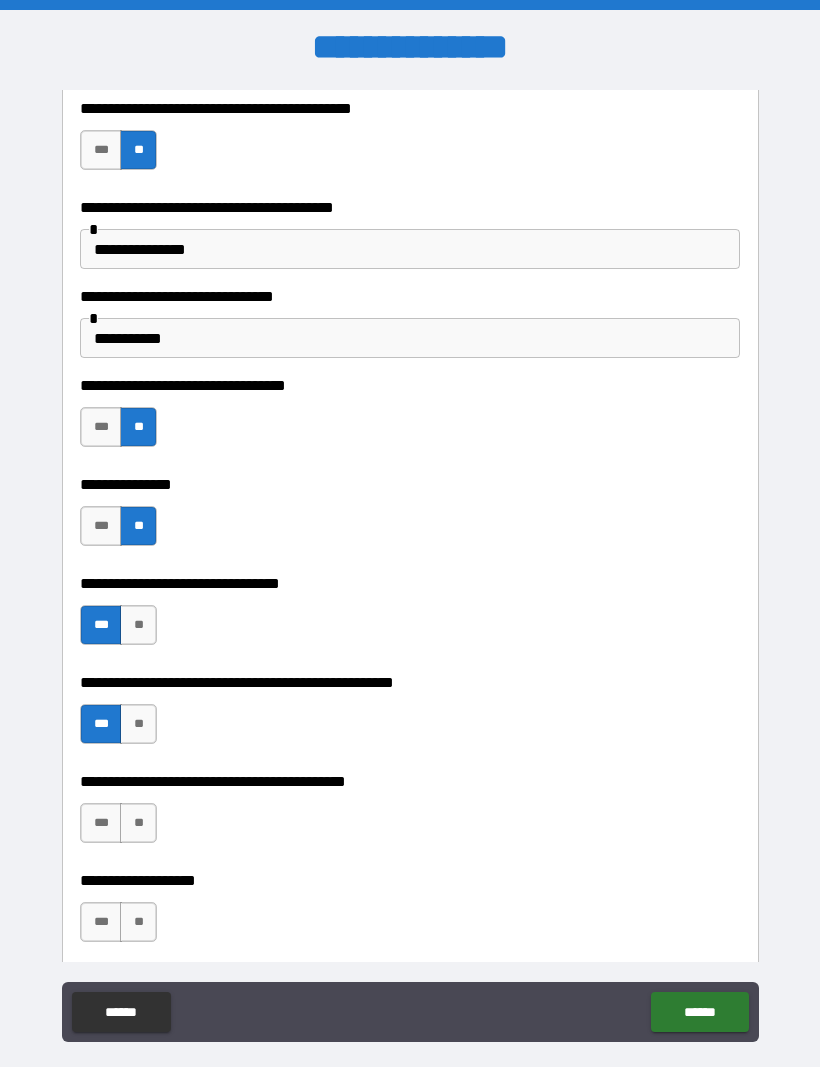 click on "**" at bounding box center [138, 823] 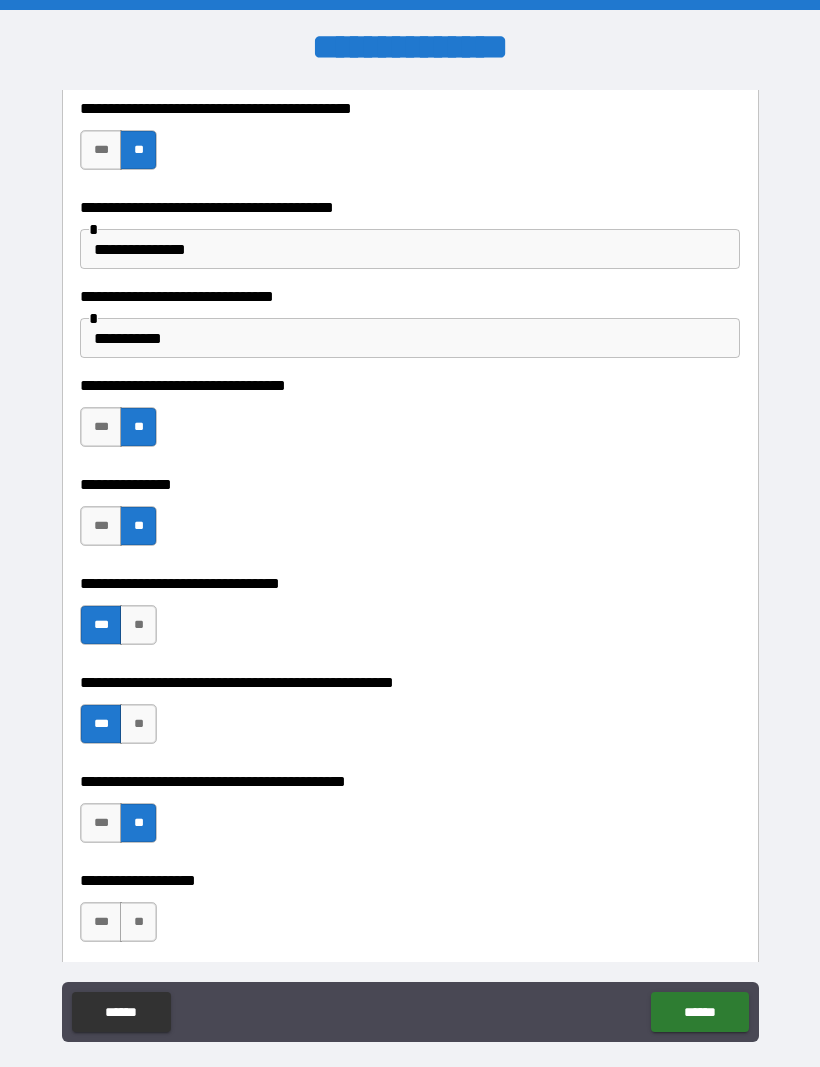 click on "**" at bounding box center [138, 922] 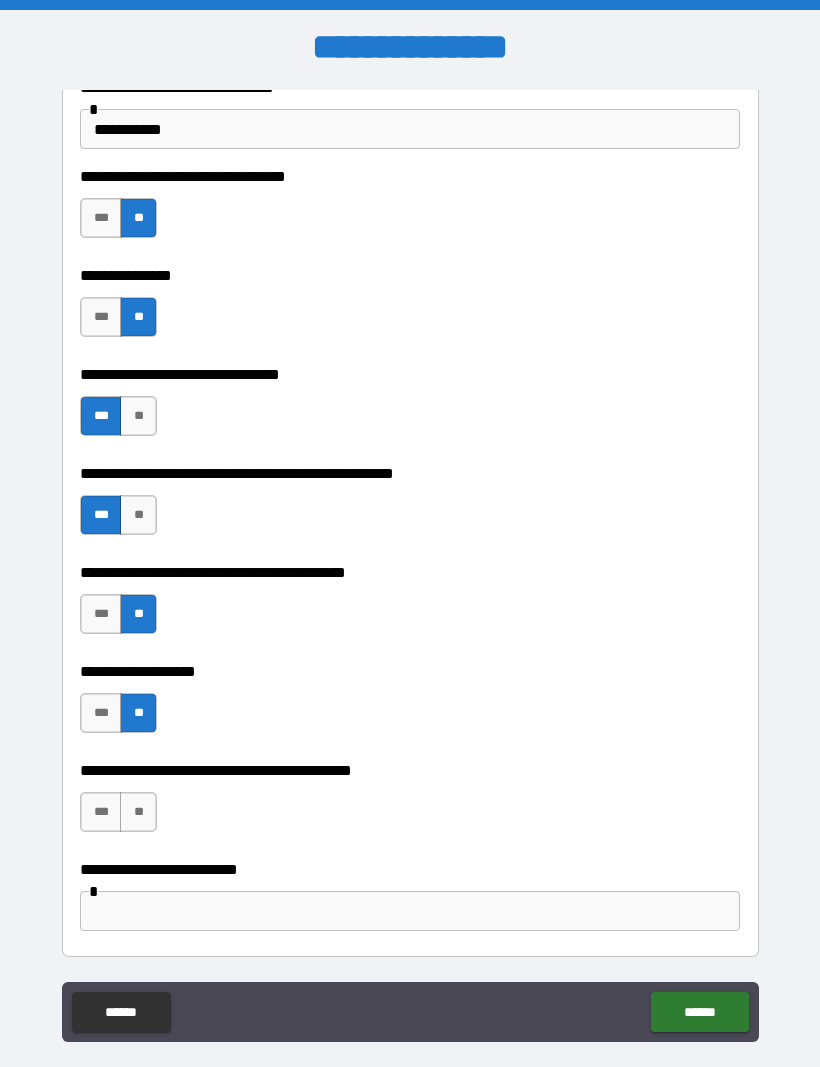 scroll, scrollTop: 575, scrollLeft: 0, axis: vertical 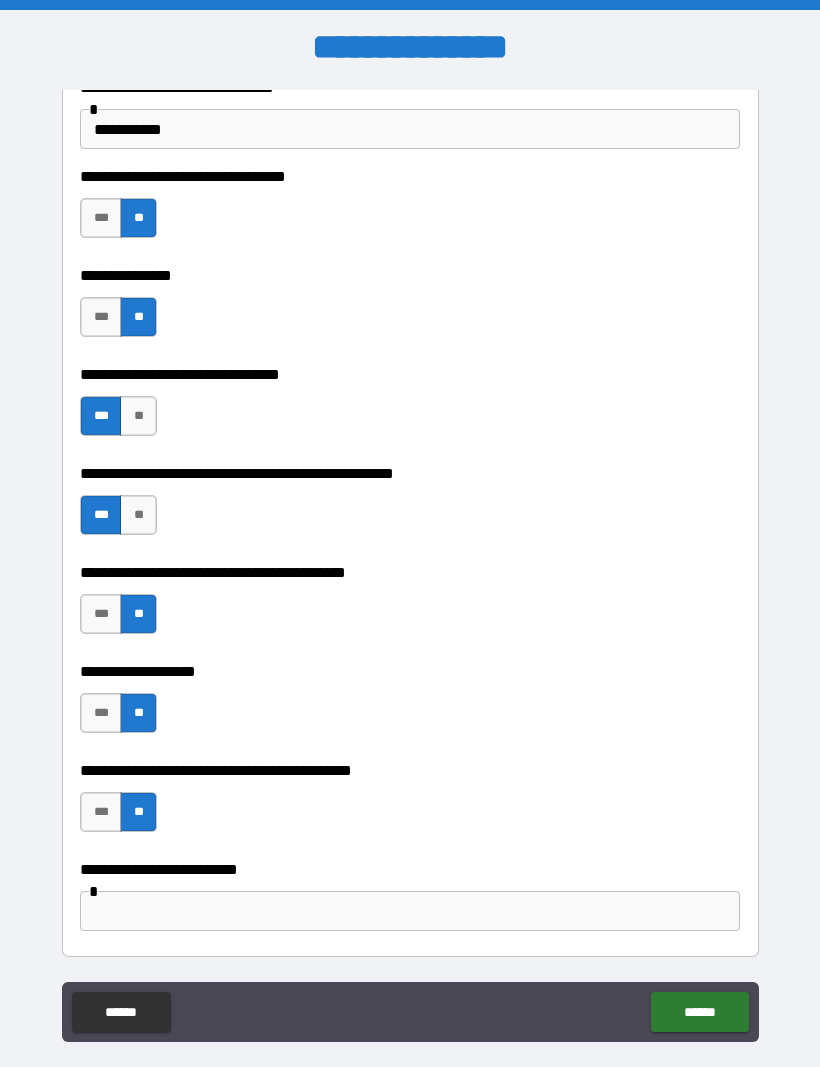 click on "******" at bounding box center (699, 1012) 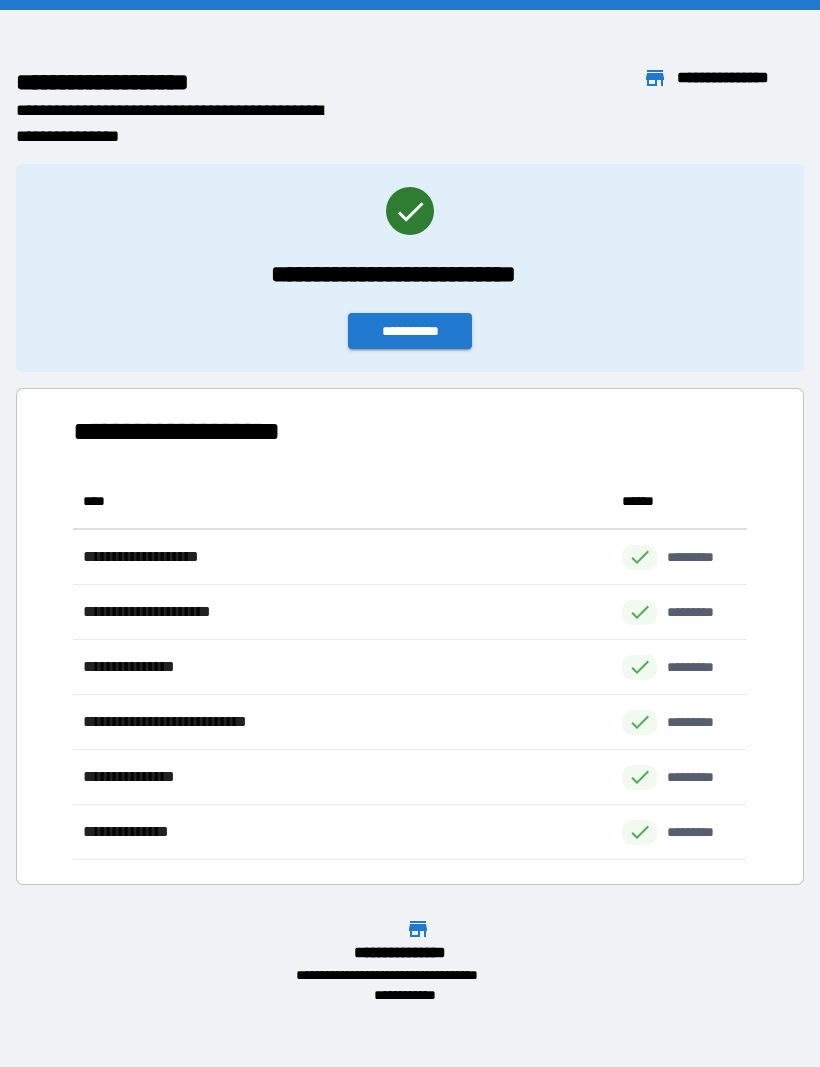 scroll, scrollTop: 1, scrollLeft: 1, axis: both 